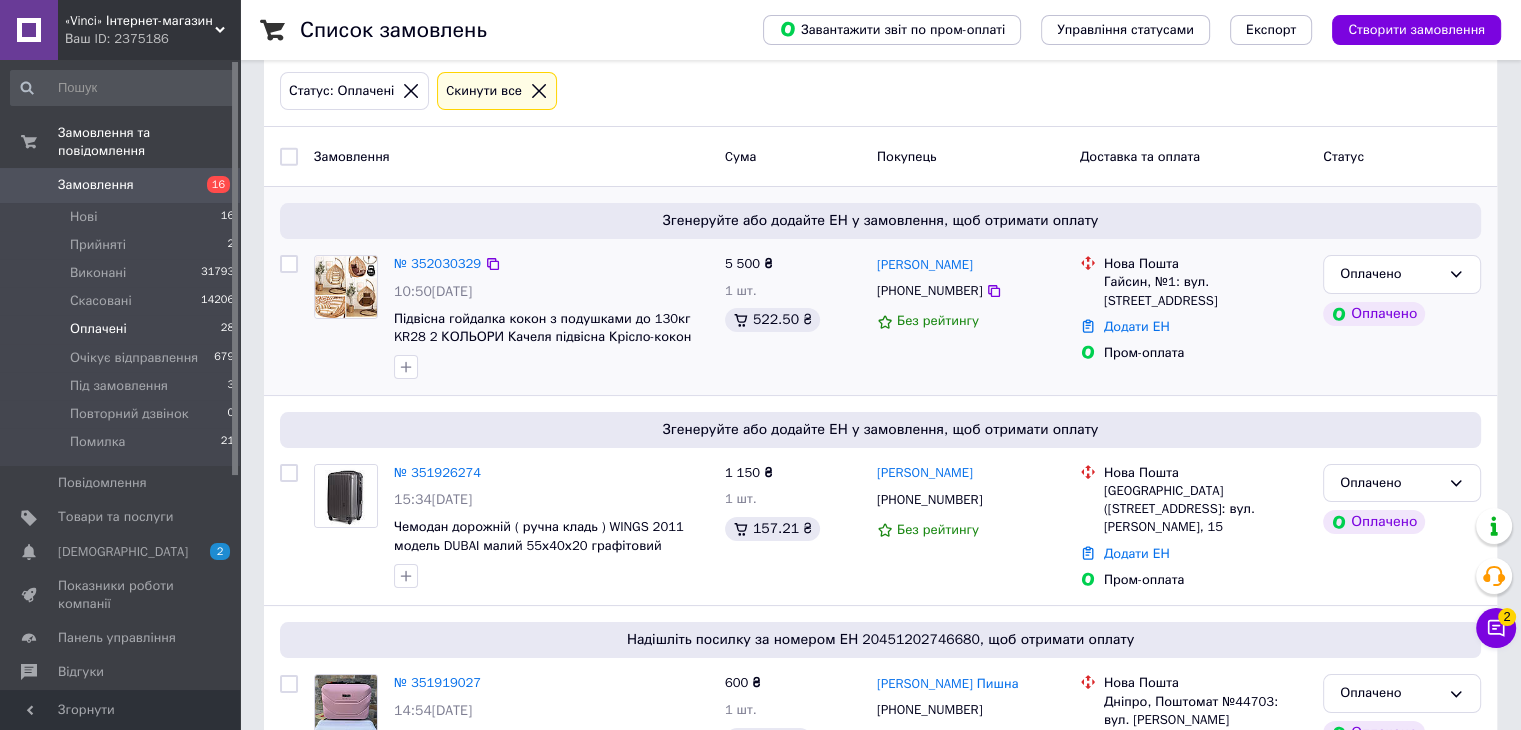 scroll, scrollTop: 100, scrollLeft: 0, axis: vertical 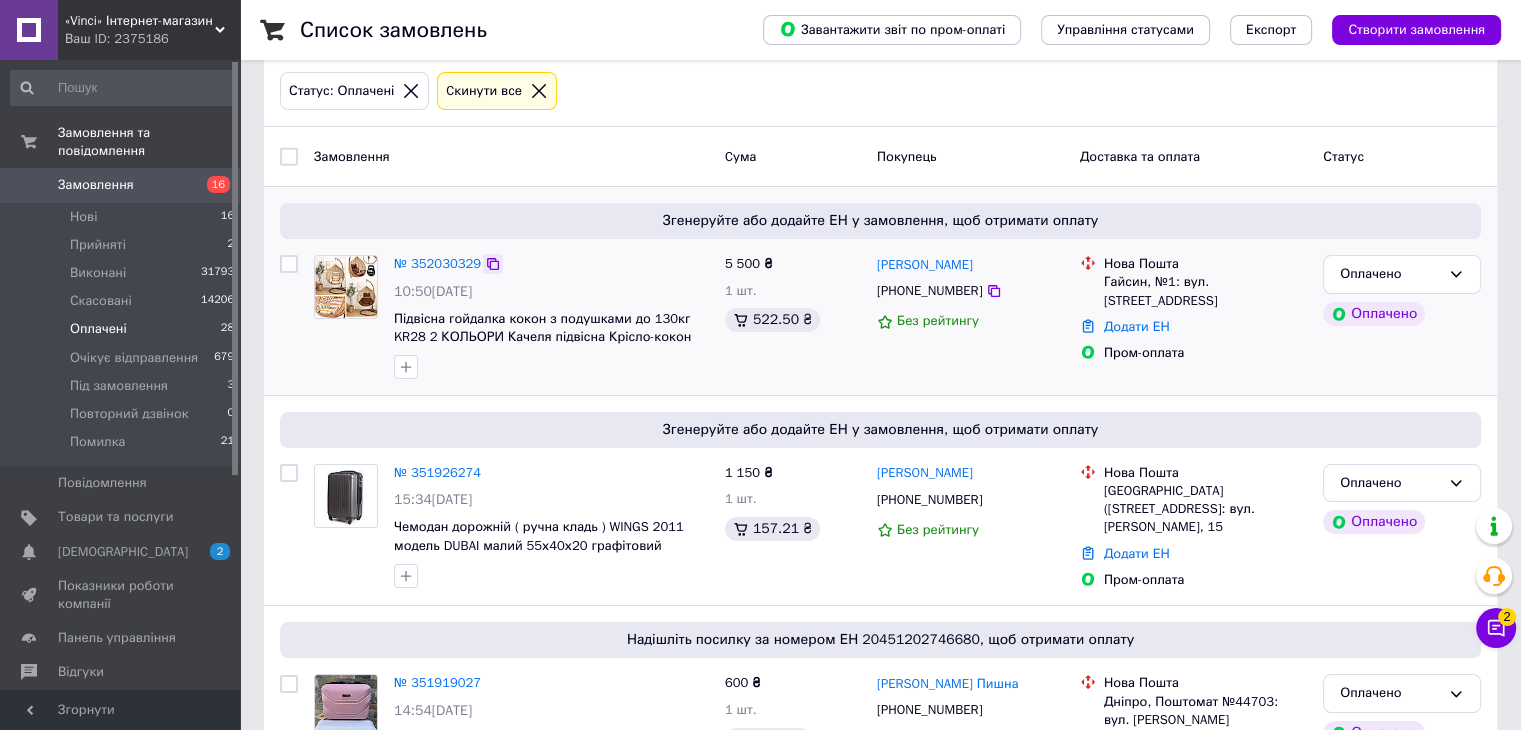 click 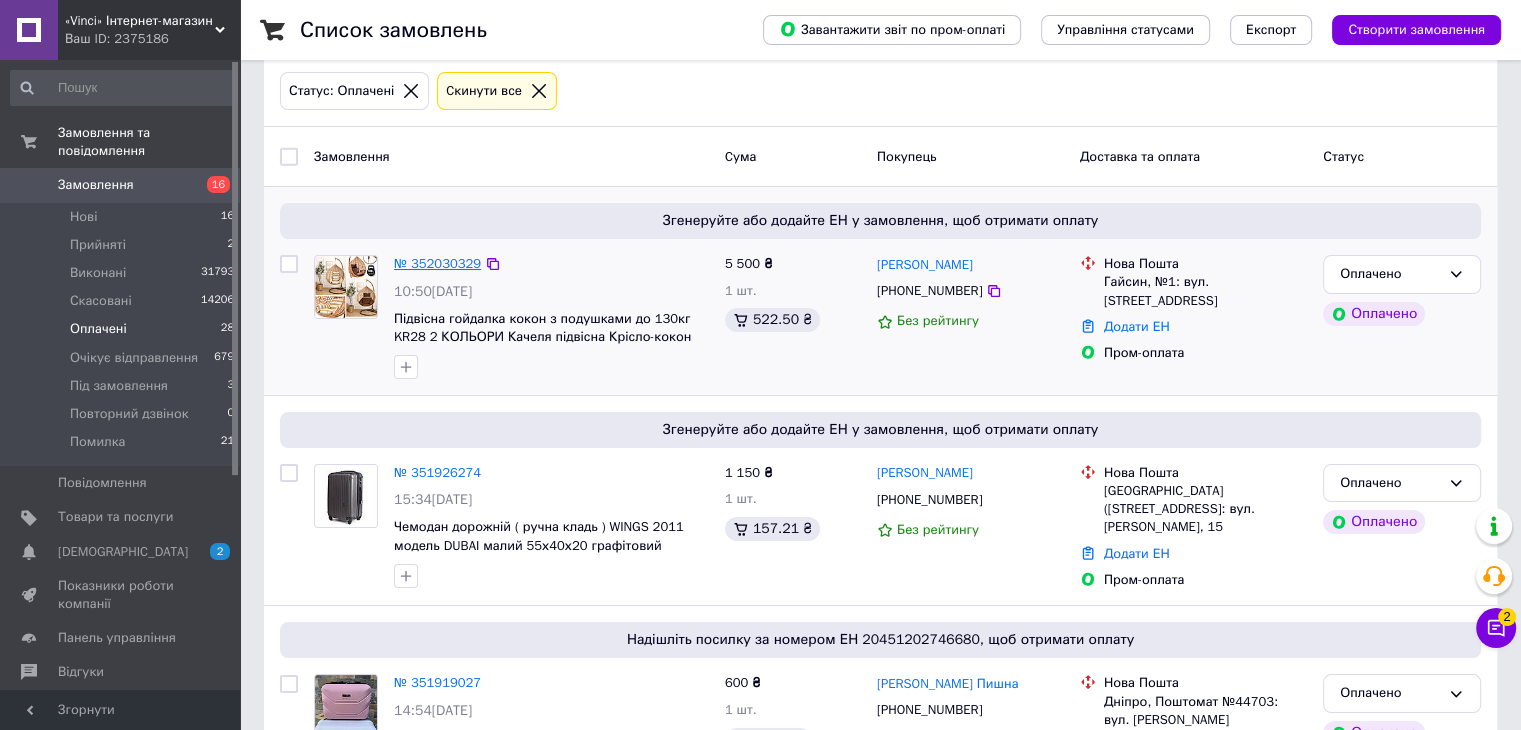 drag, startPoint x: 439, startPoint y: 264, endPoint x: 424, endPoint y: 265, distance: 15.033297 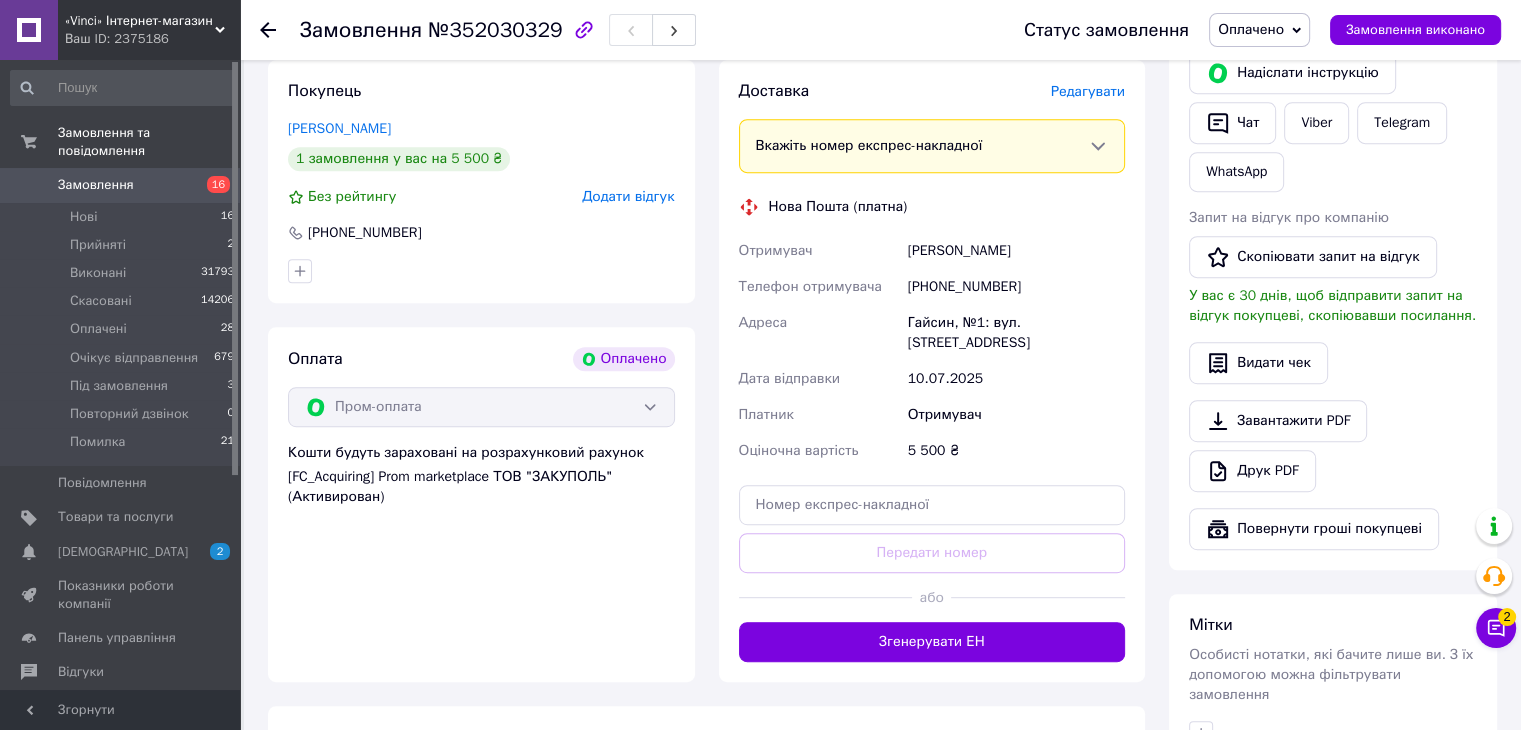 scroll, scrollTop: 1000, scrollLeft: 0, axis: vertical 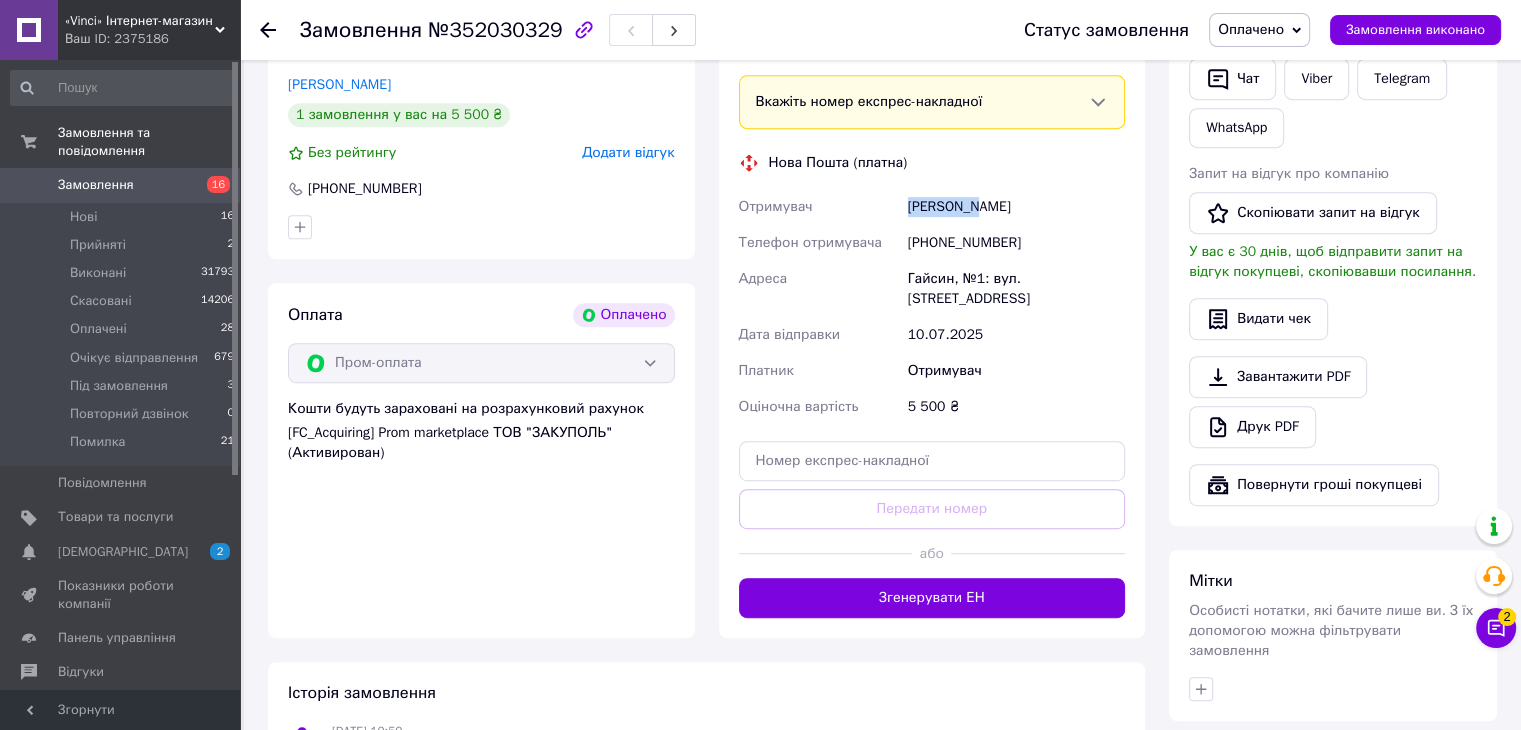 drag, startPoint x: 975, startPoint y: 210, endPoint x: 900, endPoint y: 209, distance: 75.00667 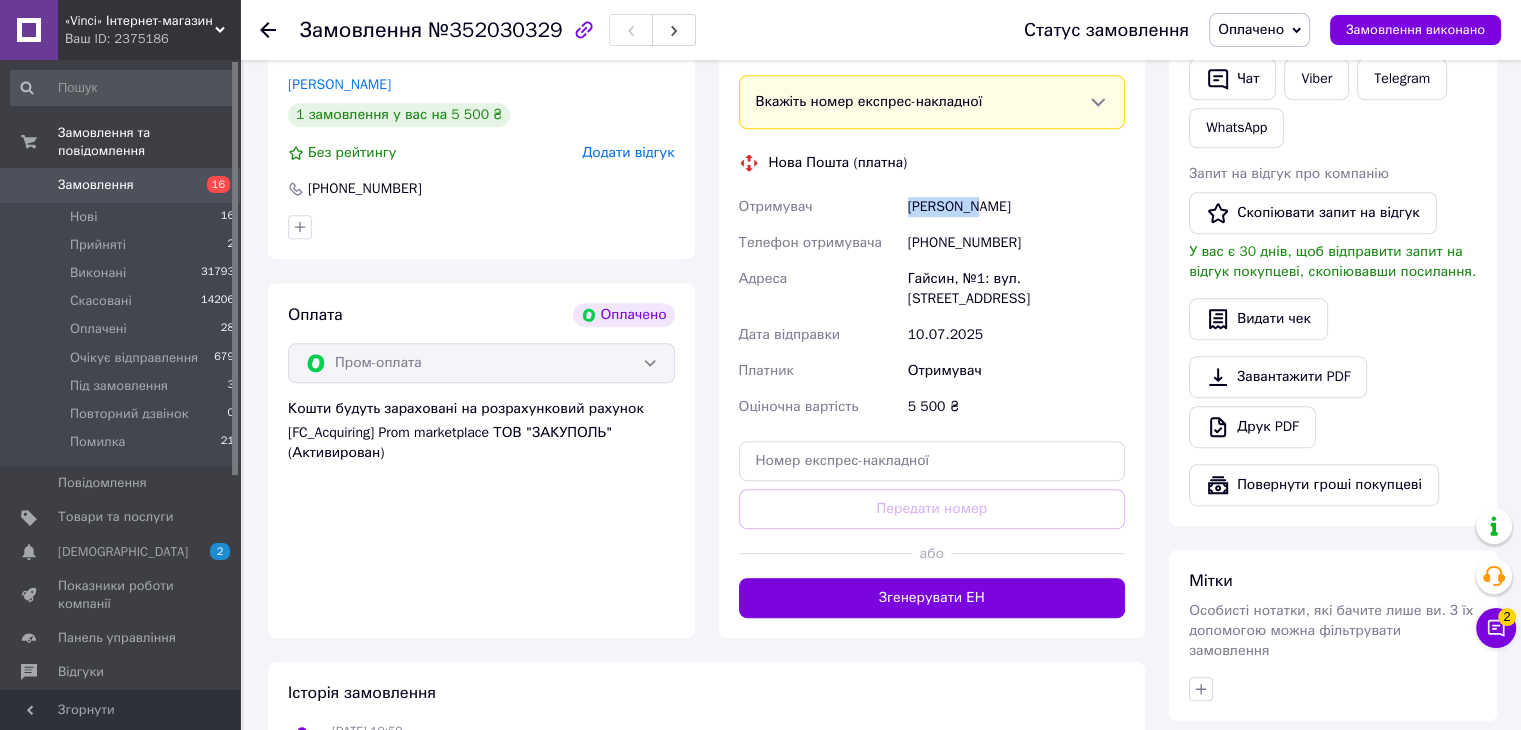 drag, startPoint x: 943, startPoint y: 305, endPoint x: 992, endPoint y: 272, distance: 59.07622 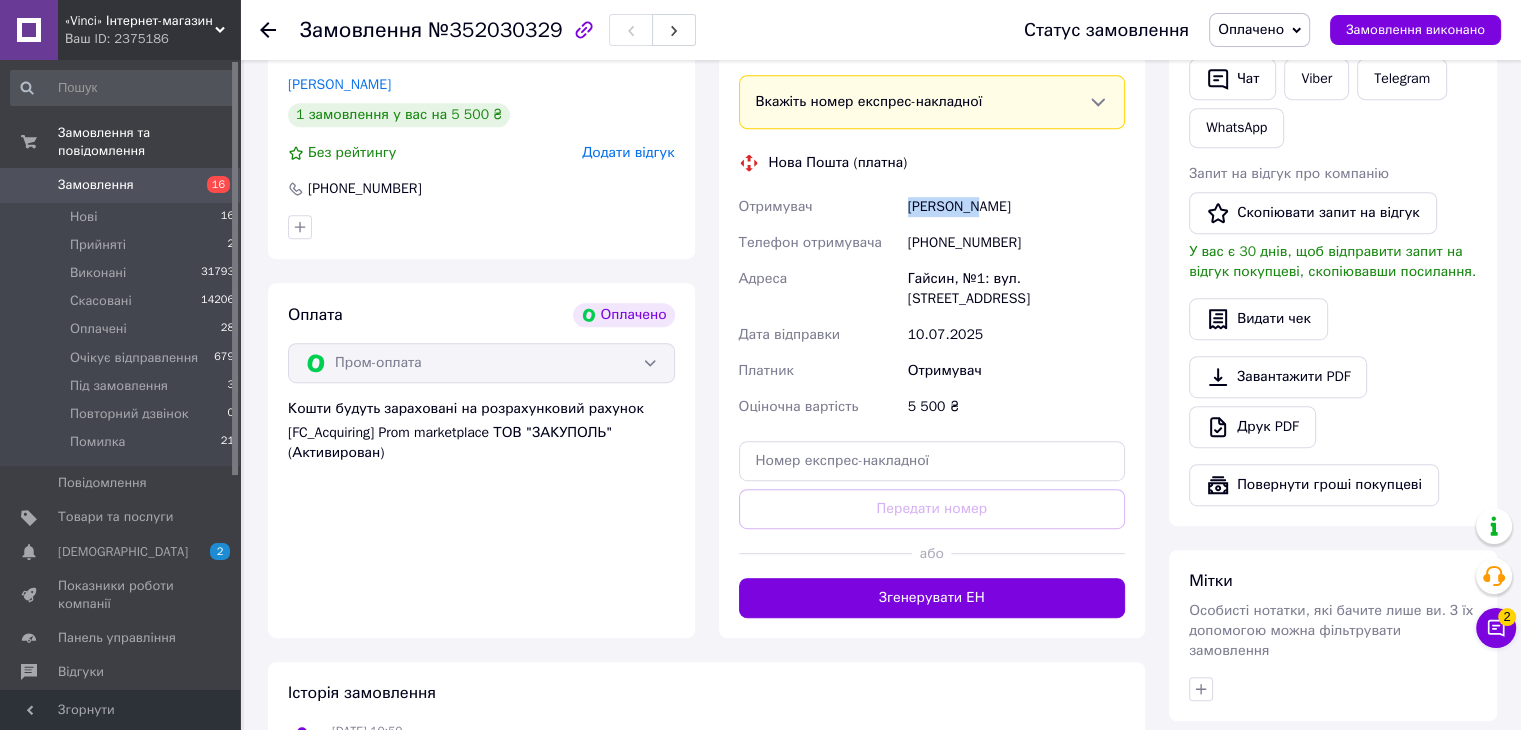 click on "Гайсин, №1: вул. [STREET_ADDRESS]" at bounding box center (1016, 289) 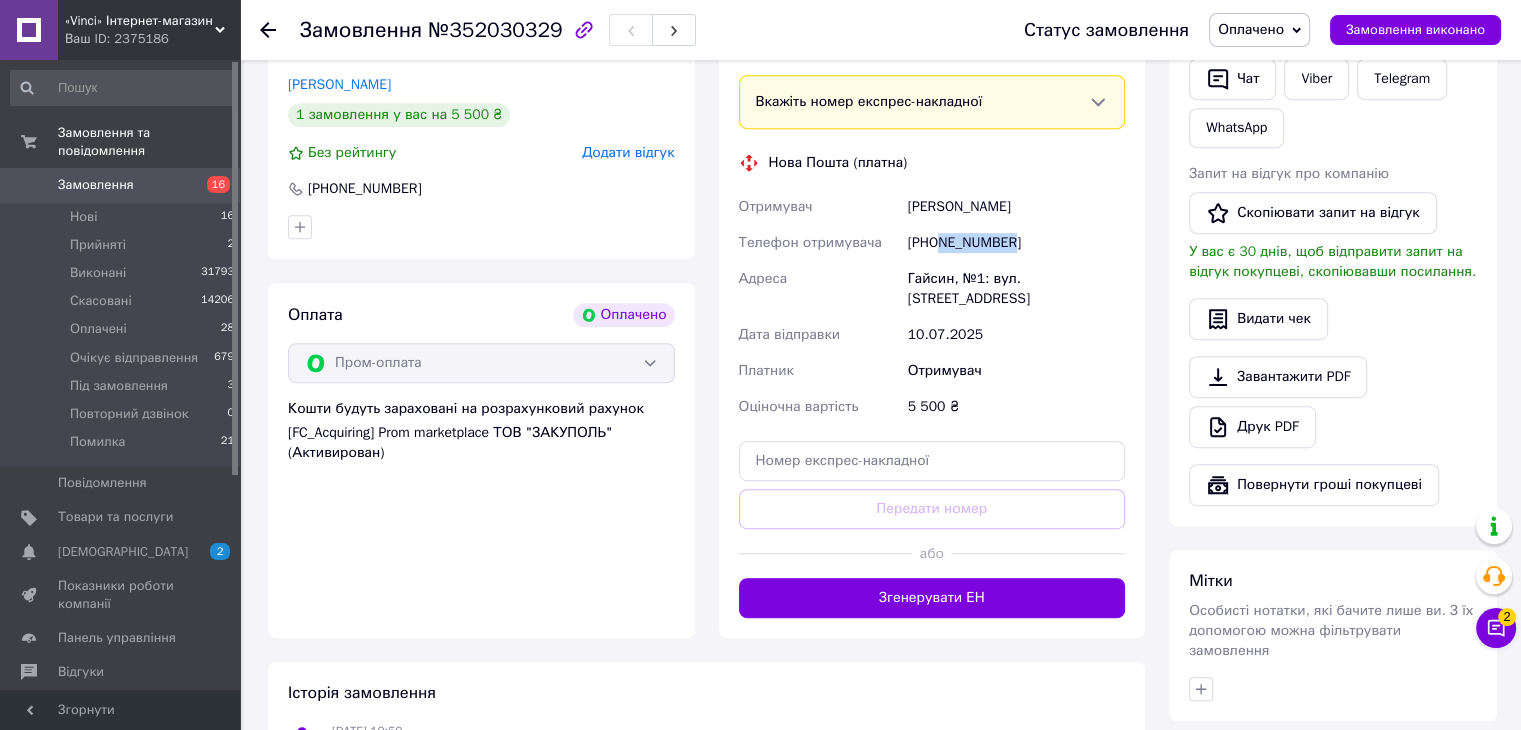 drag, startPoint x: 1006, startPoint y: 246, endPoint x: 940, endPoint y: 243, distance: 66.068146 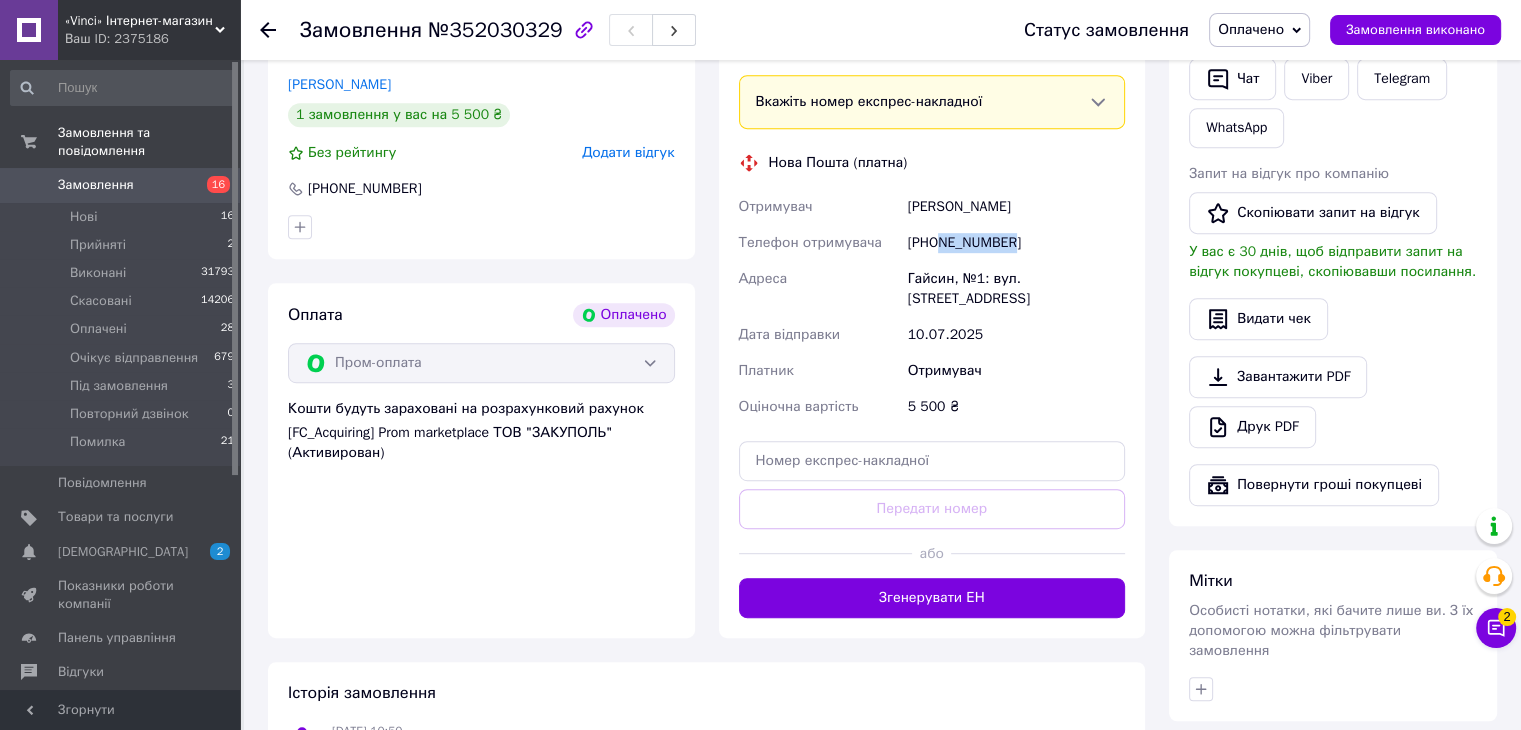 click on "[PHONE_NUMBER]" at bounding box center [1016, 243] 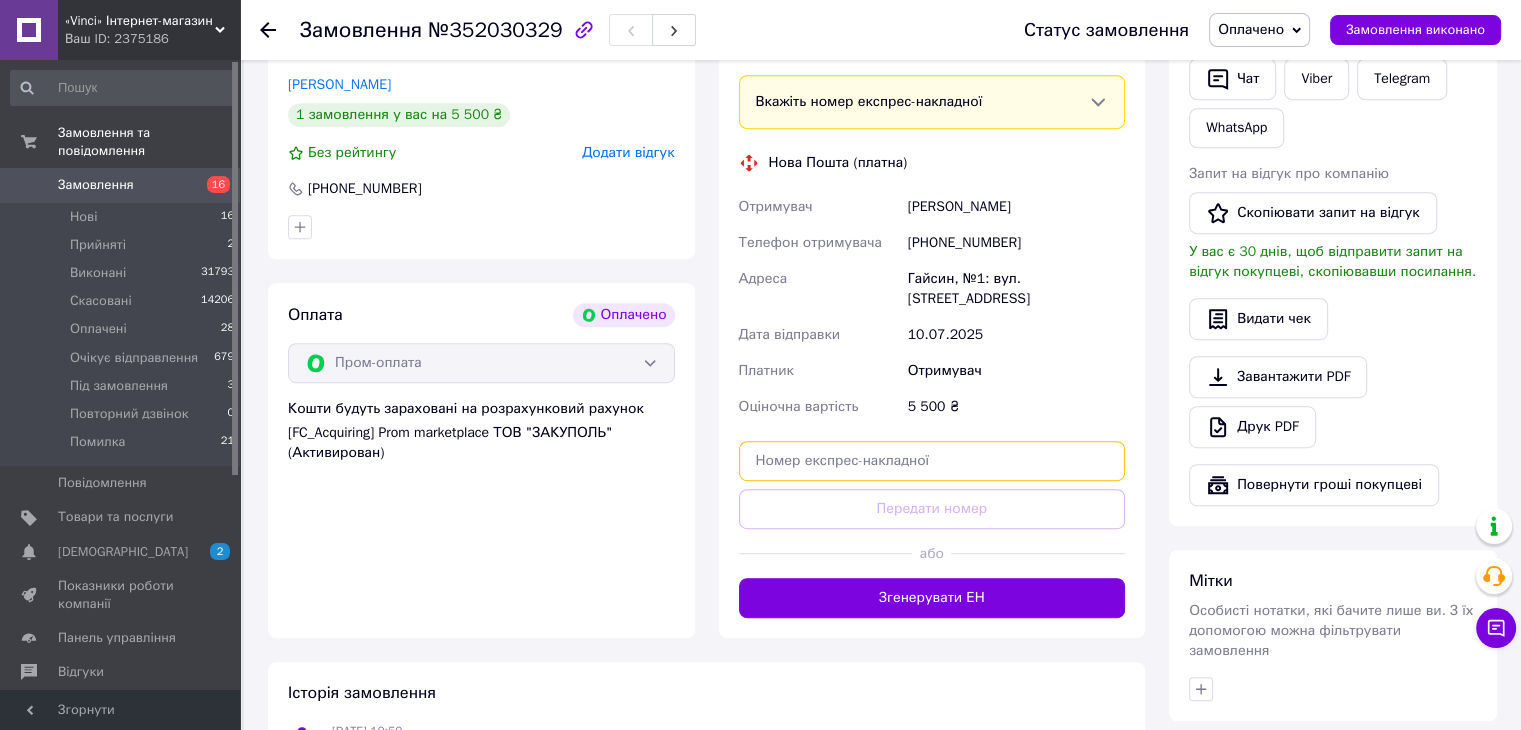 paste on "20451202853191" 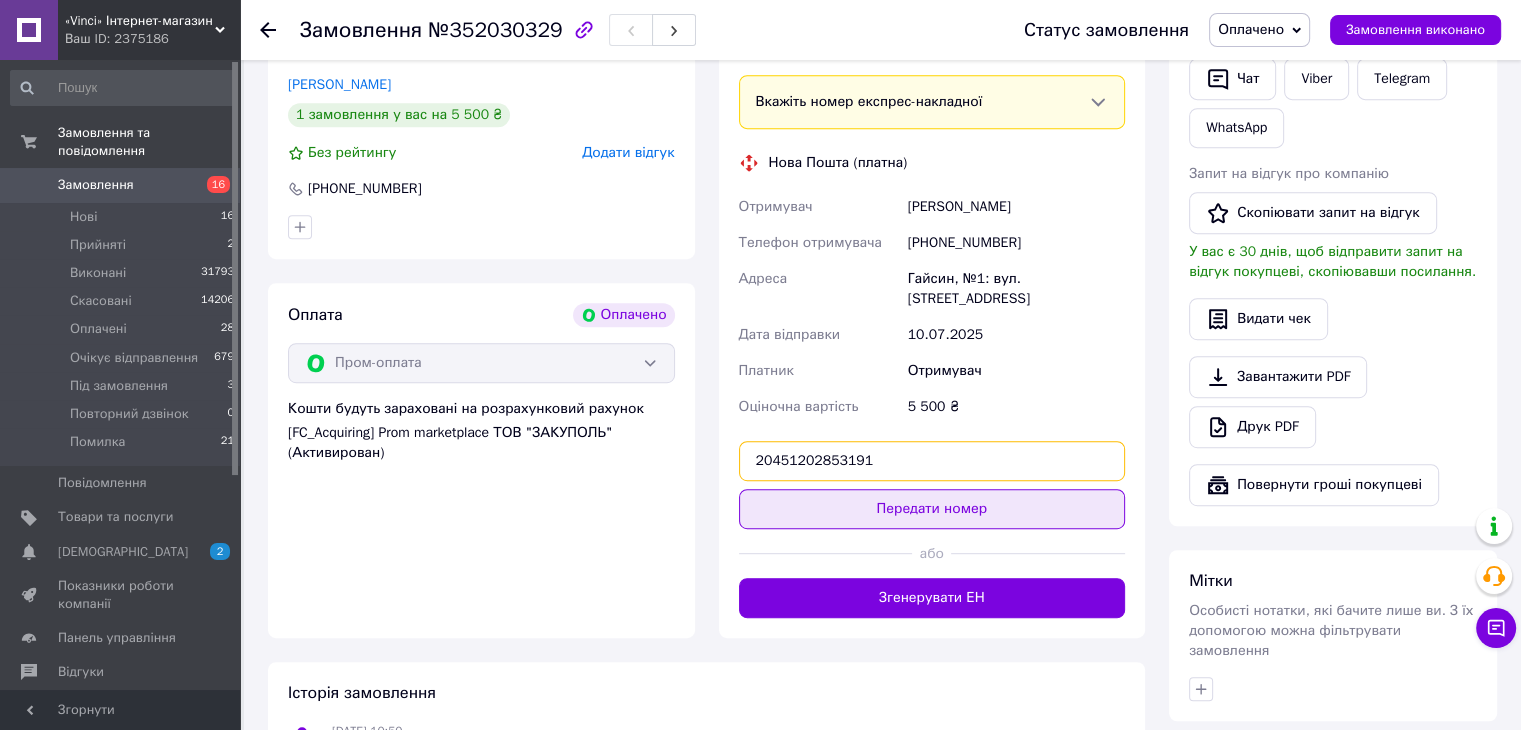 type on "20451202853191" 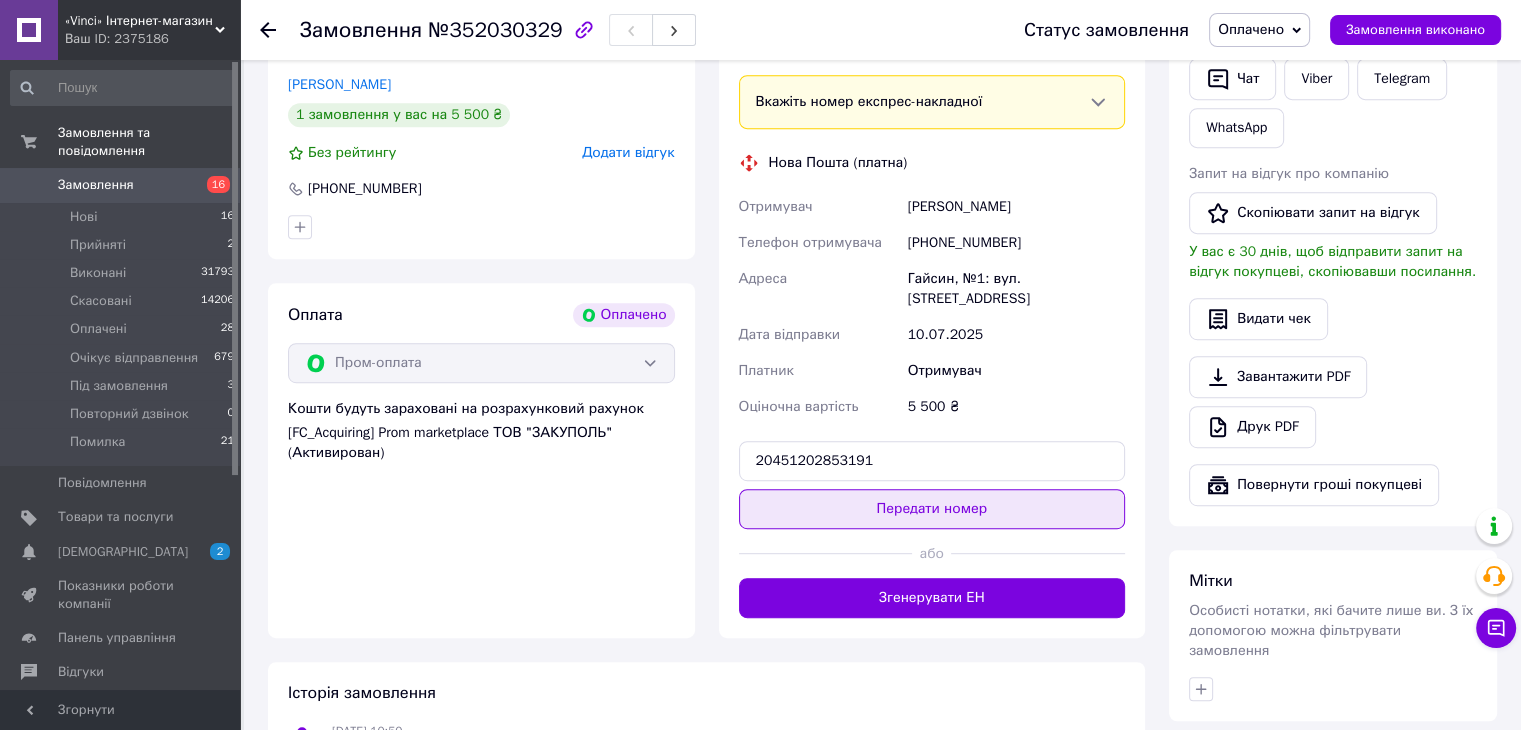 click on "Передати номер" at bounding box center [932, 509] 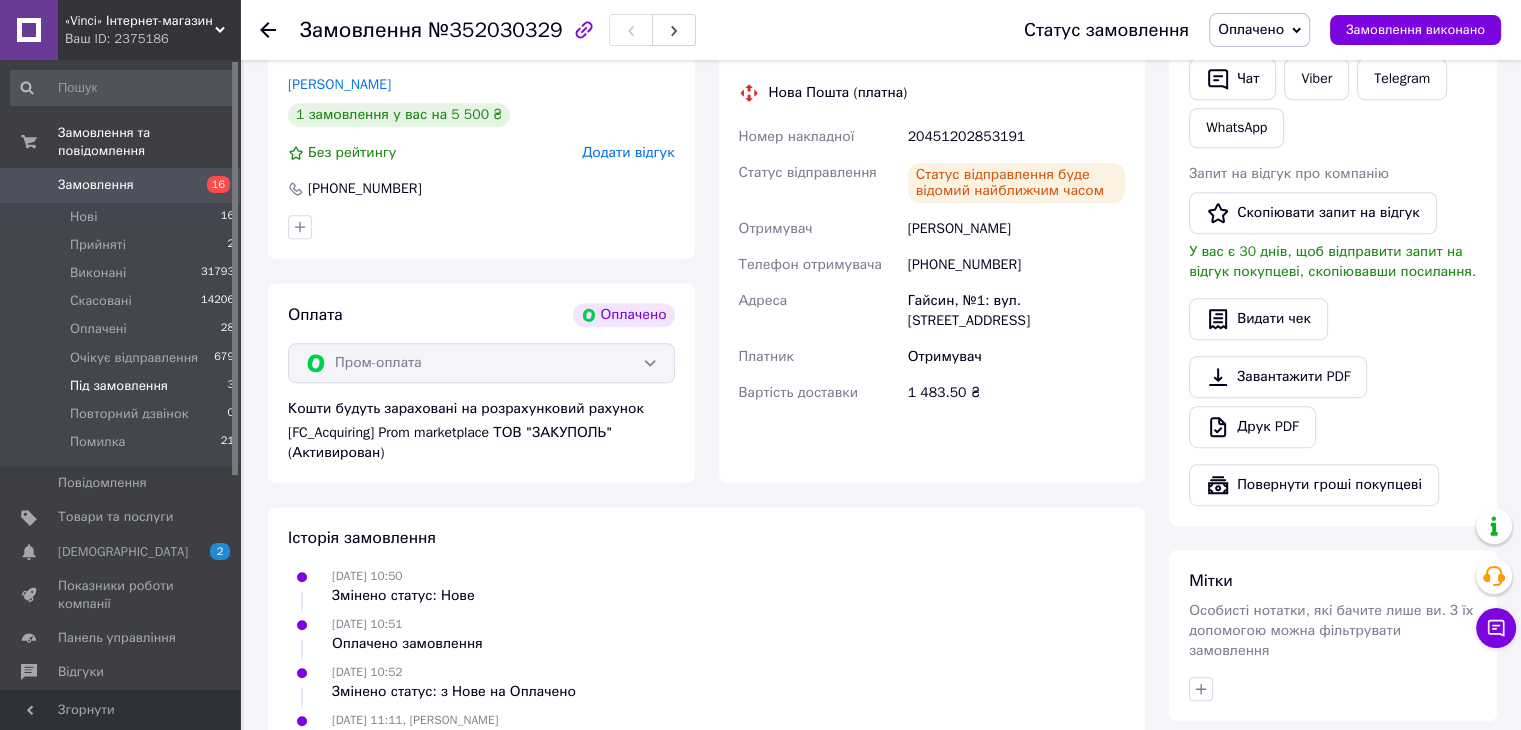 click on "Під замовлення" at bounding box center [119, 386] 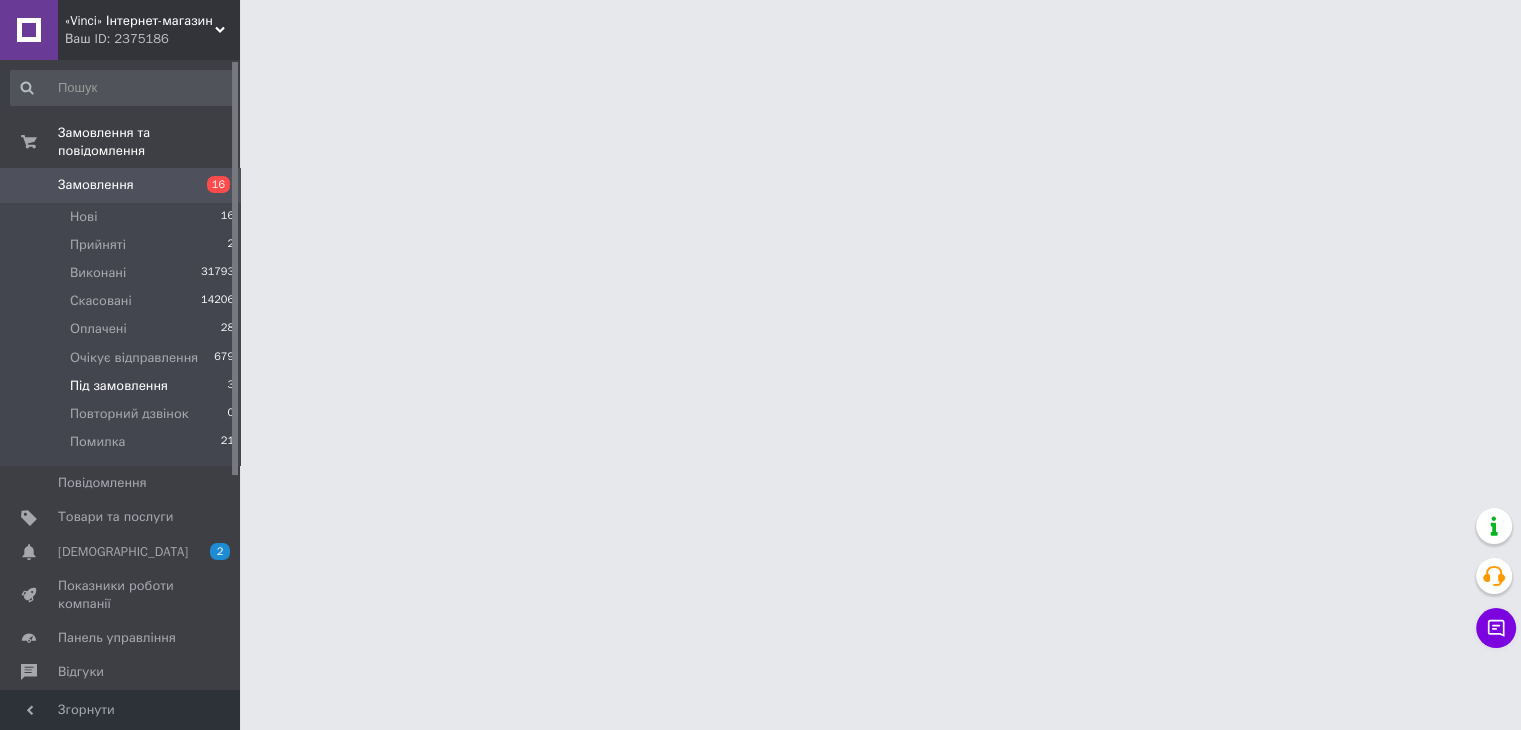 scroll, scrollTop: 0, scrollLeft: 0, axis: both 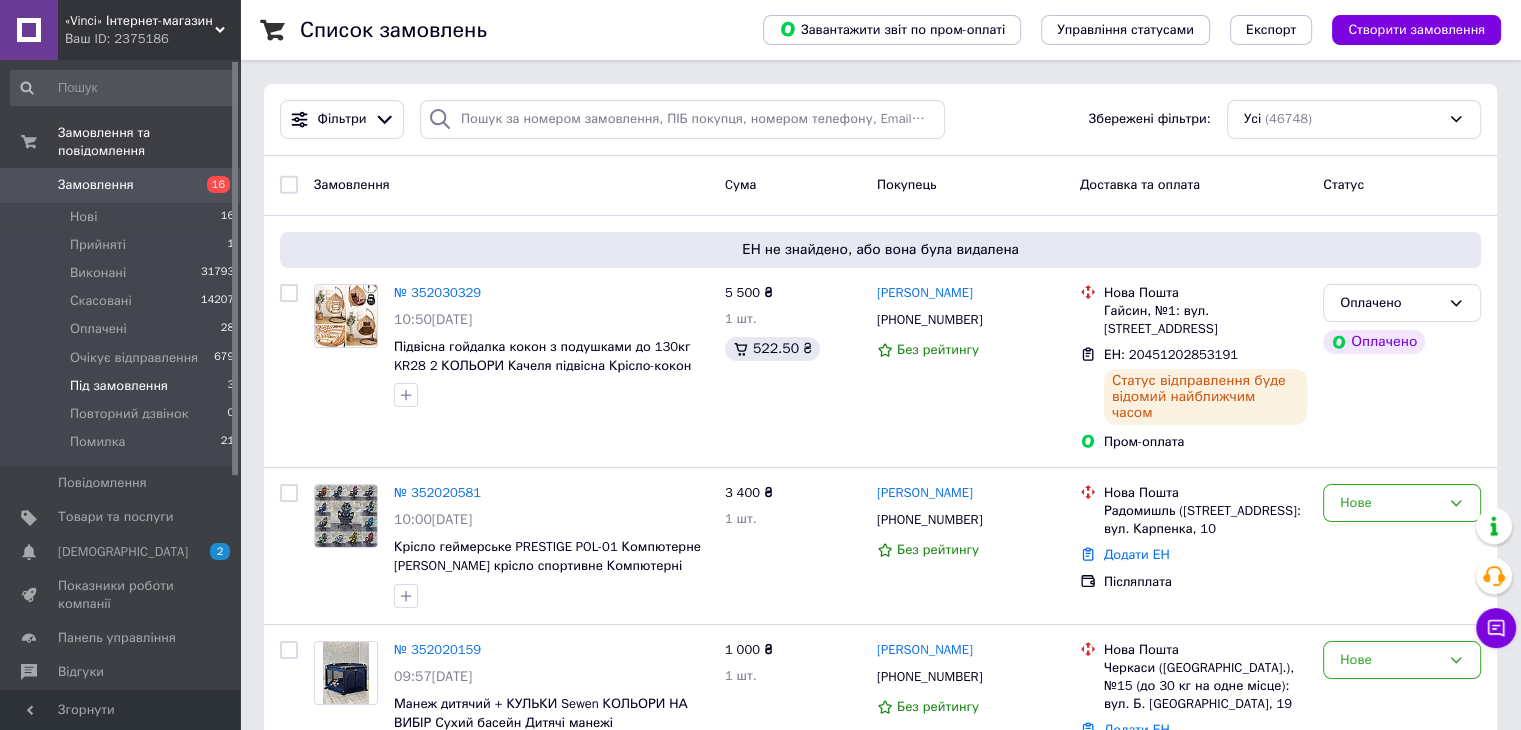 click on "Під замовлення" at bounding box center [119, 386] 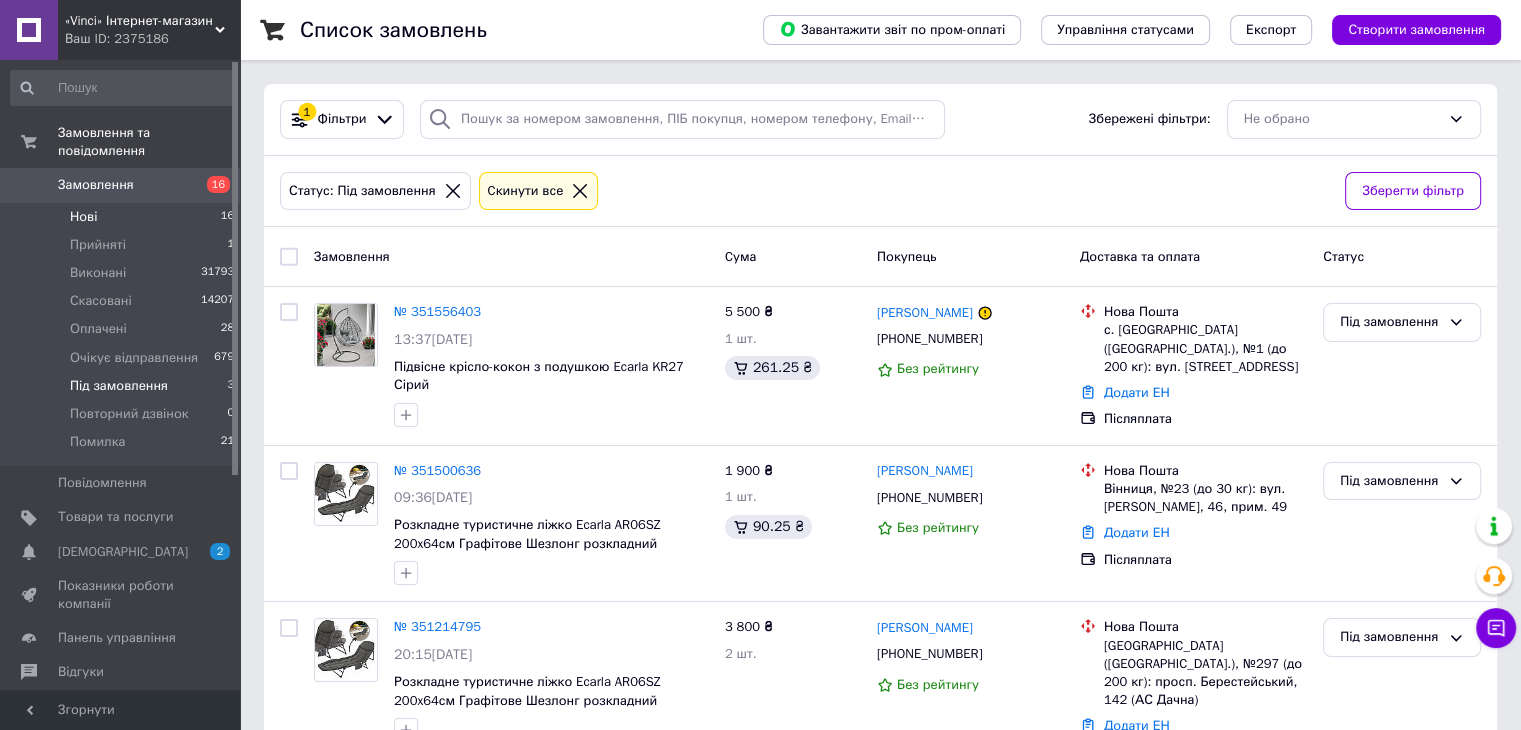 click on "Нові 16" at bounding box center (123, 217) 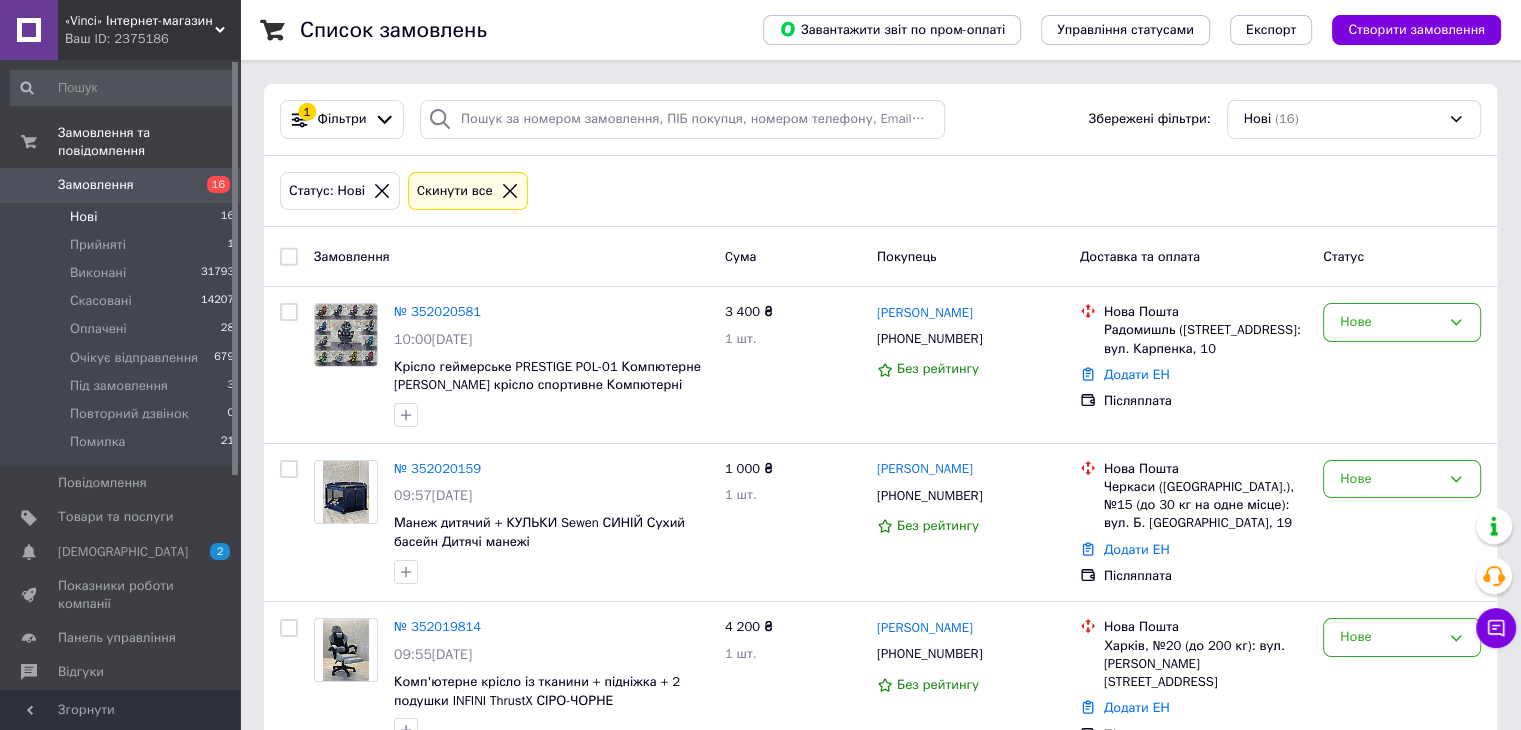 click on "Нові" at bounding box center [83, 217] 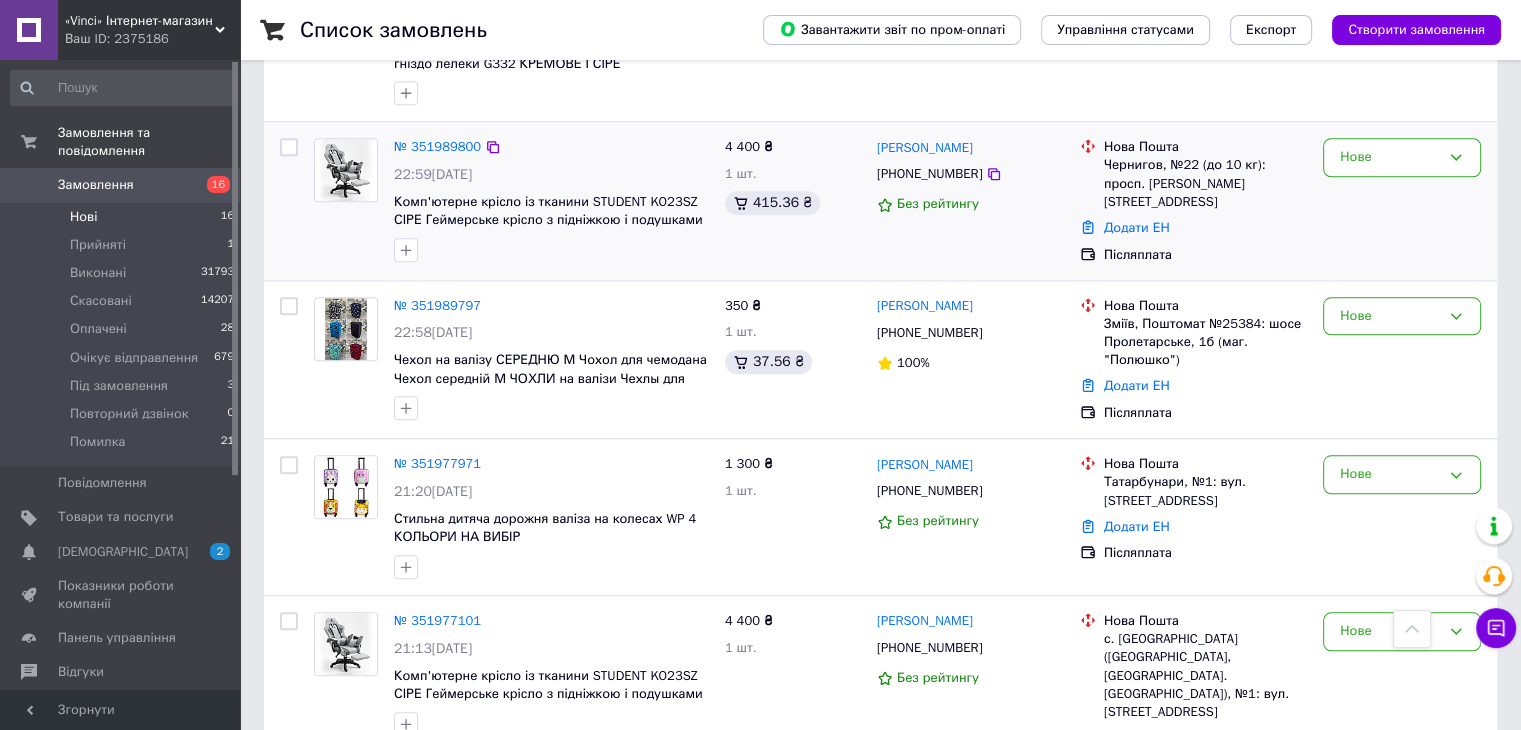 scroll, scrollTop: 2191, scrollLeft: 0, axis: vertical 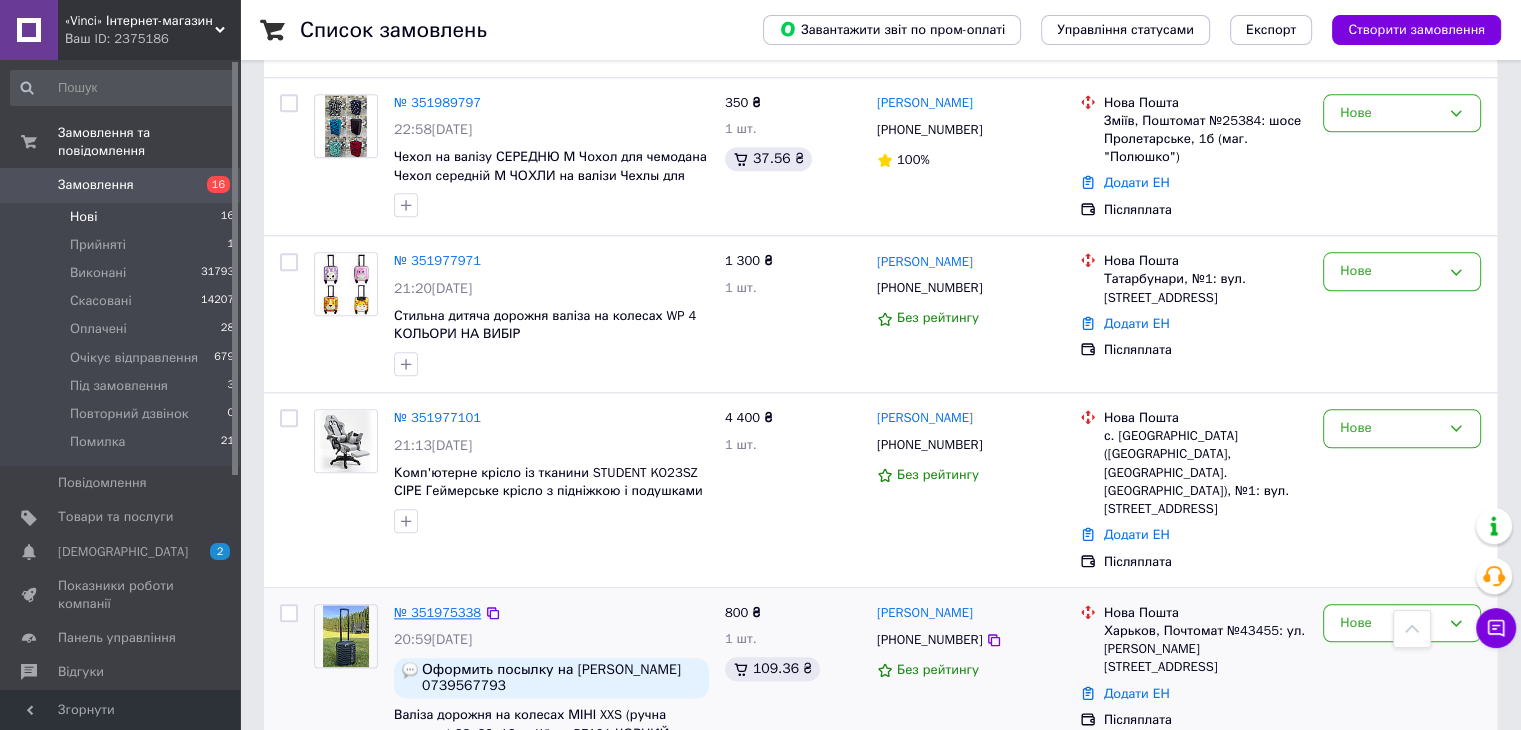 click on "№ 351975338" at bounding box center (437, 612) 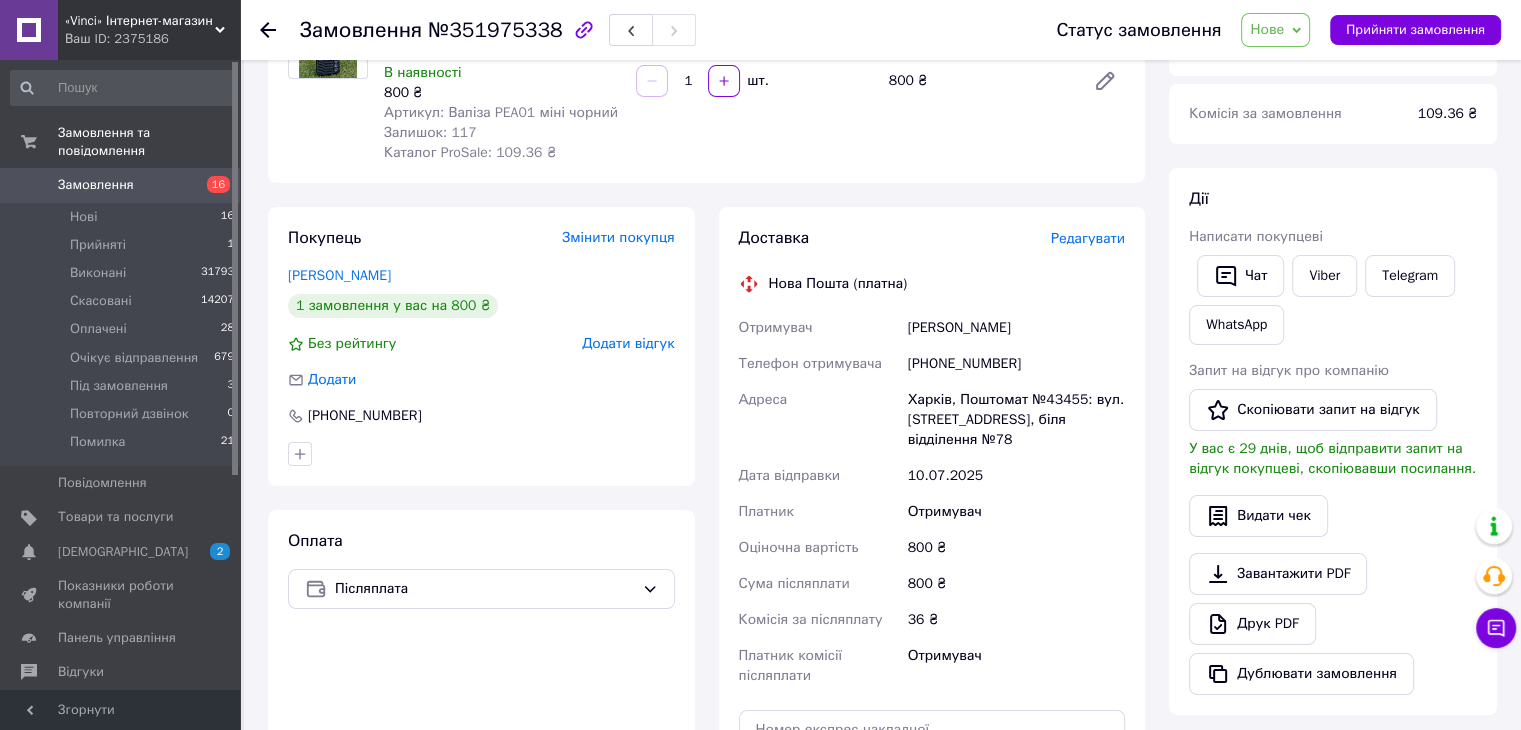 scroll, scrollTop: 0, scrollLeft: 0, axis: both 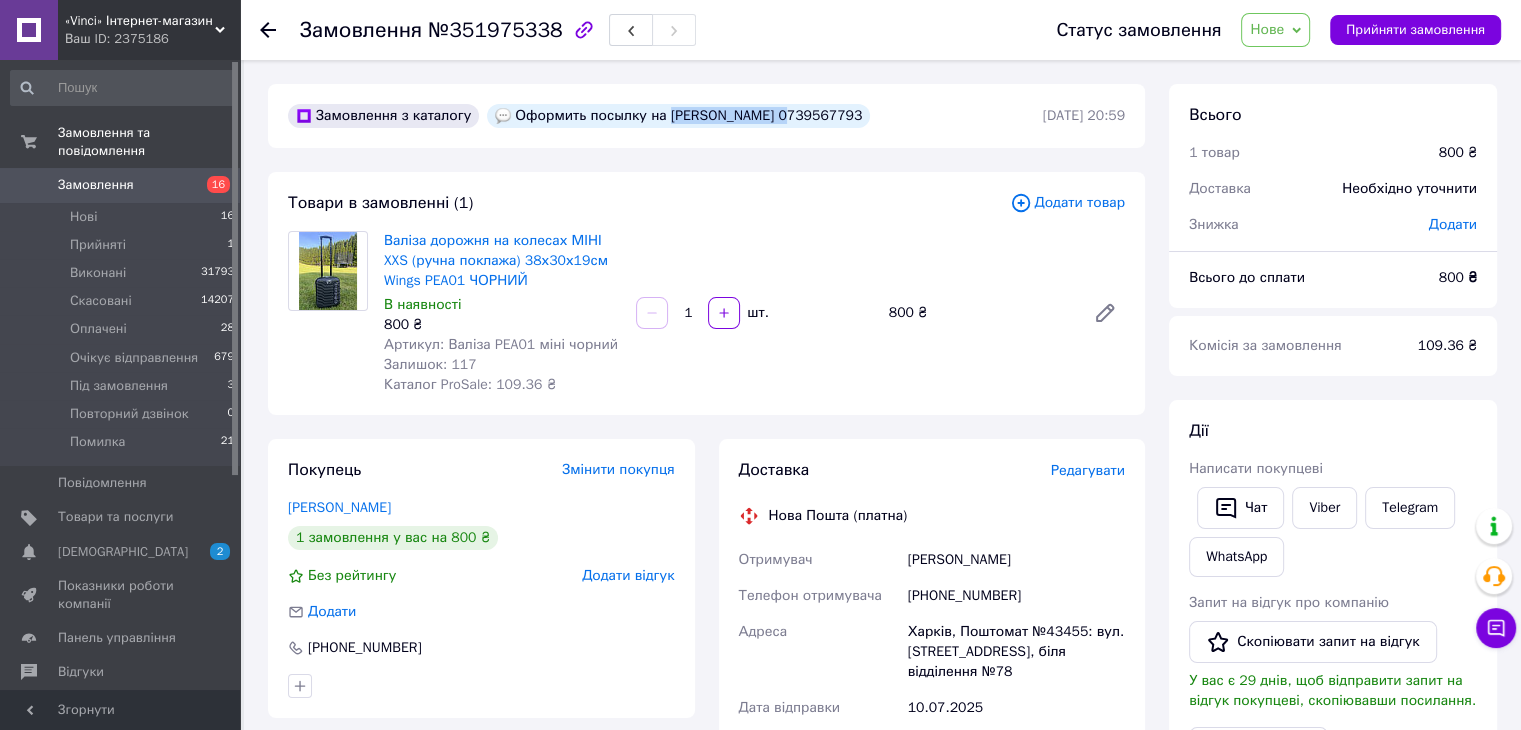 drag, startPoint x: 766, startPoint y: 117, endPoint x: 658, endPoint y: 116, distance: 108.00463 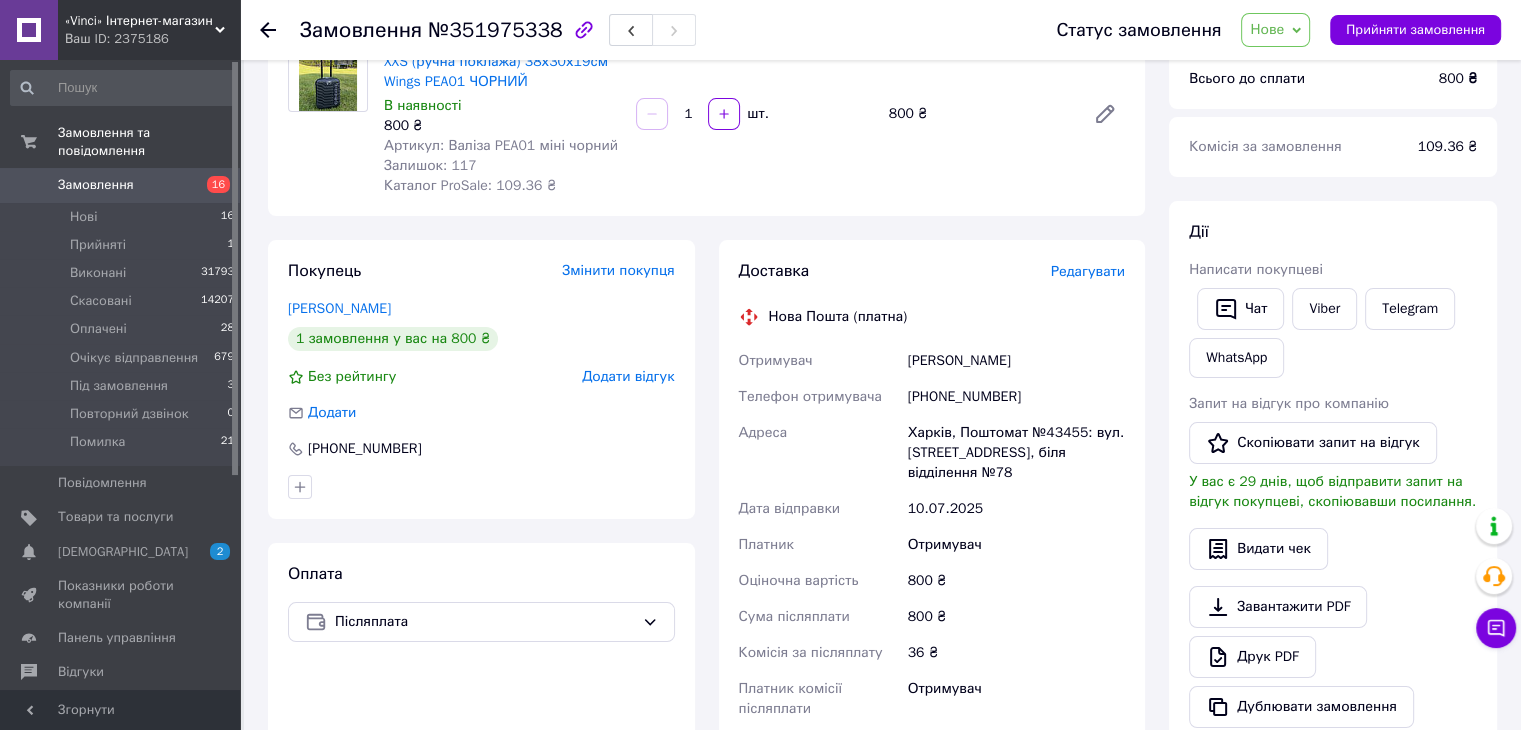 scroll, scrollTop: 200, scrollLeft: 0, axis: vertical 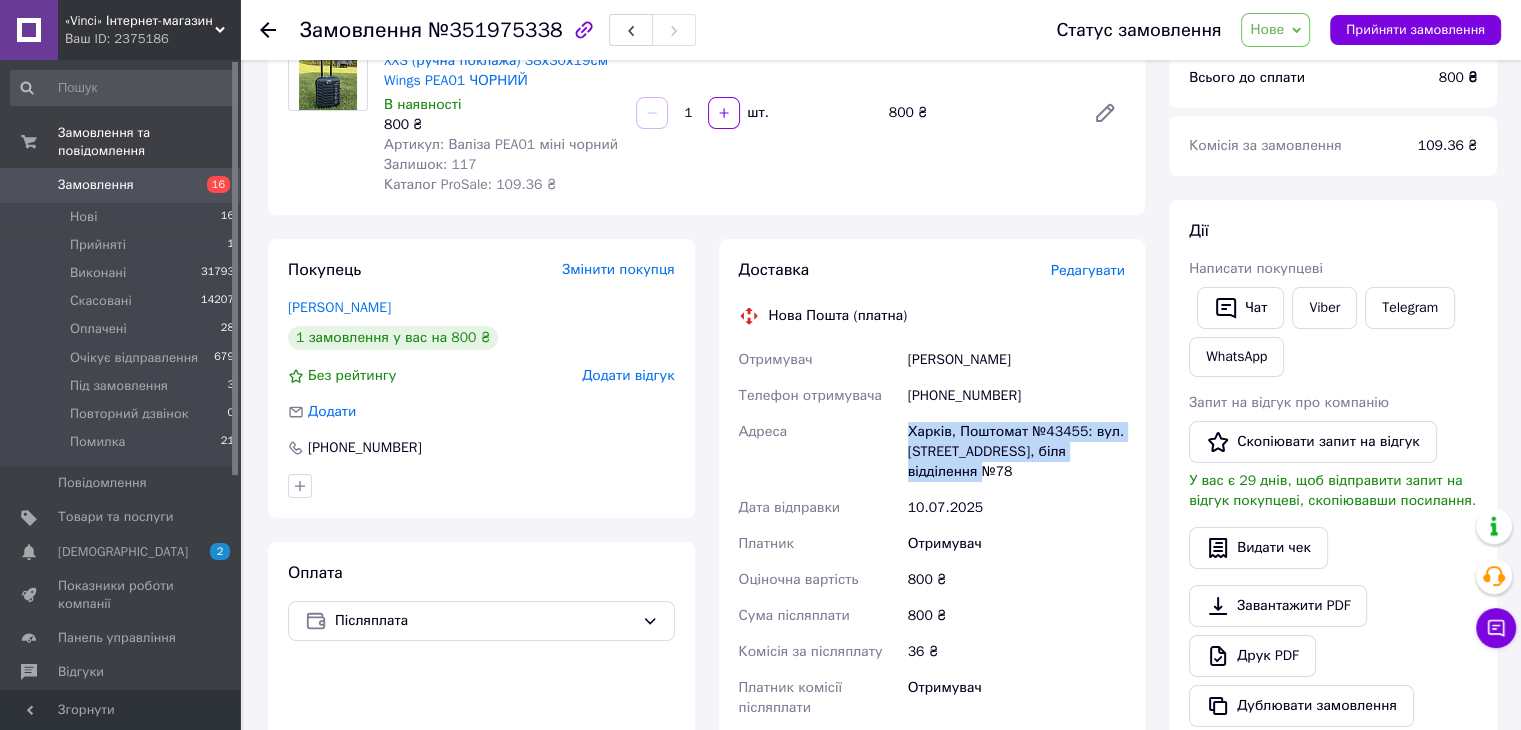 drag, startPoint x: 936, startPoint y: 471, endPoint x: 907, endPoint y: 431, distance: 49.40648 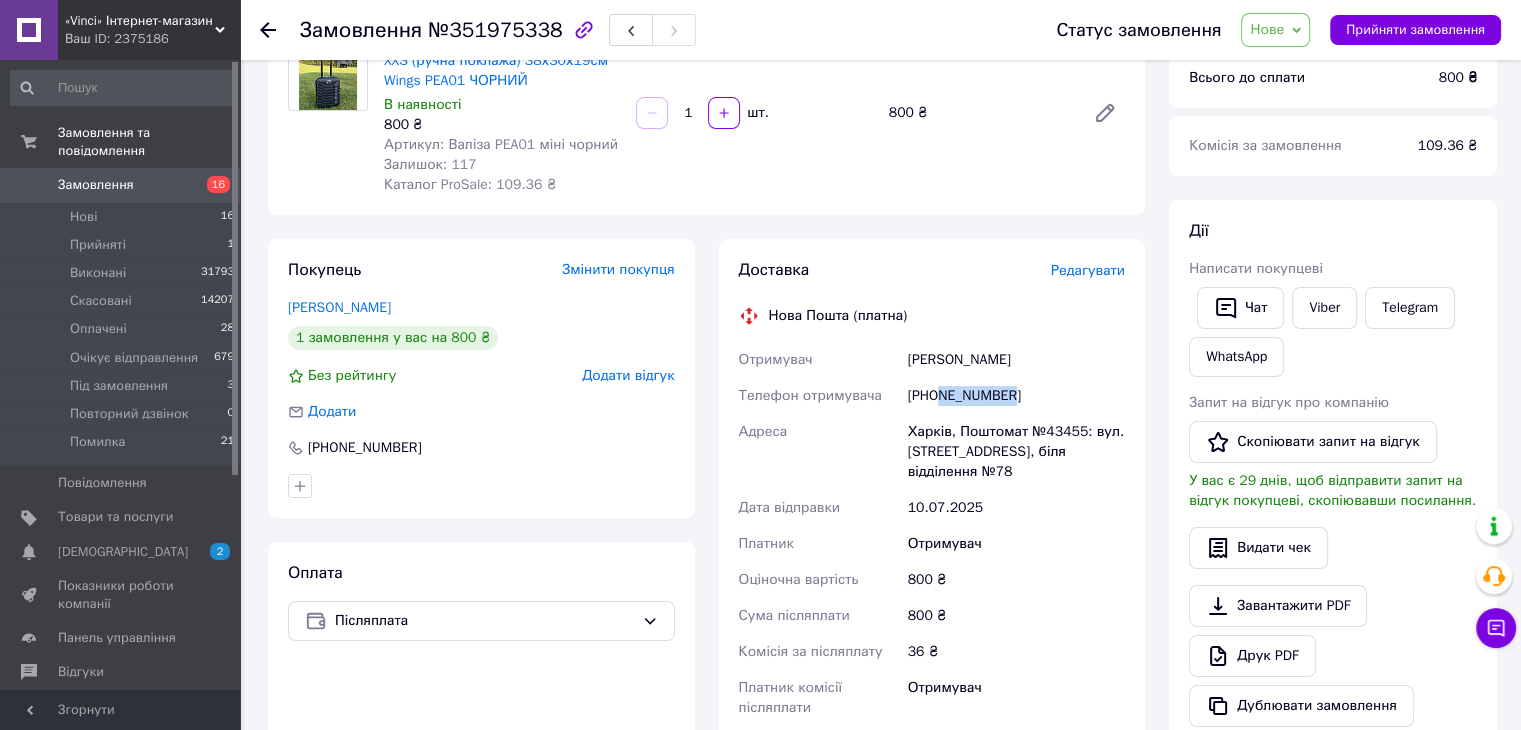 drag, startPoint x: 1007, startPoint y: 397, endPoint x: 940, endPoint y: 390, distance: 67.36468 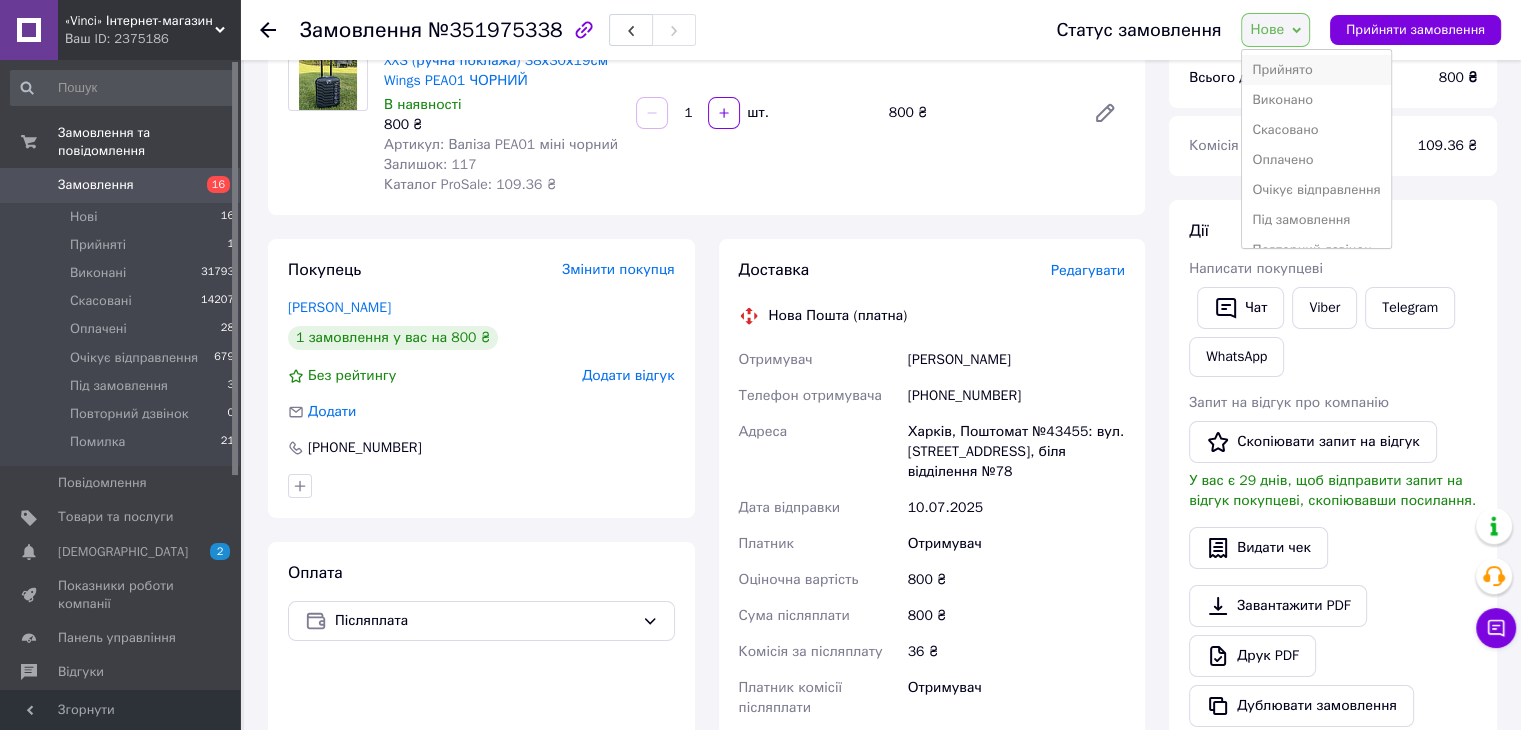 click on "Прийнято" at bounding box center (1316, 70) 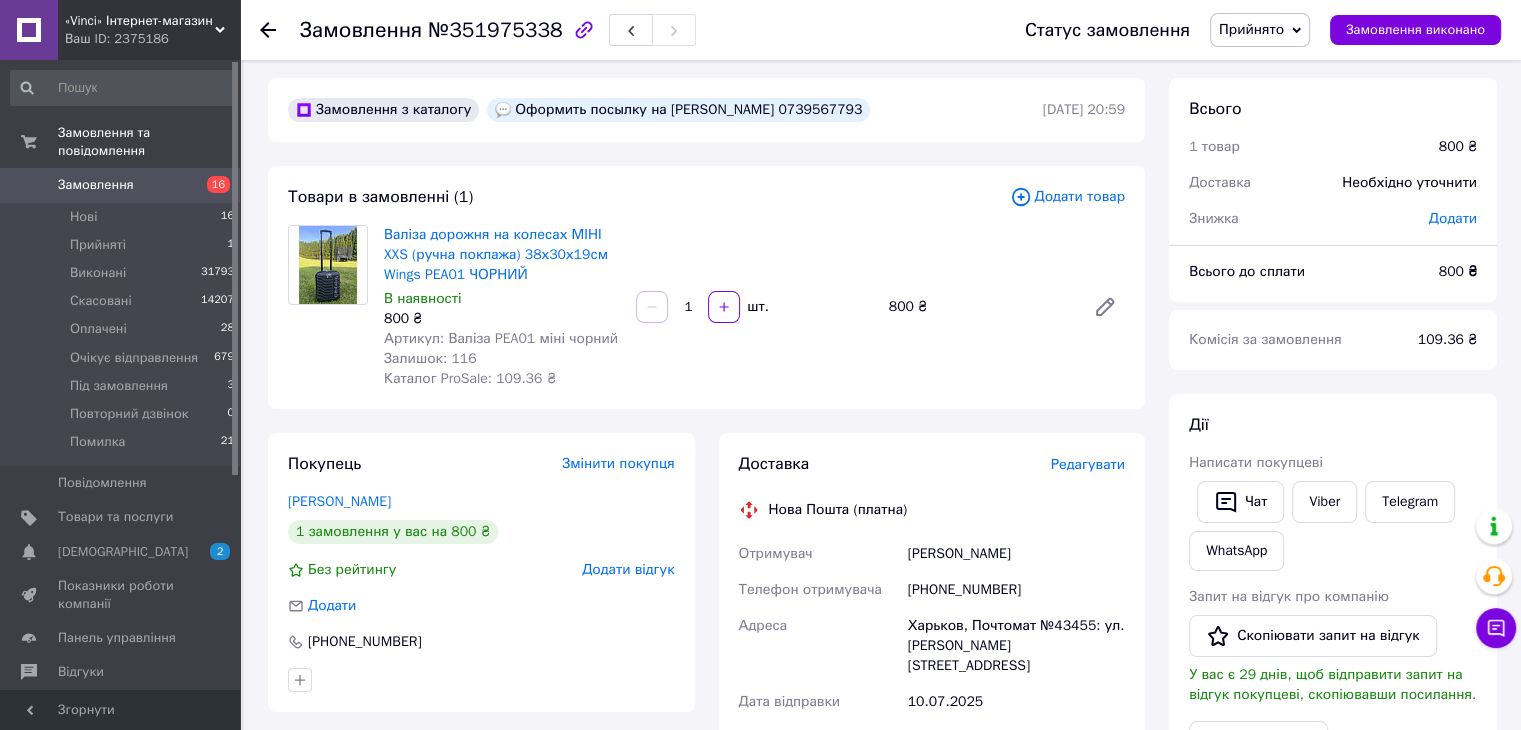 scroll, scrollTop: 0, scrollLeft: 0, axis: both 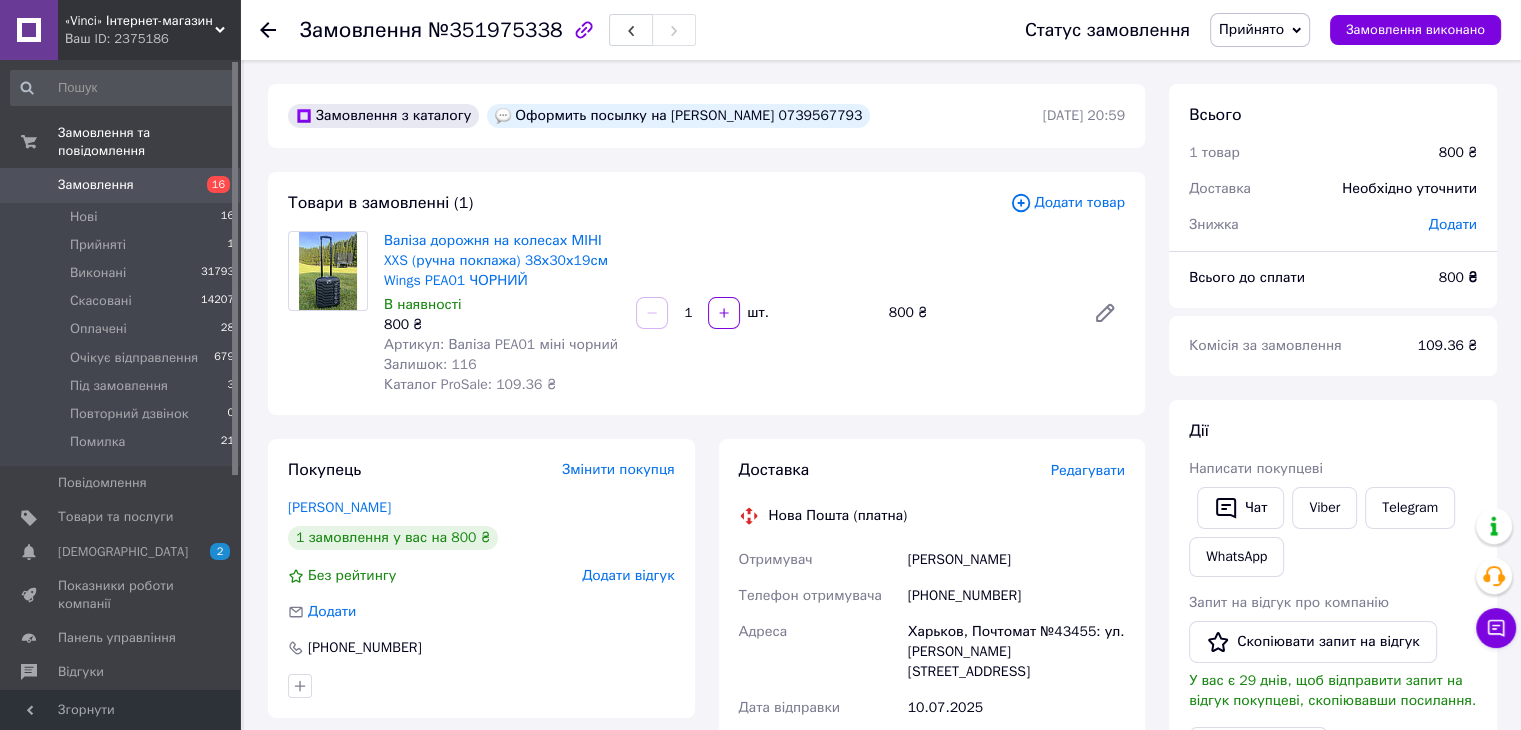 drag, startPoint x: 843, startPoint y: 114, endPoint x: 816, endPoint y: 114, distance: 27 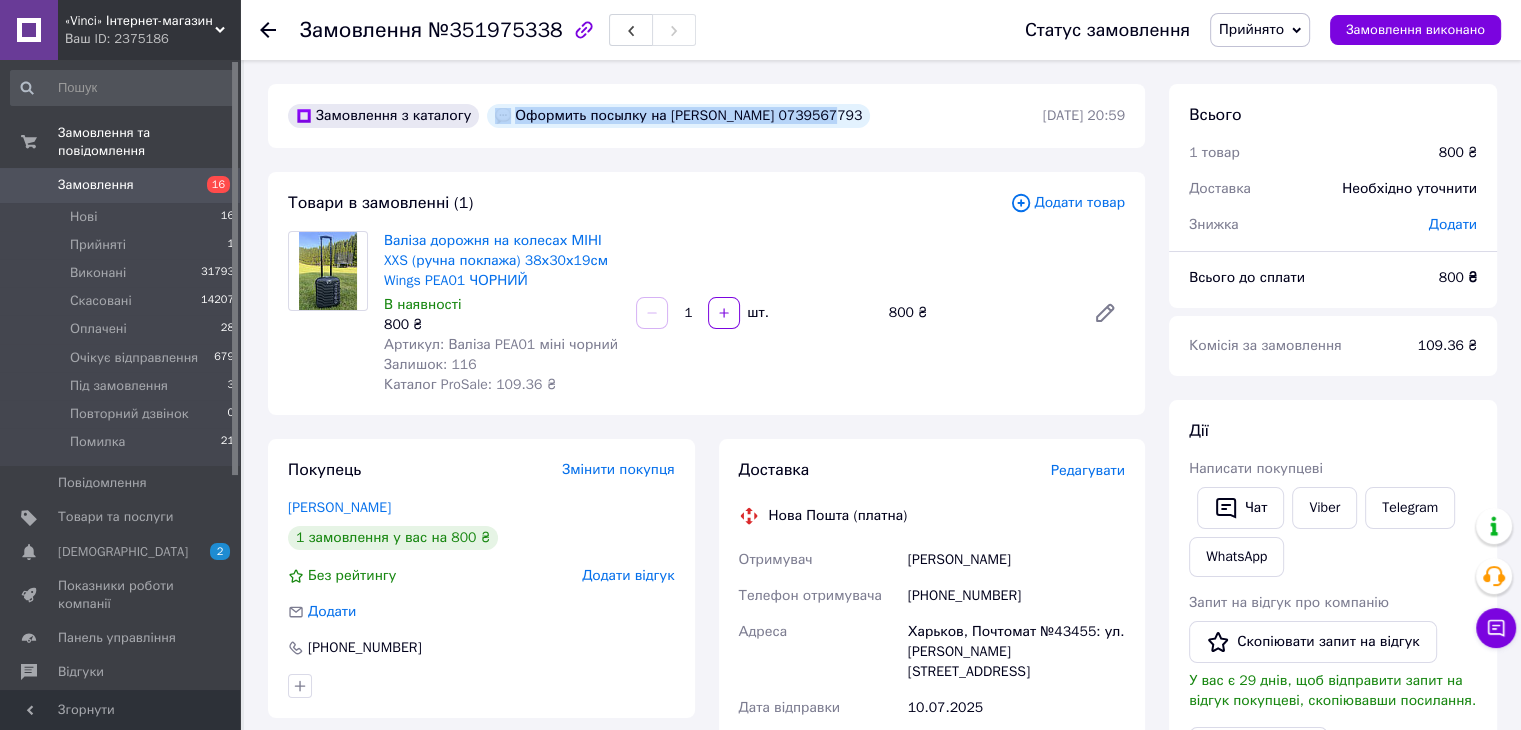 drag, startPoint x: 847, startPoint y: 115, endPoint x: 809, endPoint y: 117, distance: 38.052597 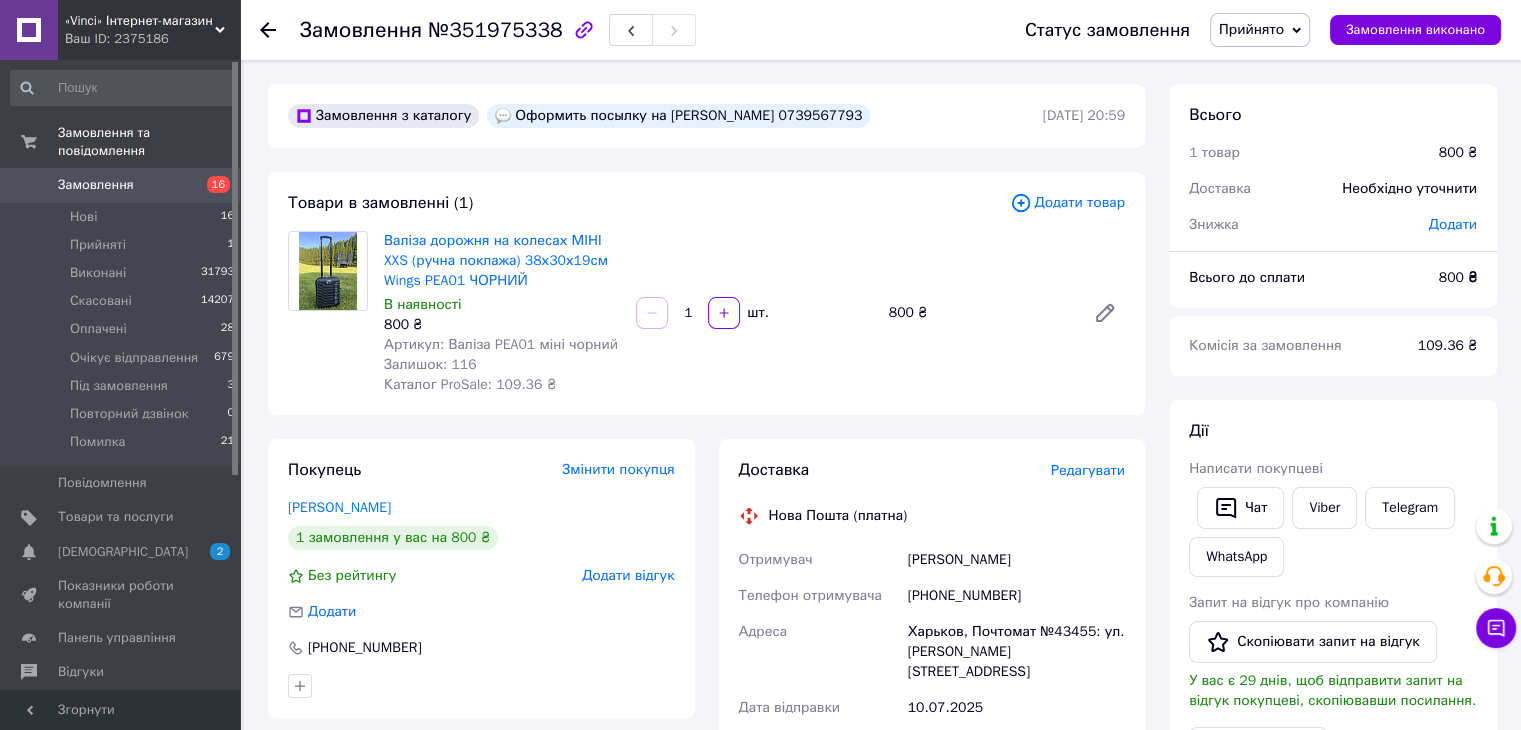 drag, startPoint x: 845, startPoint y: 113, endPoint x: 782, endPoint y: 115, distance: 63.03174 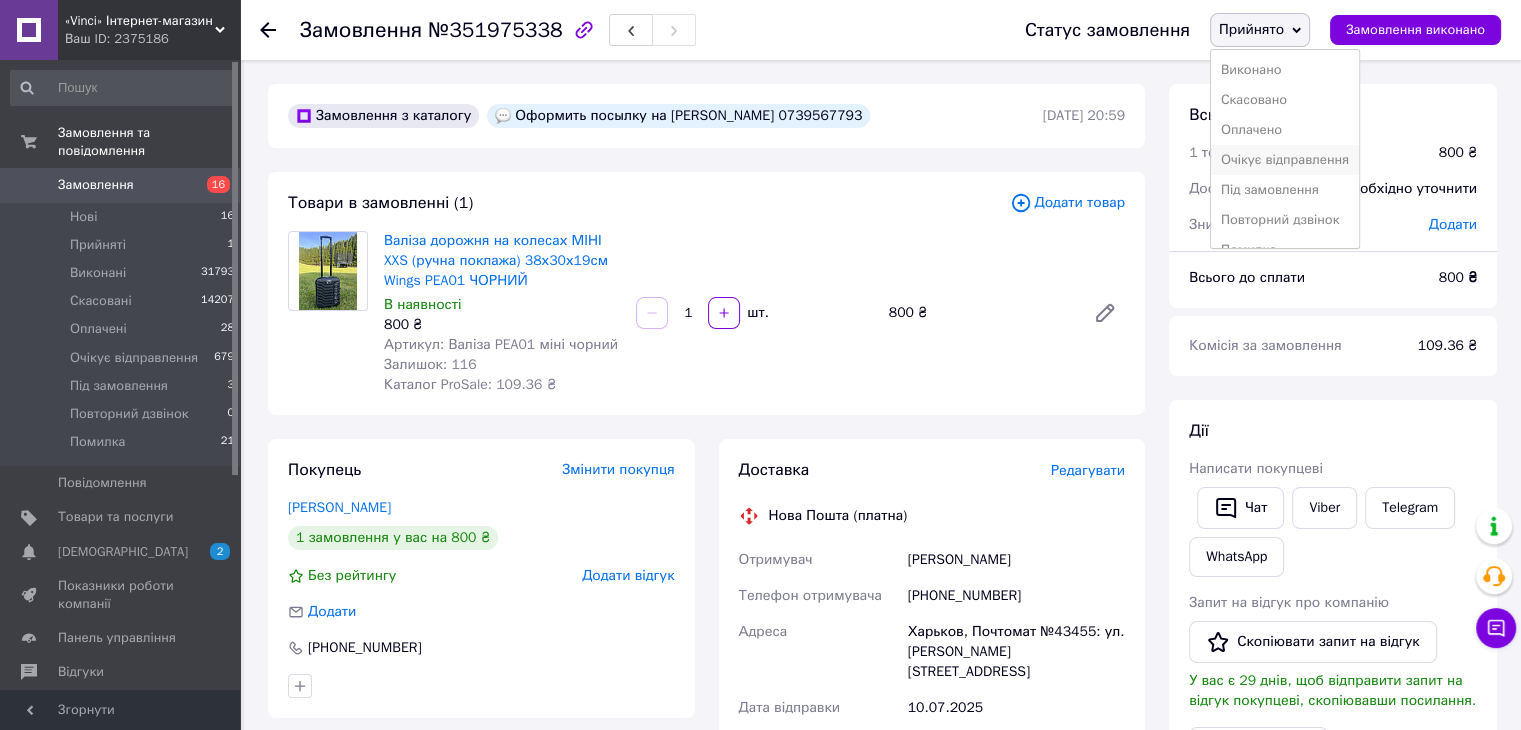click on "Очікує  відправлення" at bounding box center (1285, 160) 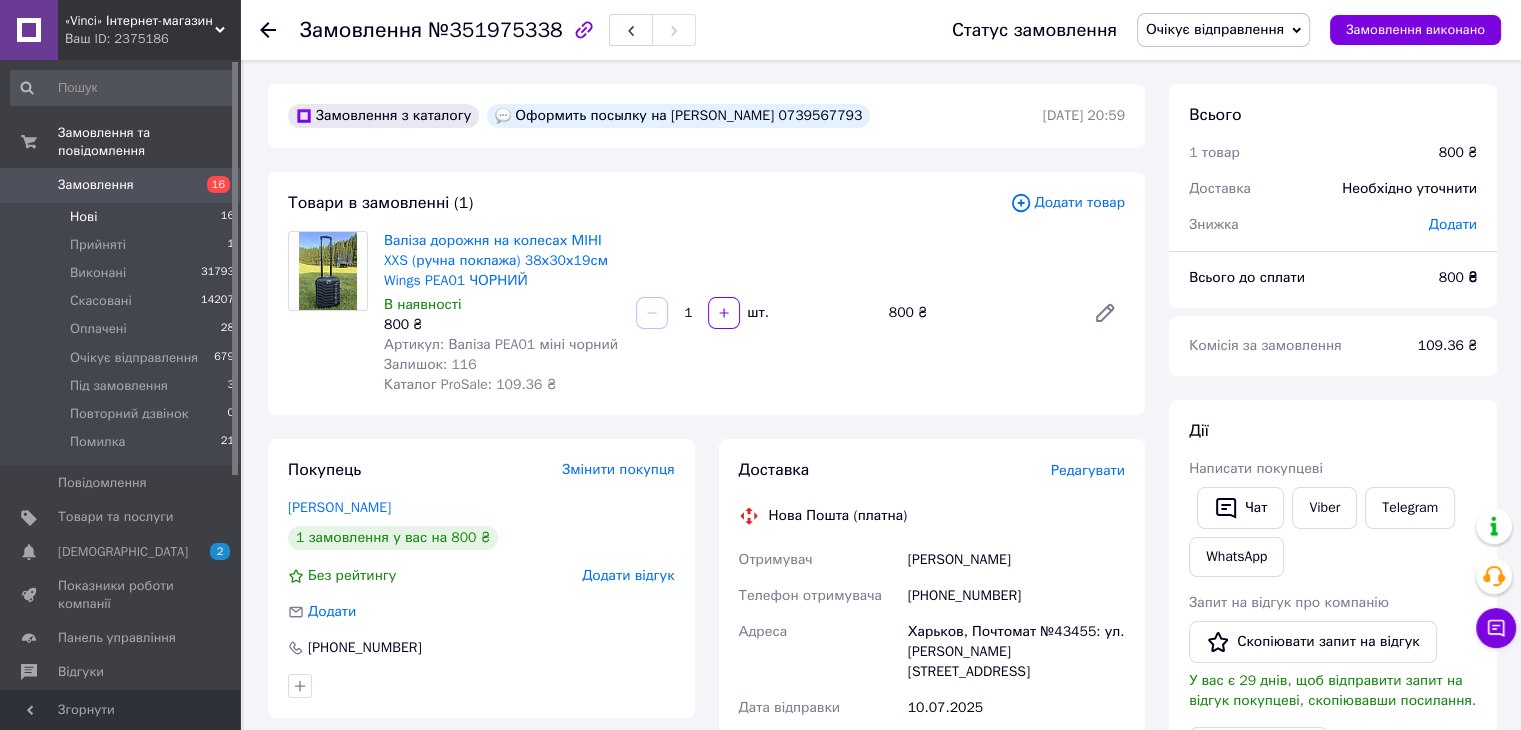 click on "Нові 16" at bounding box center [123, 217] 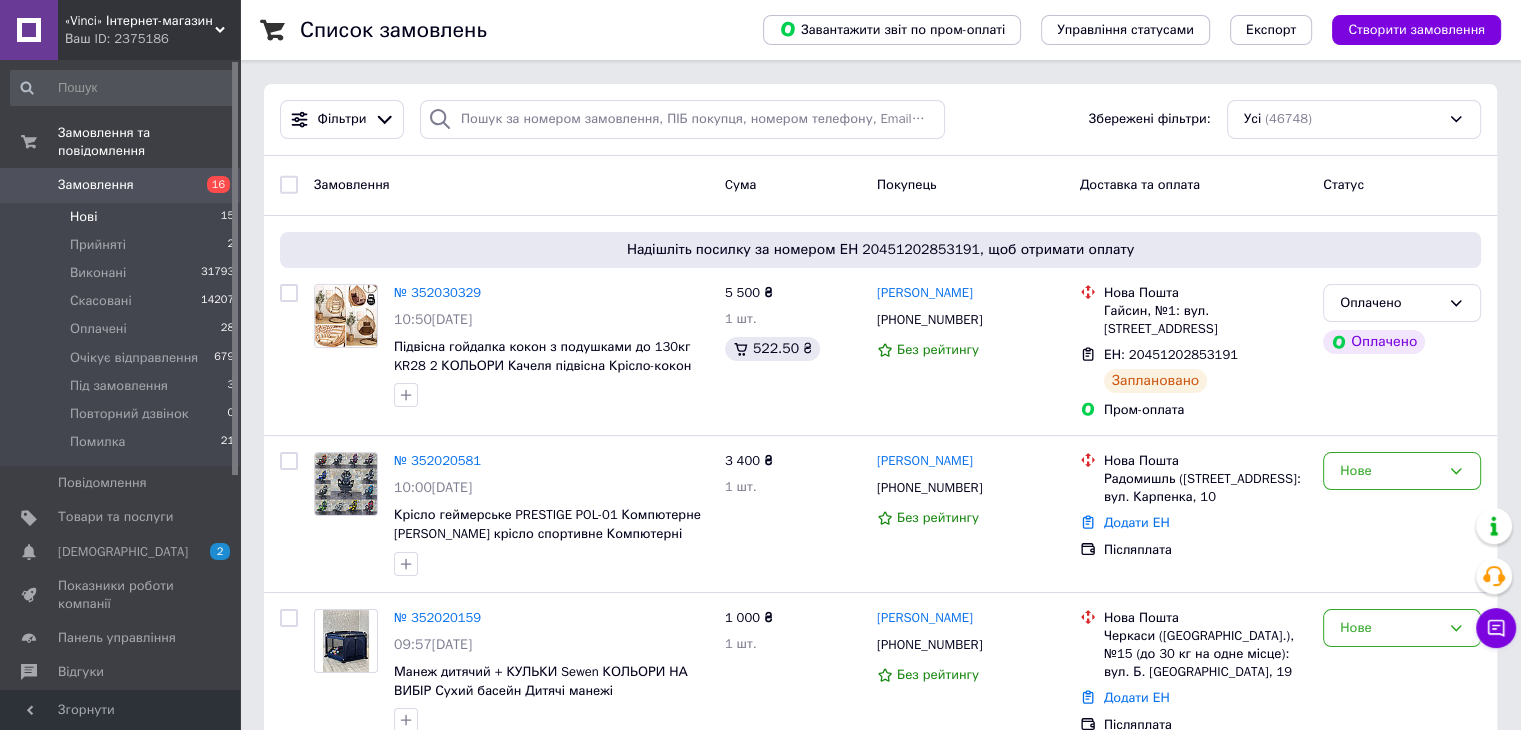 click on "Нові" at bounding box center (83, 217) 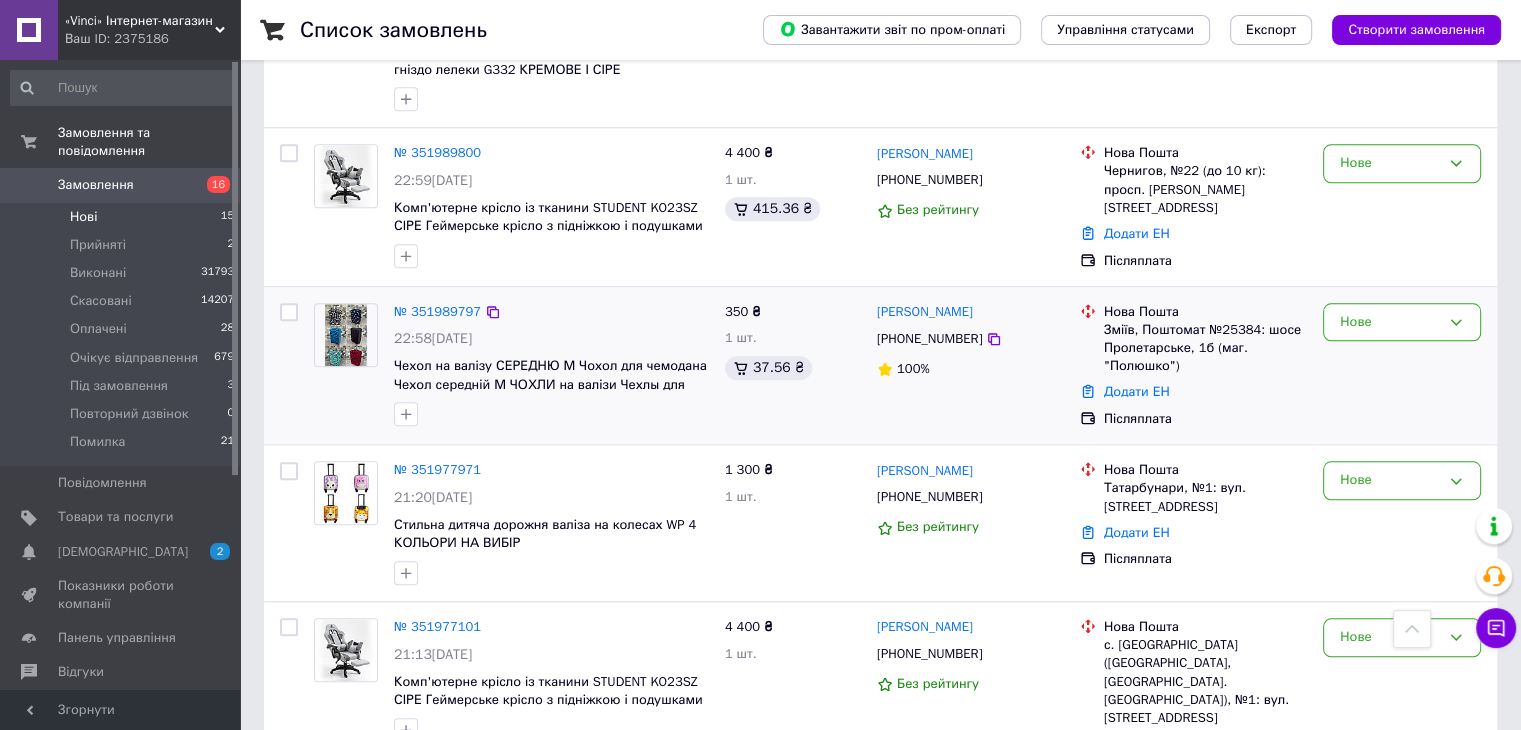 scroll, scrollTop: 1987, scrollLeft: 0, axis: vertical 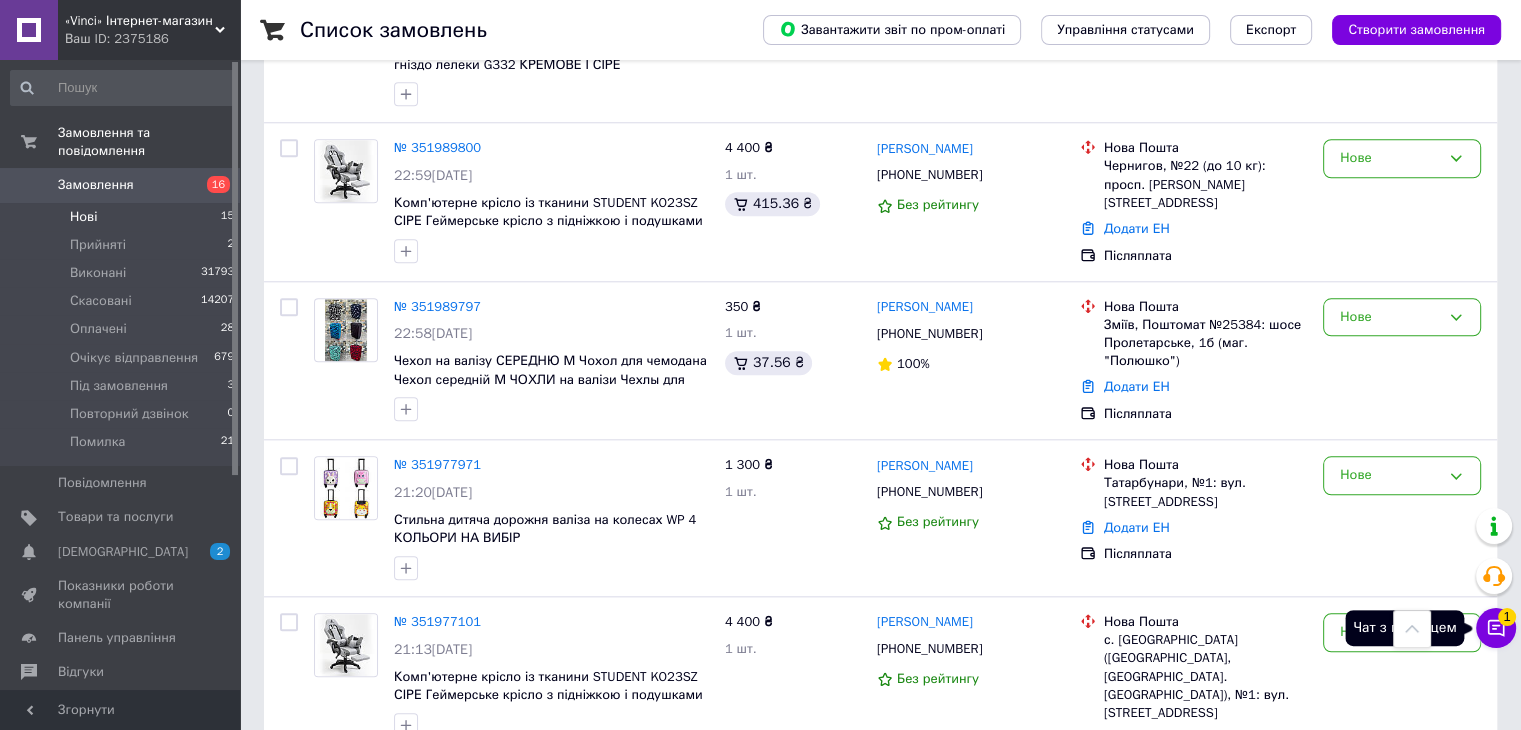 click 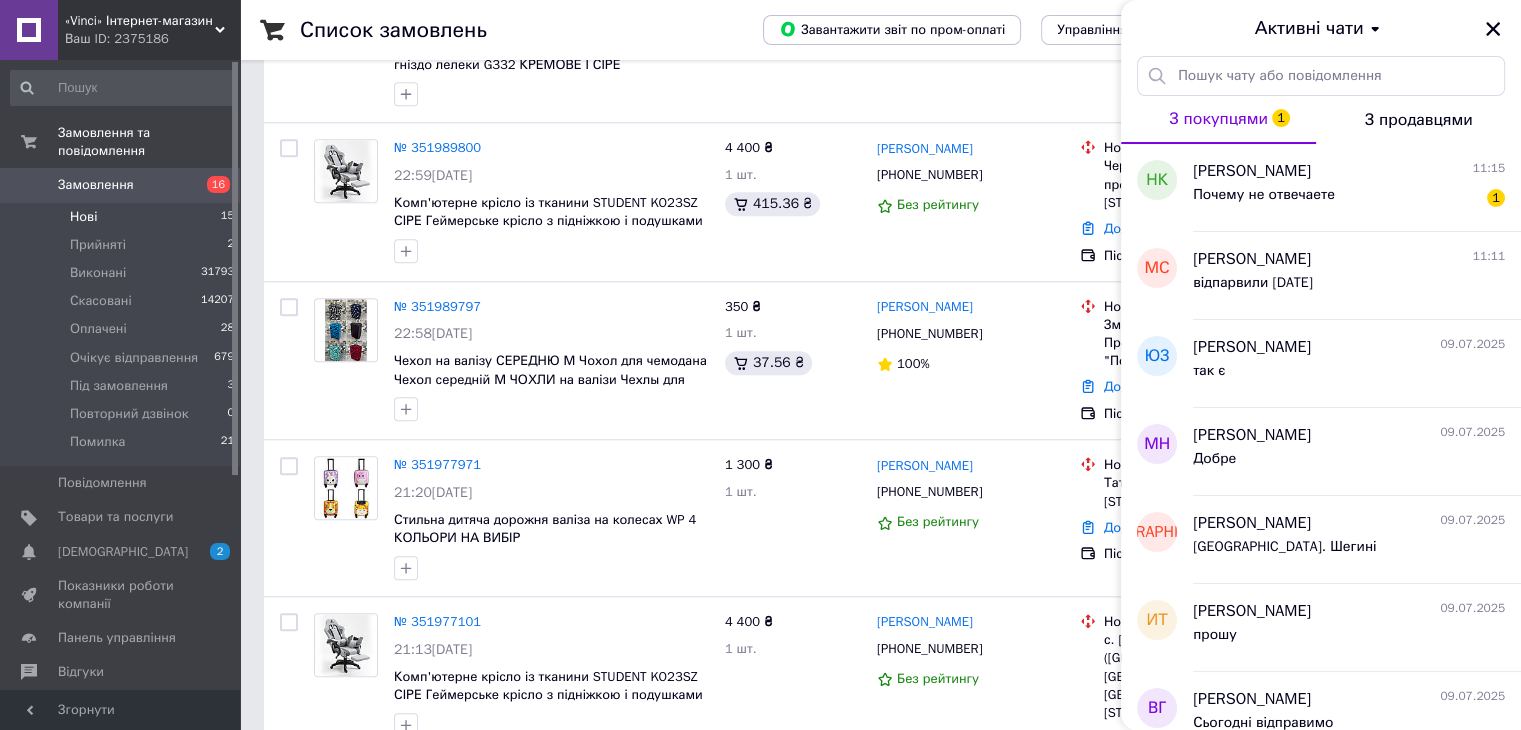 drag, startPoint x: 1492, startPoint y: 35, endPoint x: 1486, endPoint y: 53, distance: 18.973665 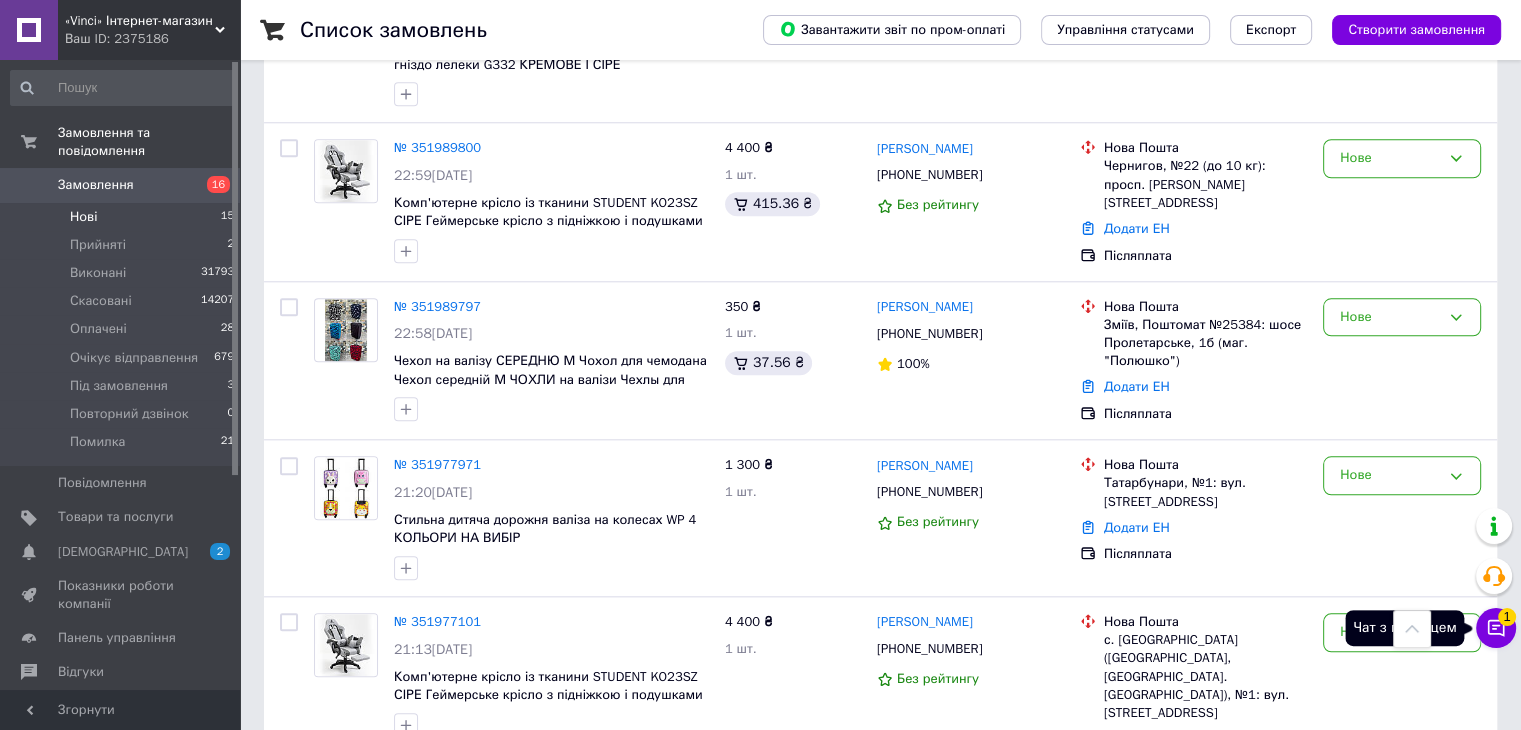 click 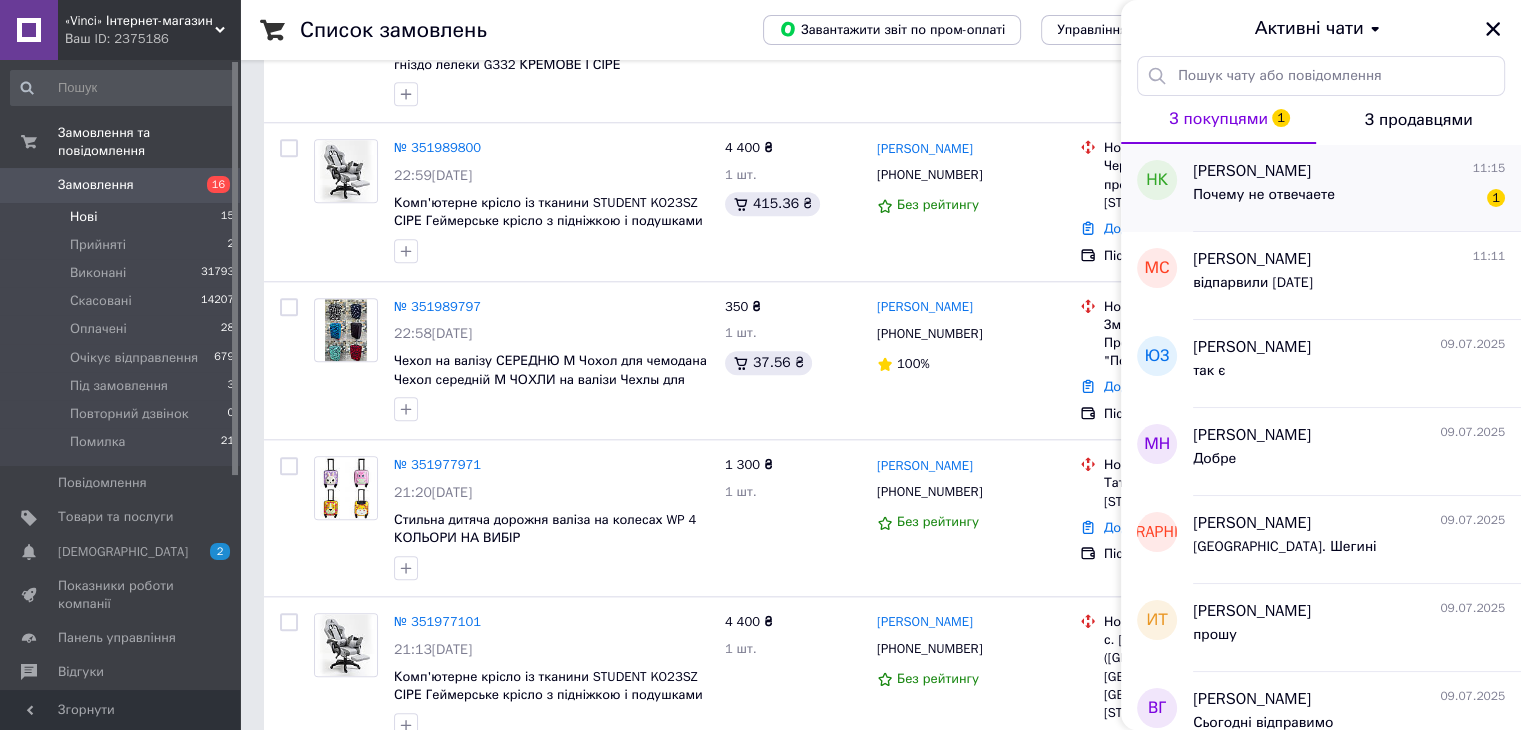 click on "Почему не отвечаете 1" at bounding box center [1349, 199] 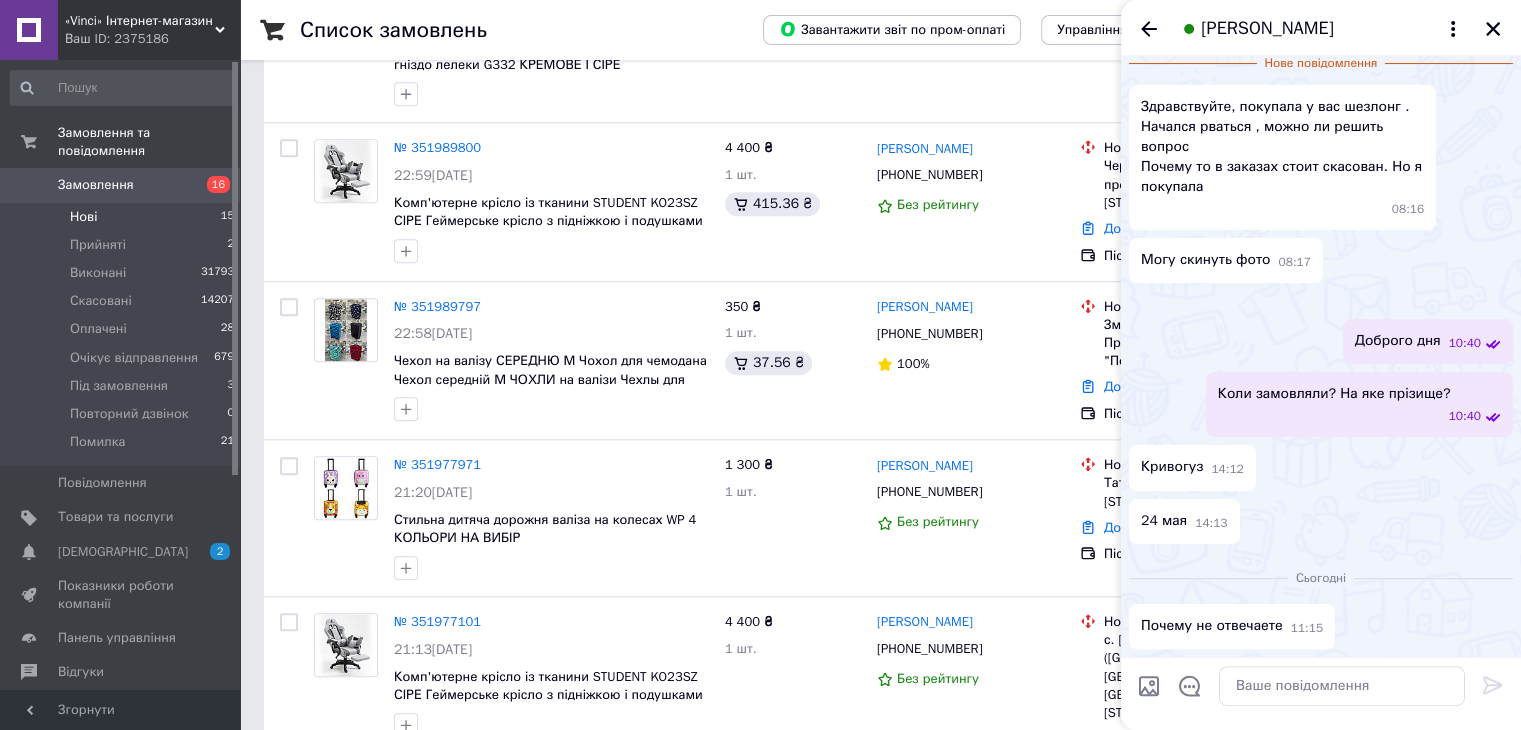 scroll, scrollTop: 502, scrollLeft: 0, axis: vertical 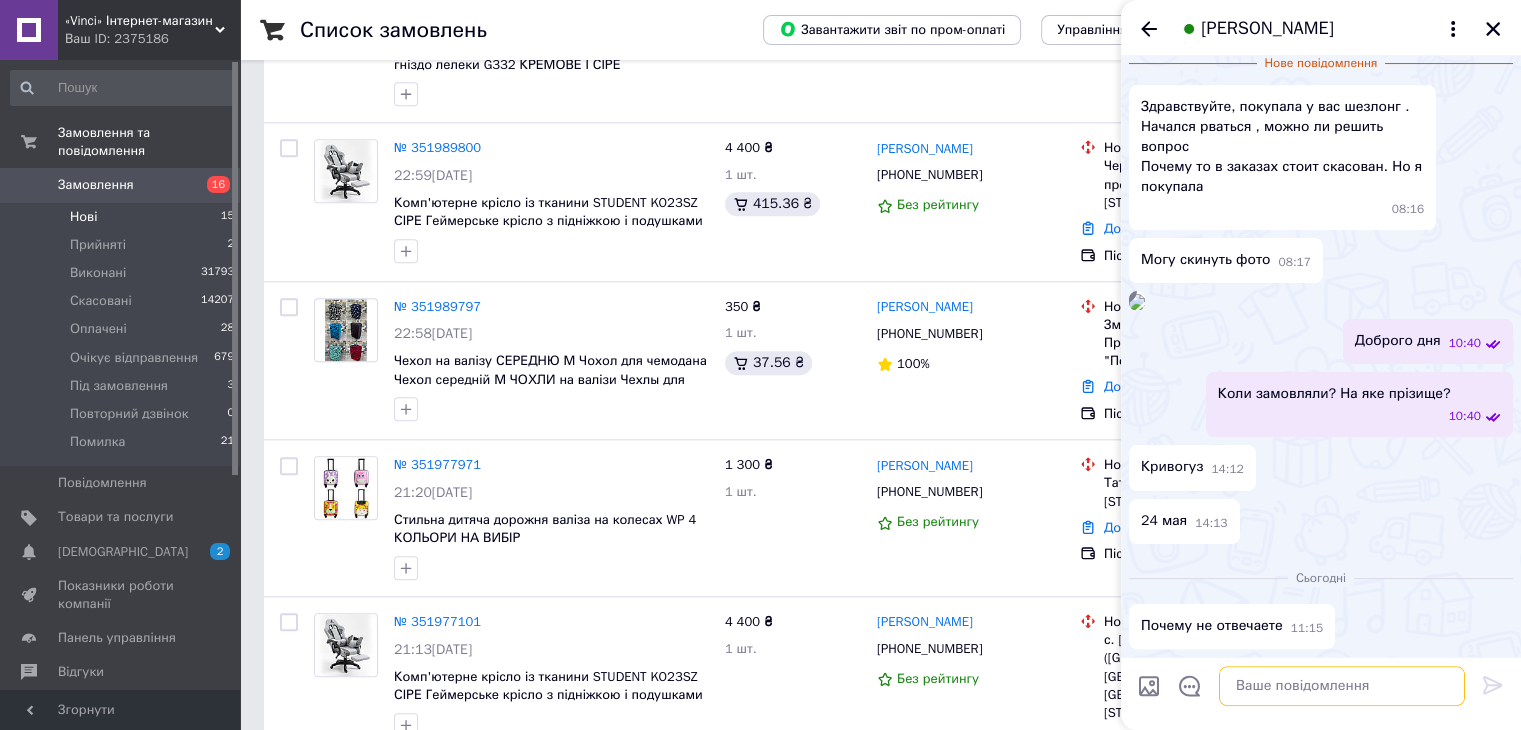 click at bounding box center [1342, 686] 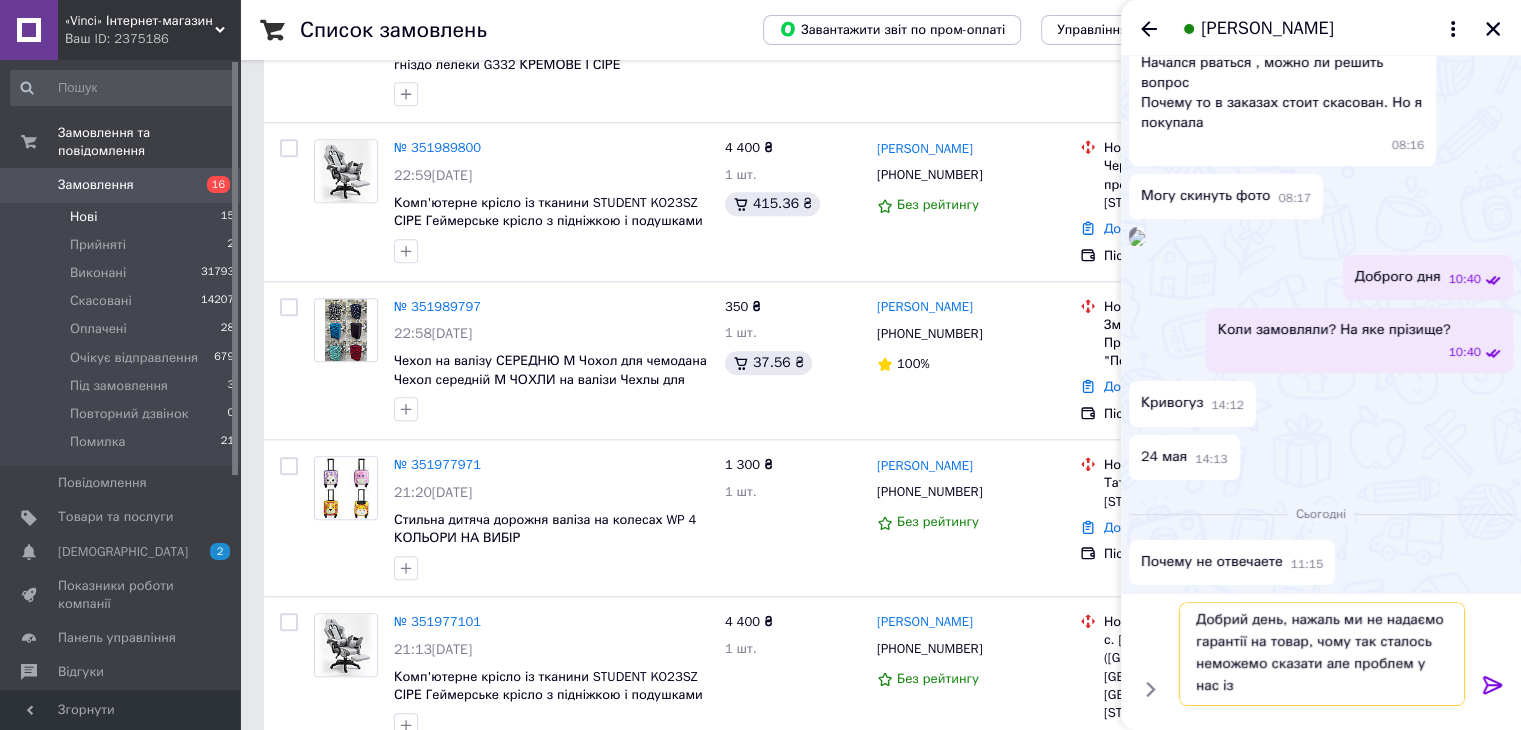 scroll, scrollTop: 1, scrollLeft: 0, axis: vertical 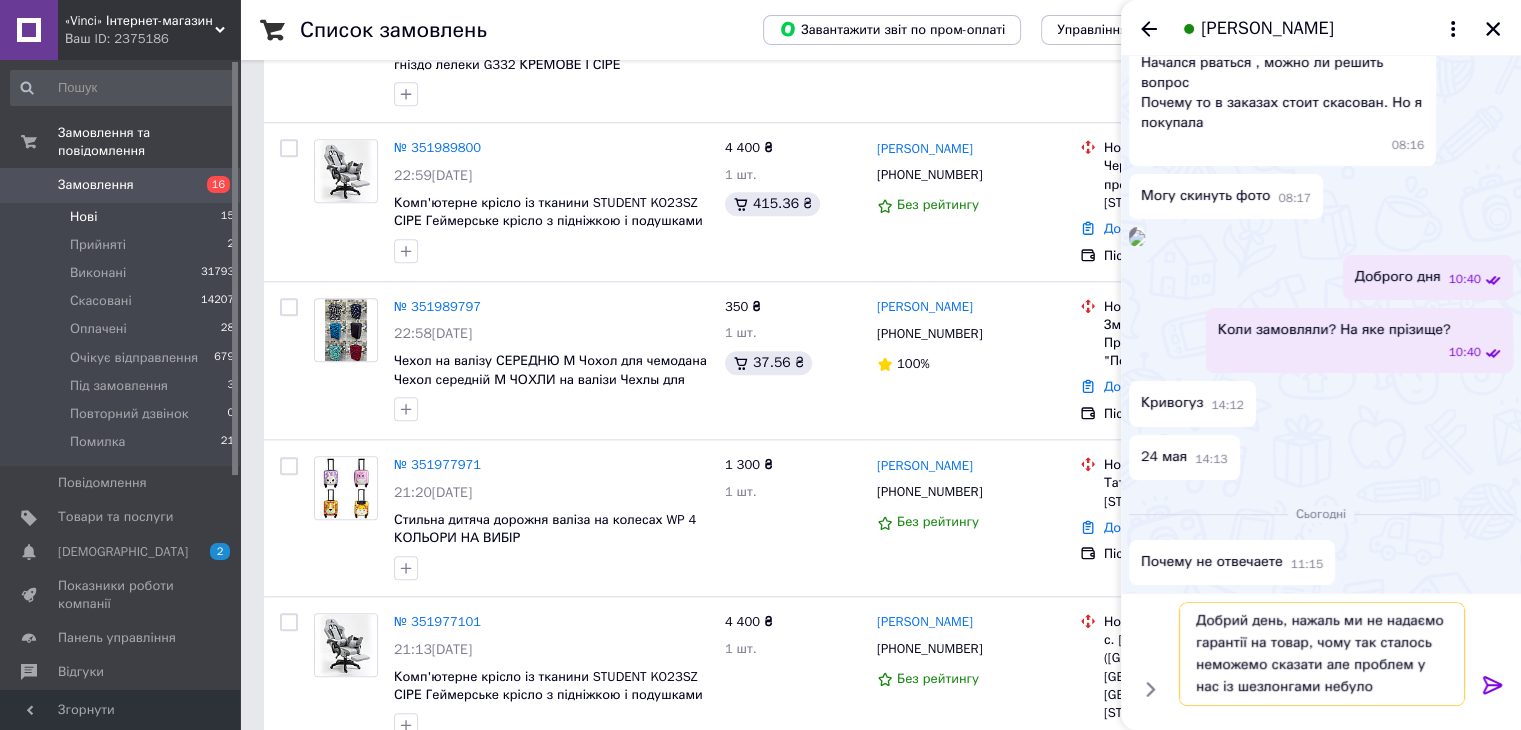 type on "Добрий день, нажаль ми не надаємо гарантії на товар, чому так сталось неможемо сказати але проблем у нас із шезлонгами небуло." 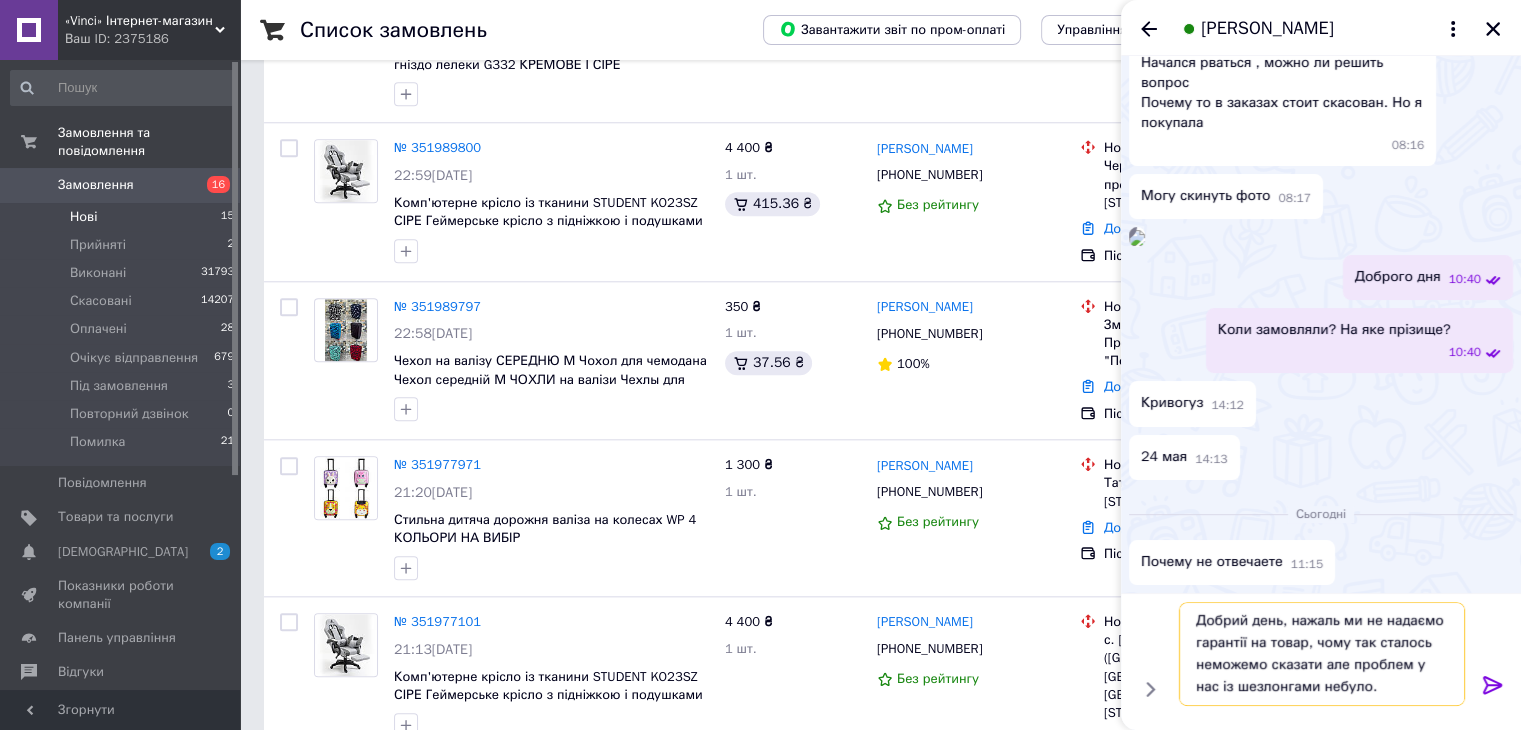 type 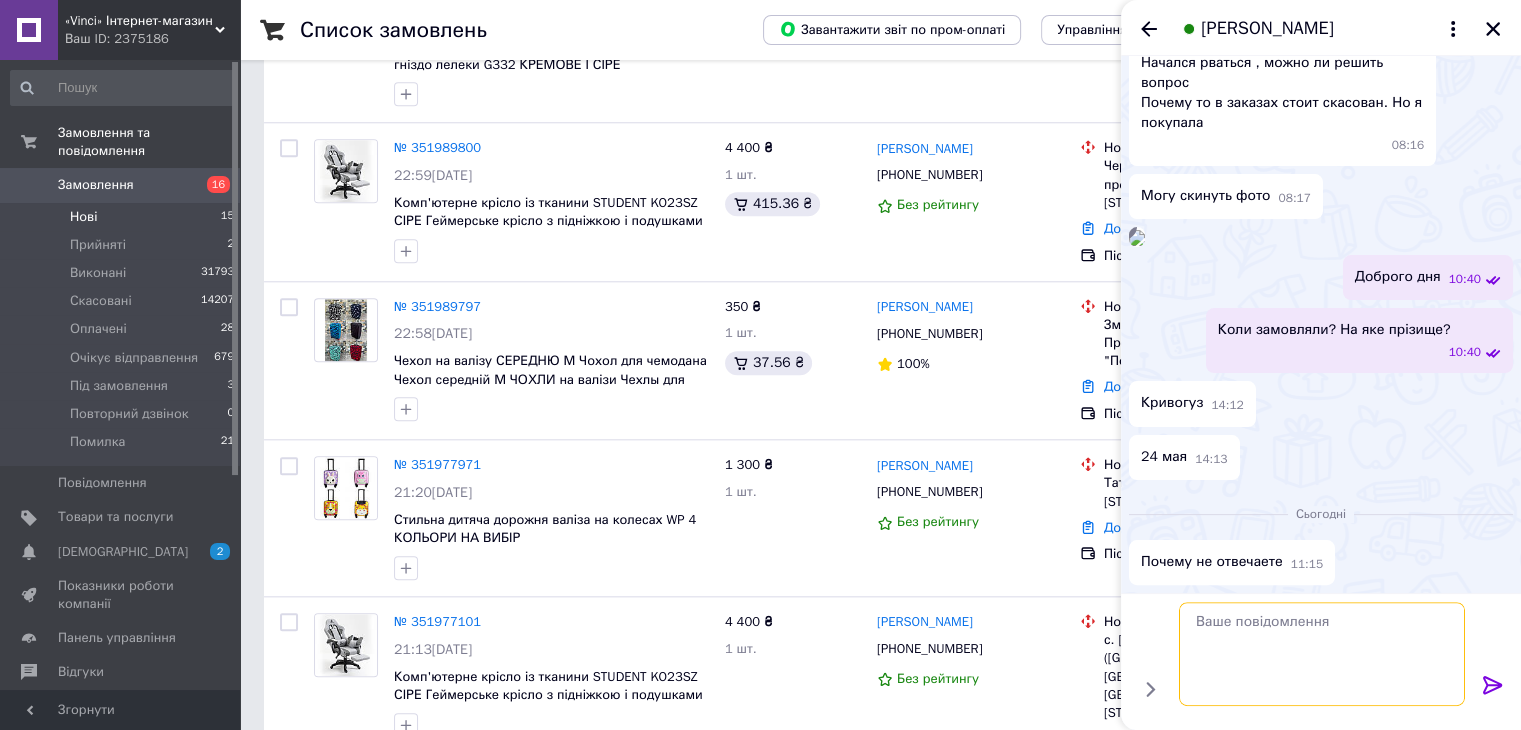scroll, scrollTop: 0, scrollLeft: 0, axis: both 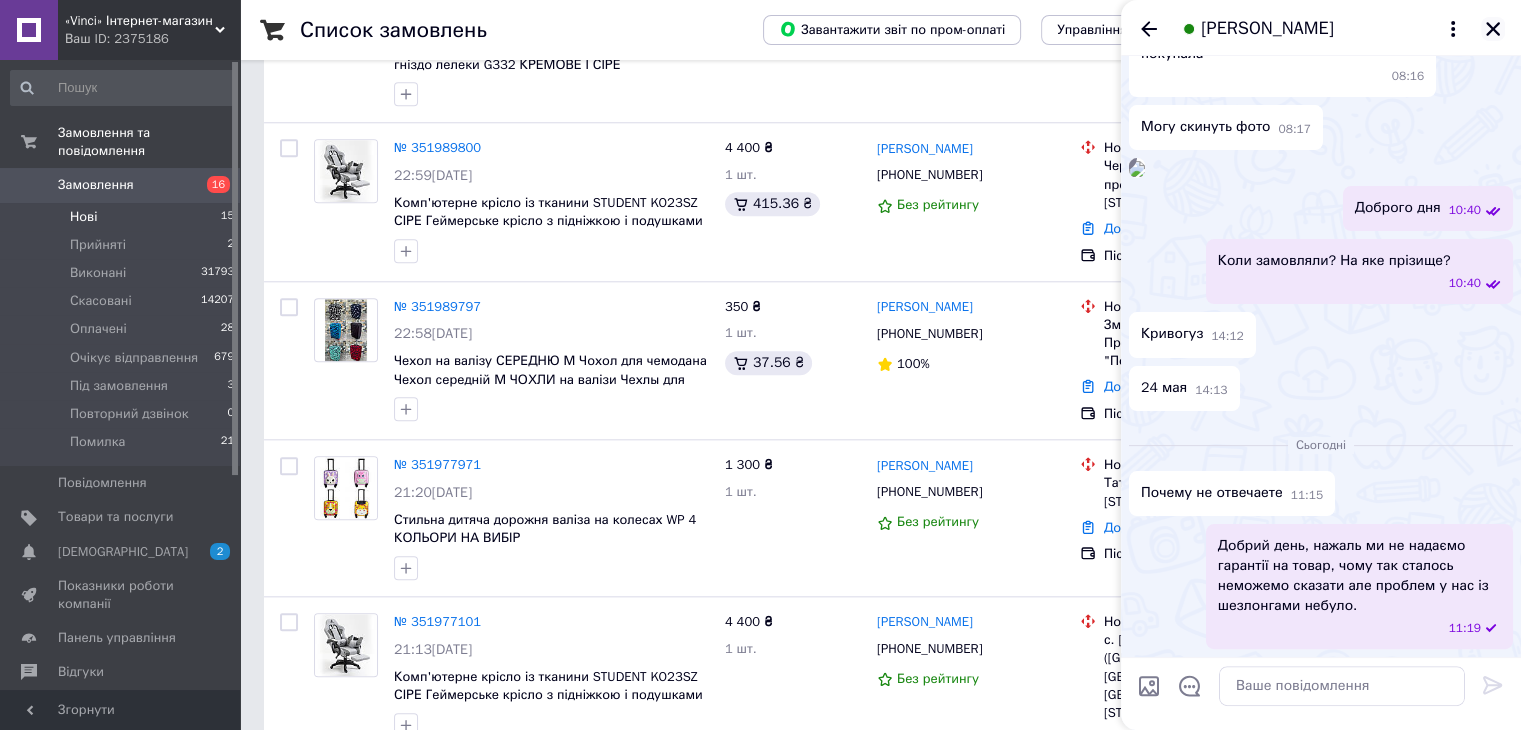 click 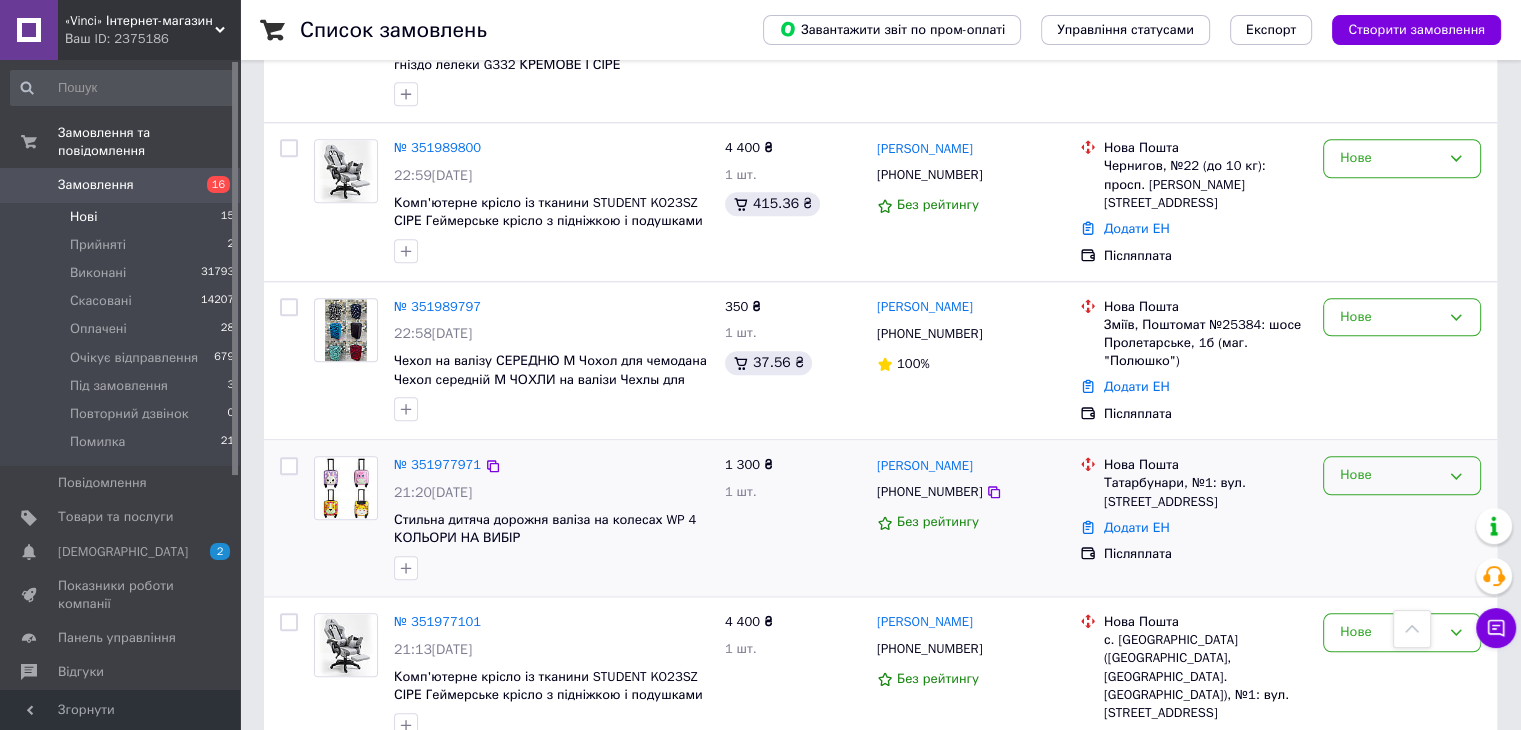 click on "Нове" at bounding box center (1402, 475) 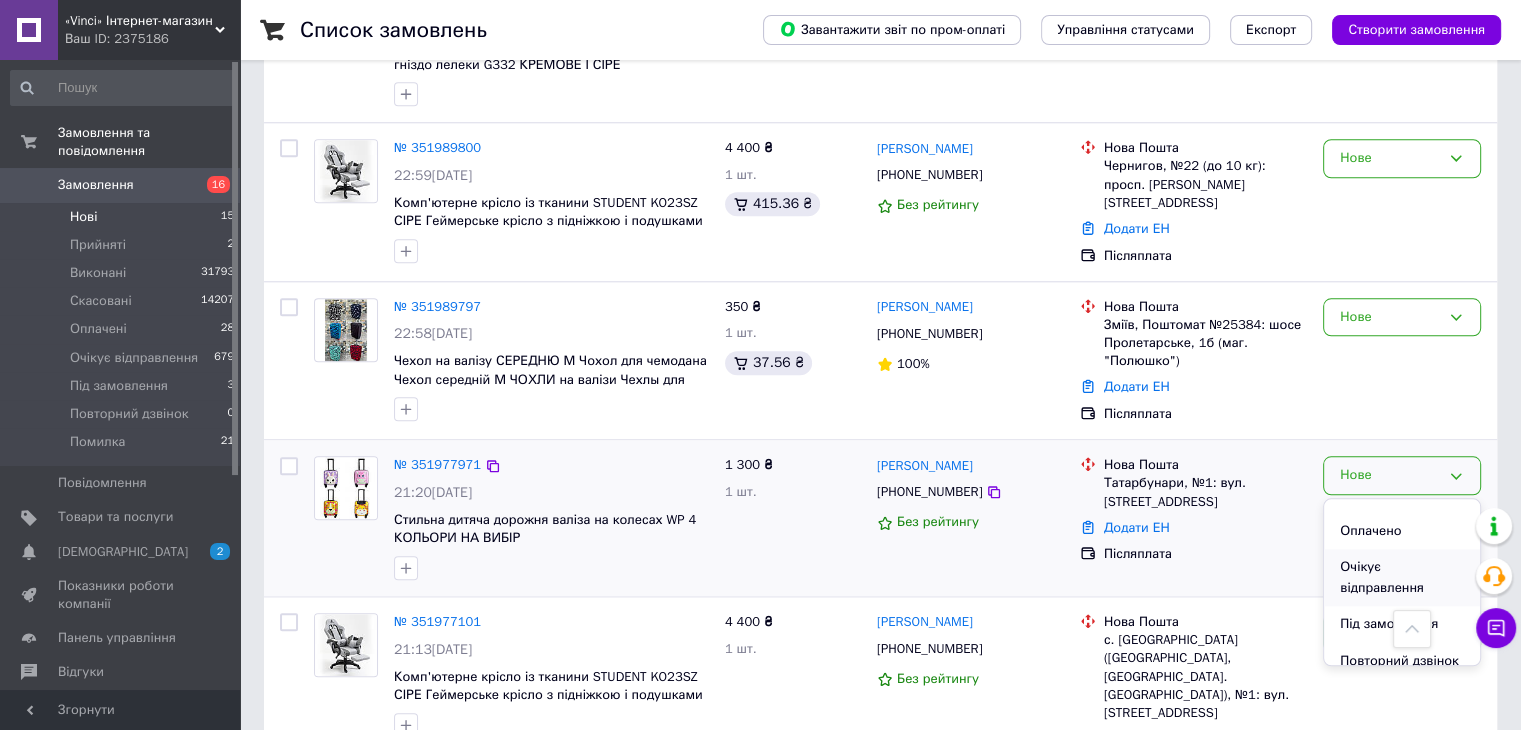 scroll, scrollTop: 100, scrollLeft: 0, axis: vertical 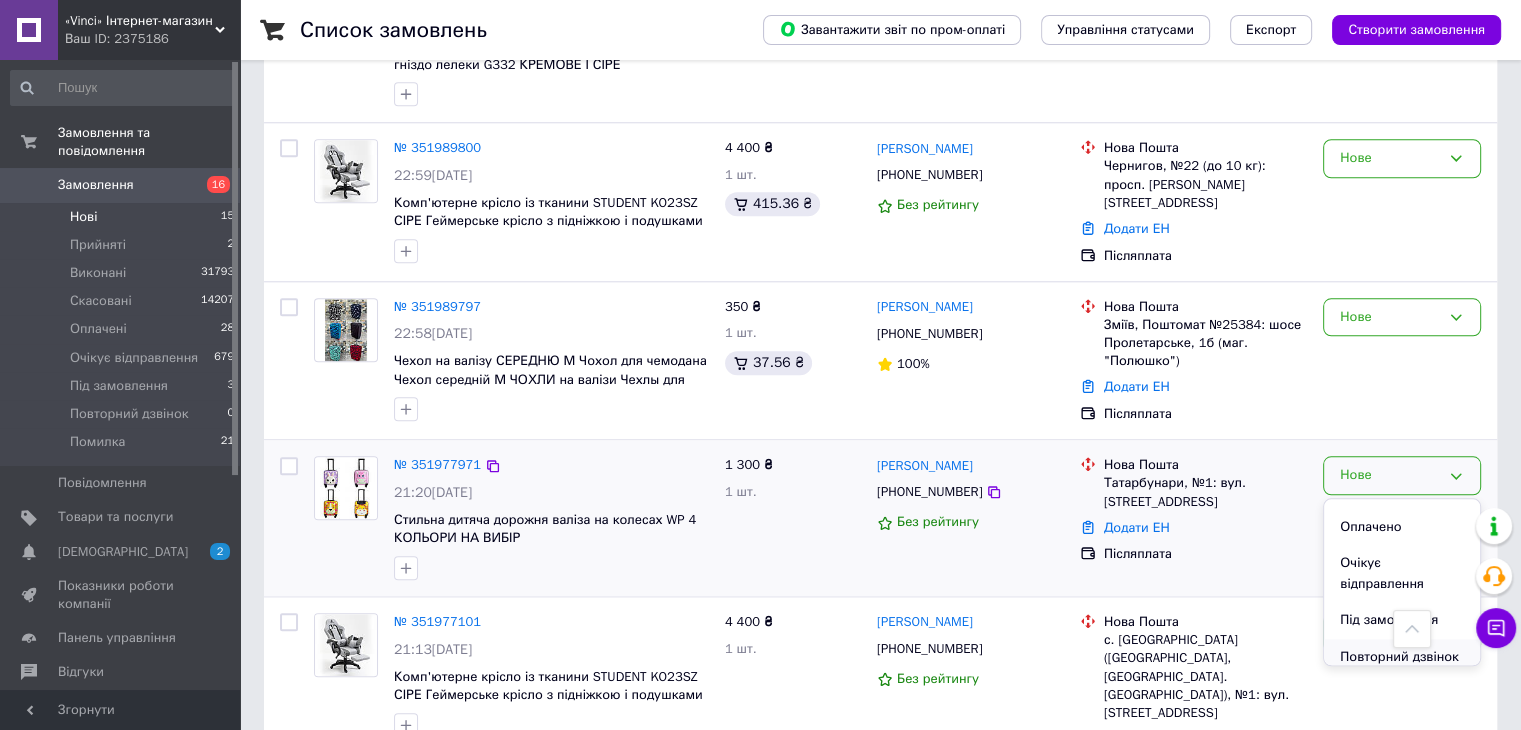 click on "Повторний дзвінок" at bounding box center (1402, 657) 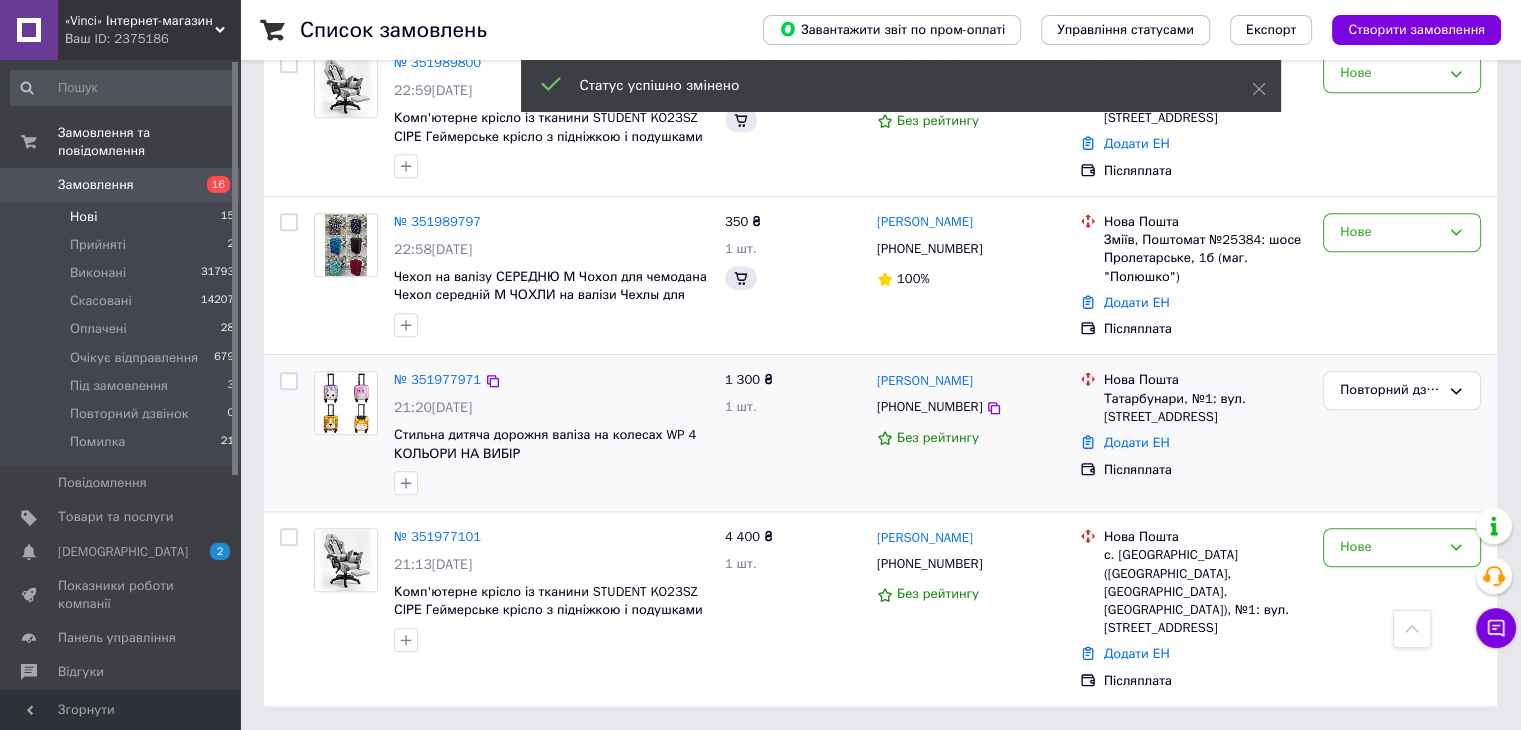 scroll, scrollTop: 1515, scrollLeft: 0, axis: vertical 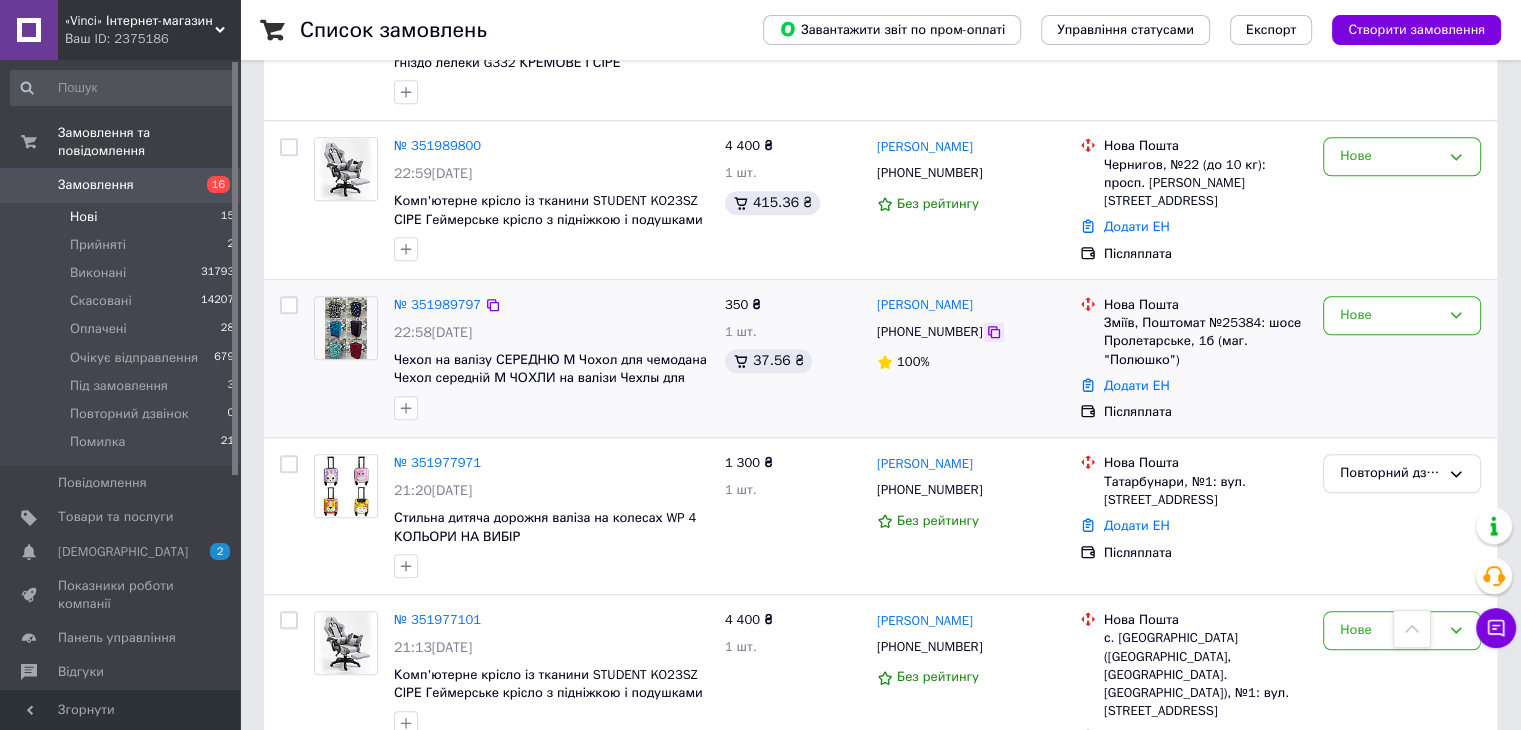 click 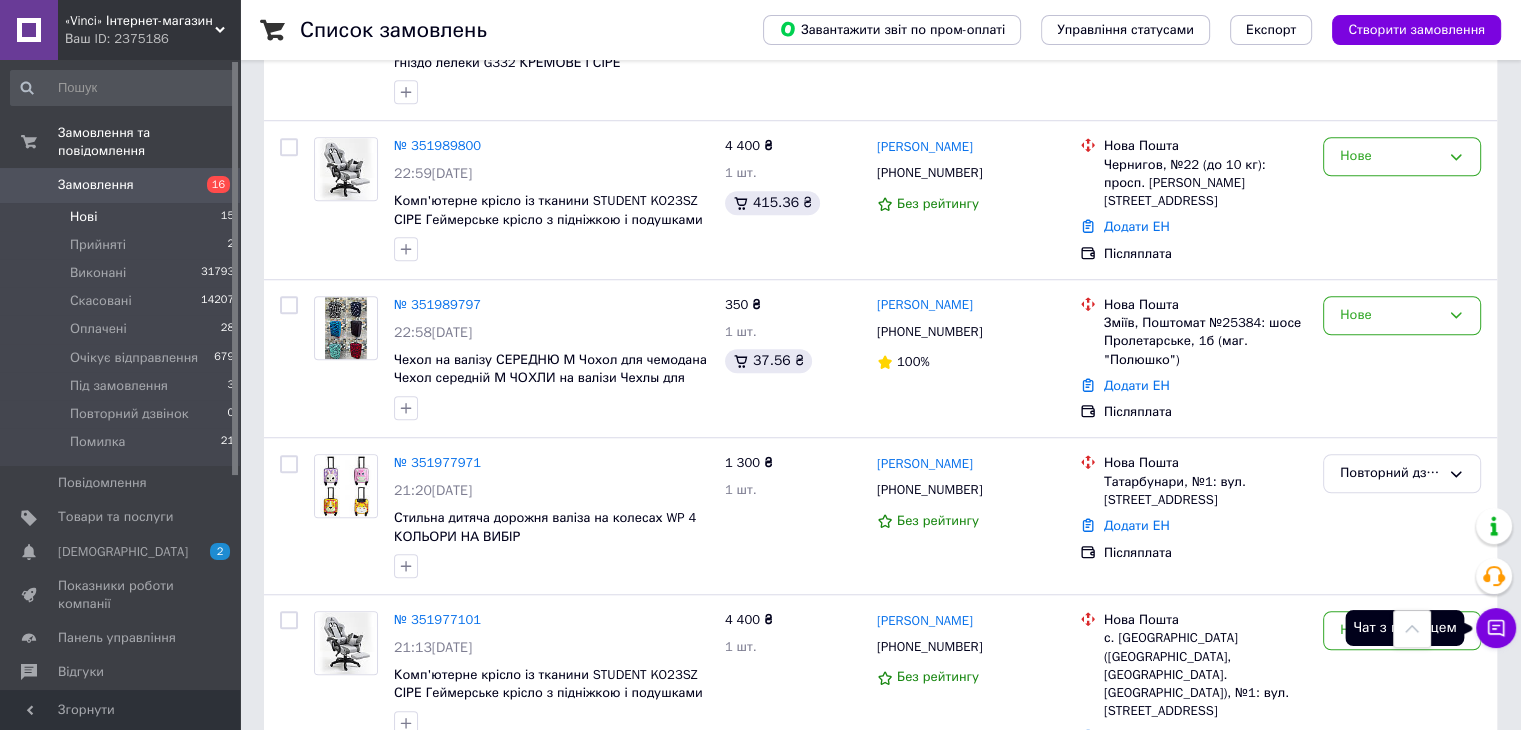 click 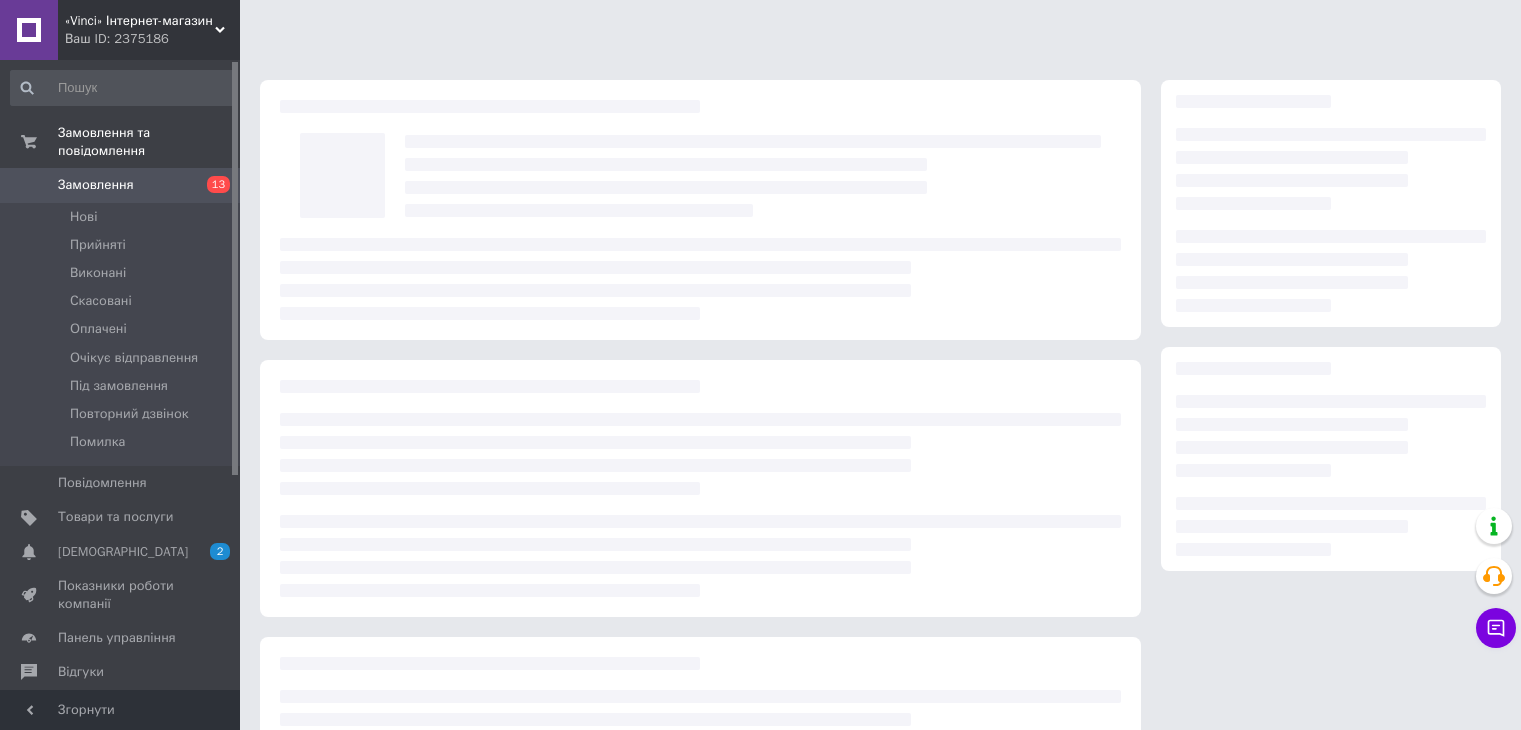 scroll, scrollTop: 0, scrollLeft: 0, axis: both 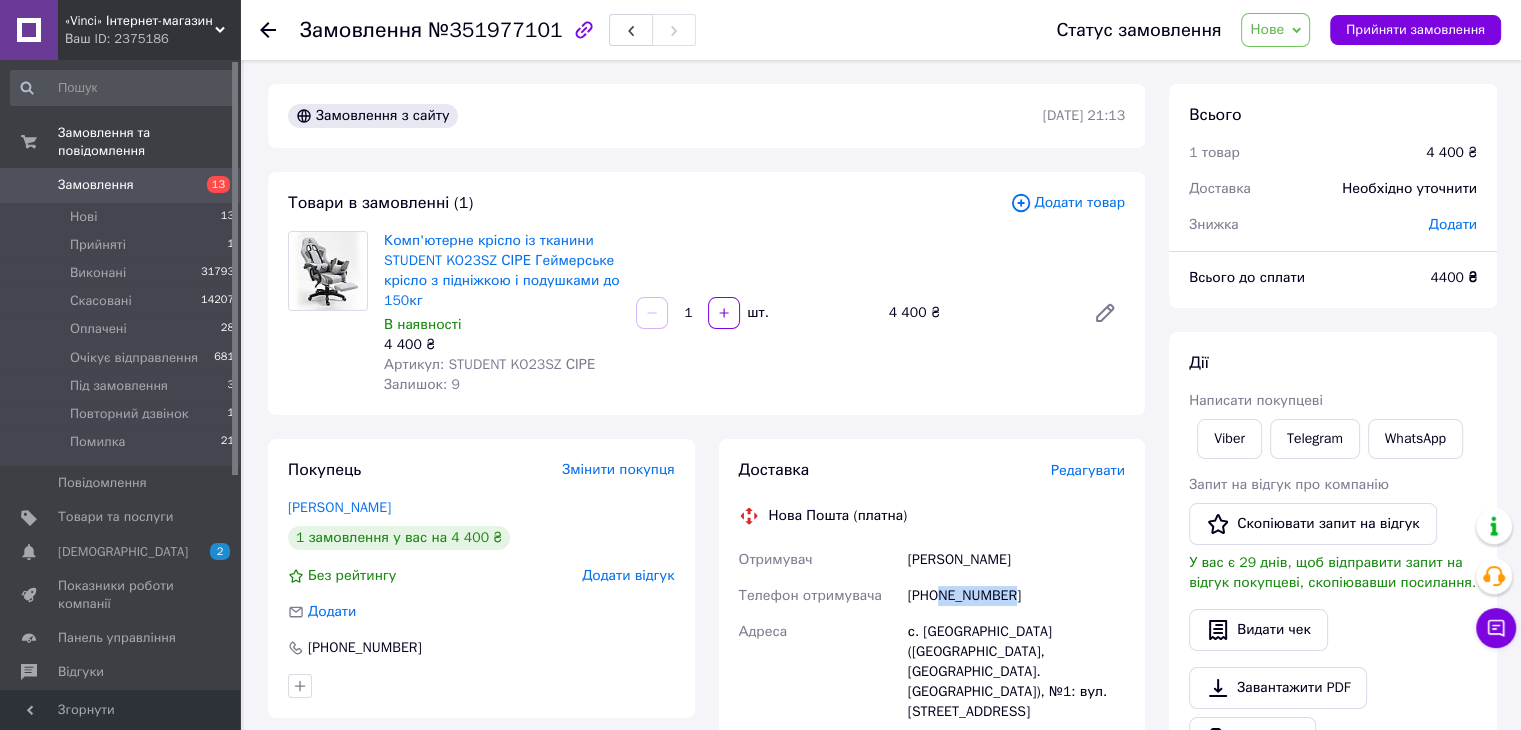 drag, startPoint x: 1007, startPoint y: 600, endPoint x: 940, endPoint y: 584, distance: 68.88396 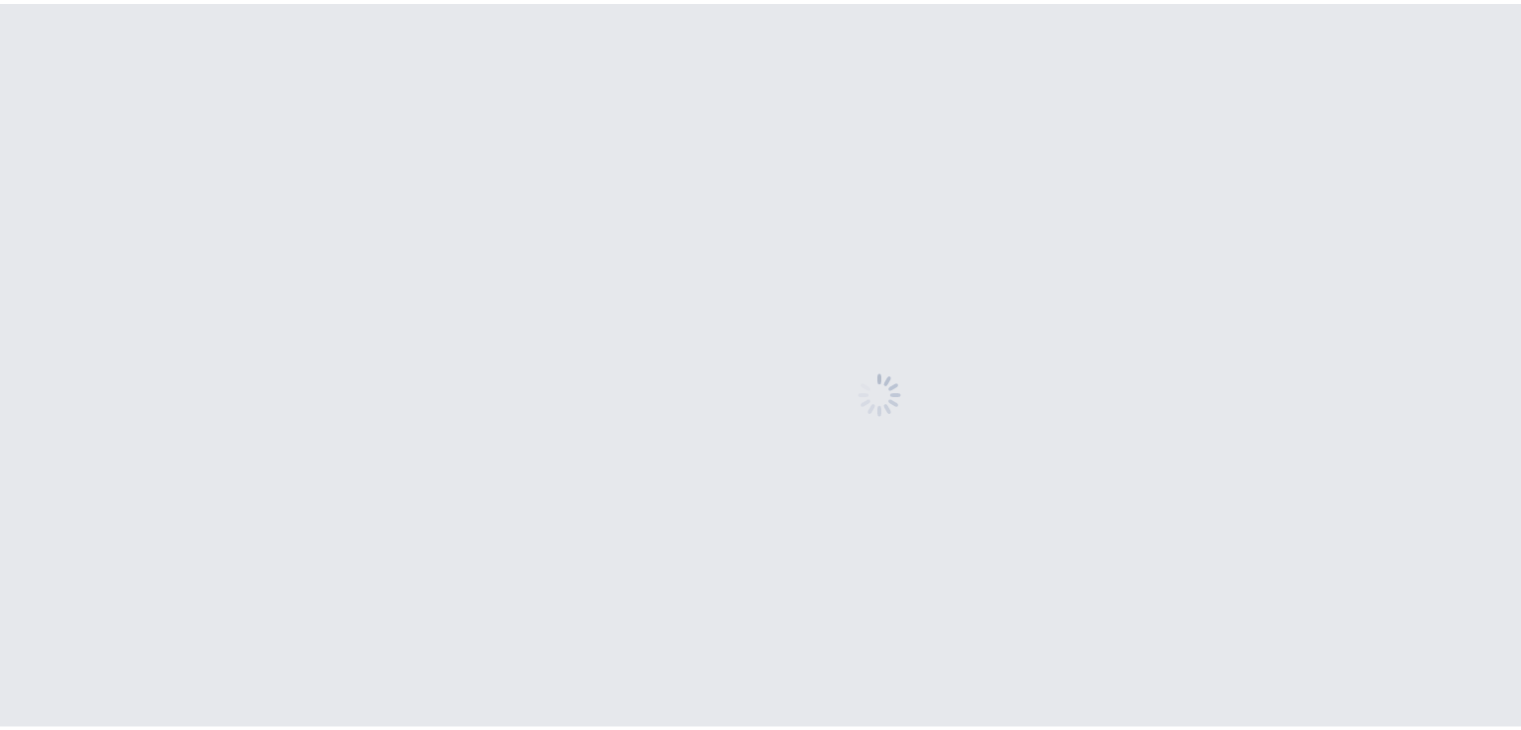 scroll, scrollTop: 0, scrollLeft: 0, axis: both 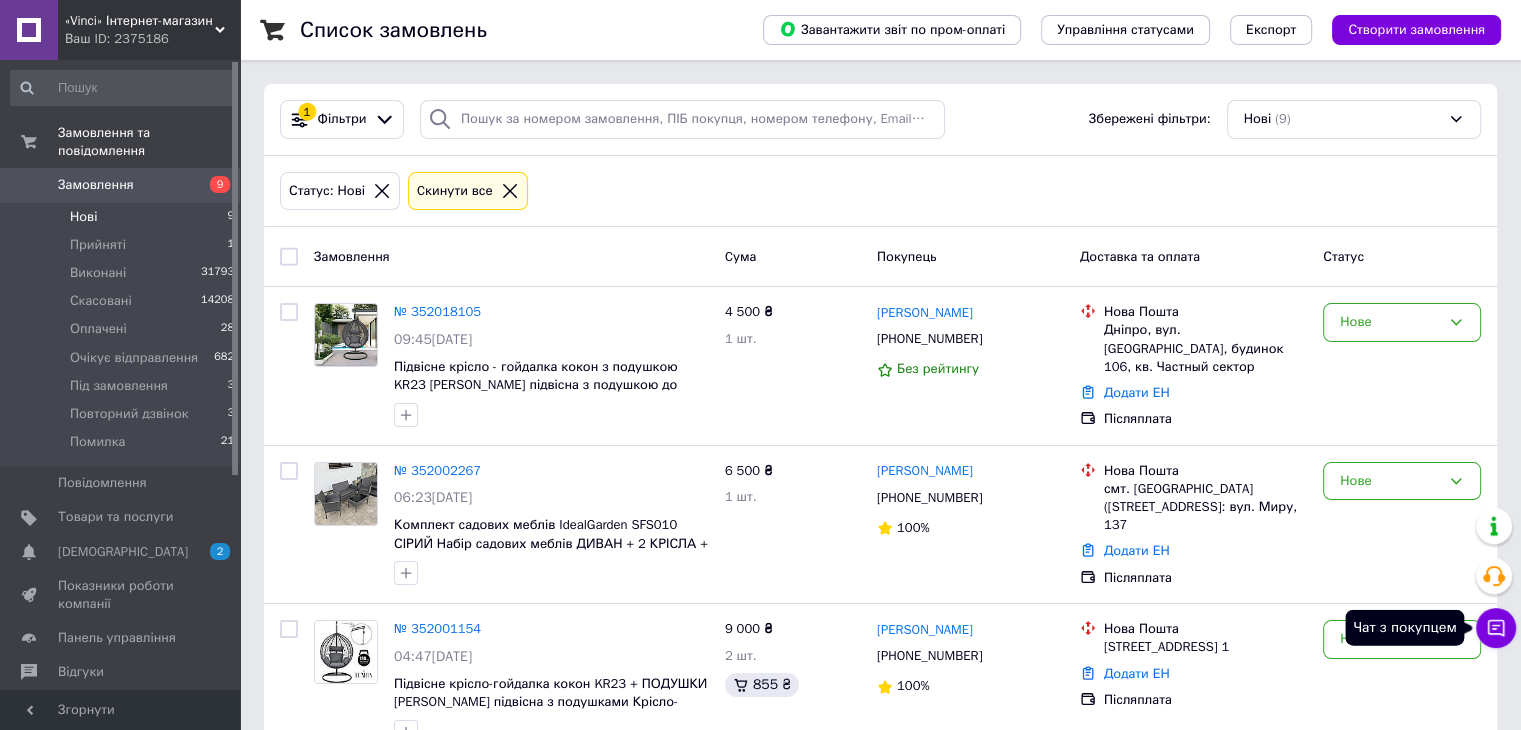 click 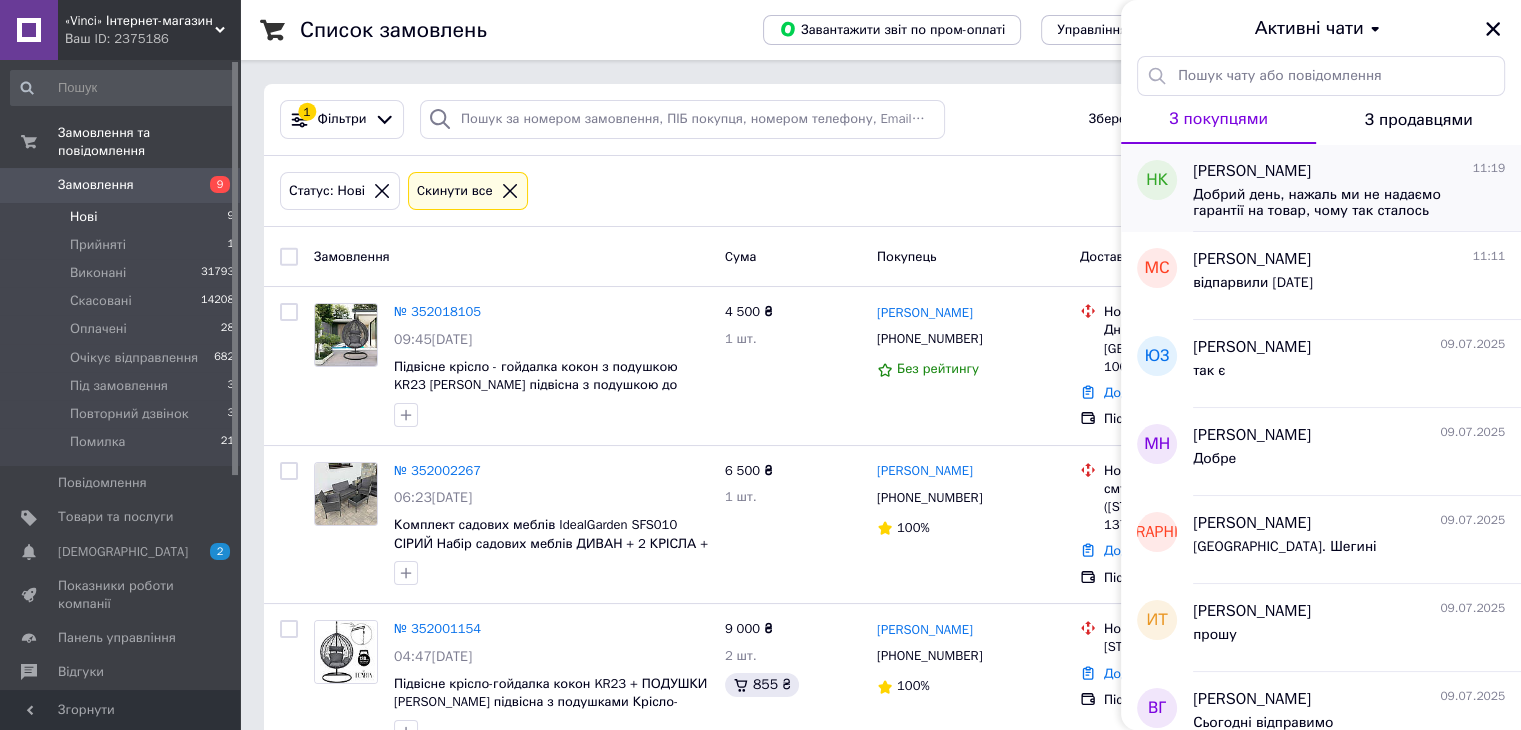 click on "Добрий день, нажаль ми не надаємо гарантії на товар, чому так сталось неможемо сказати але проблем у нас із шезлонгами небуло." at bounding box center (1335, 203) 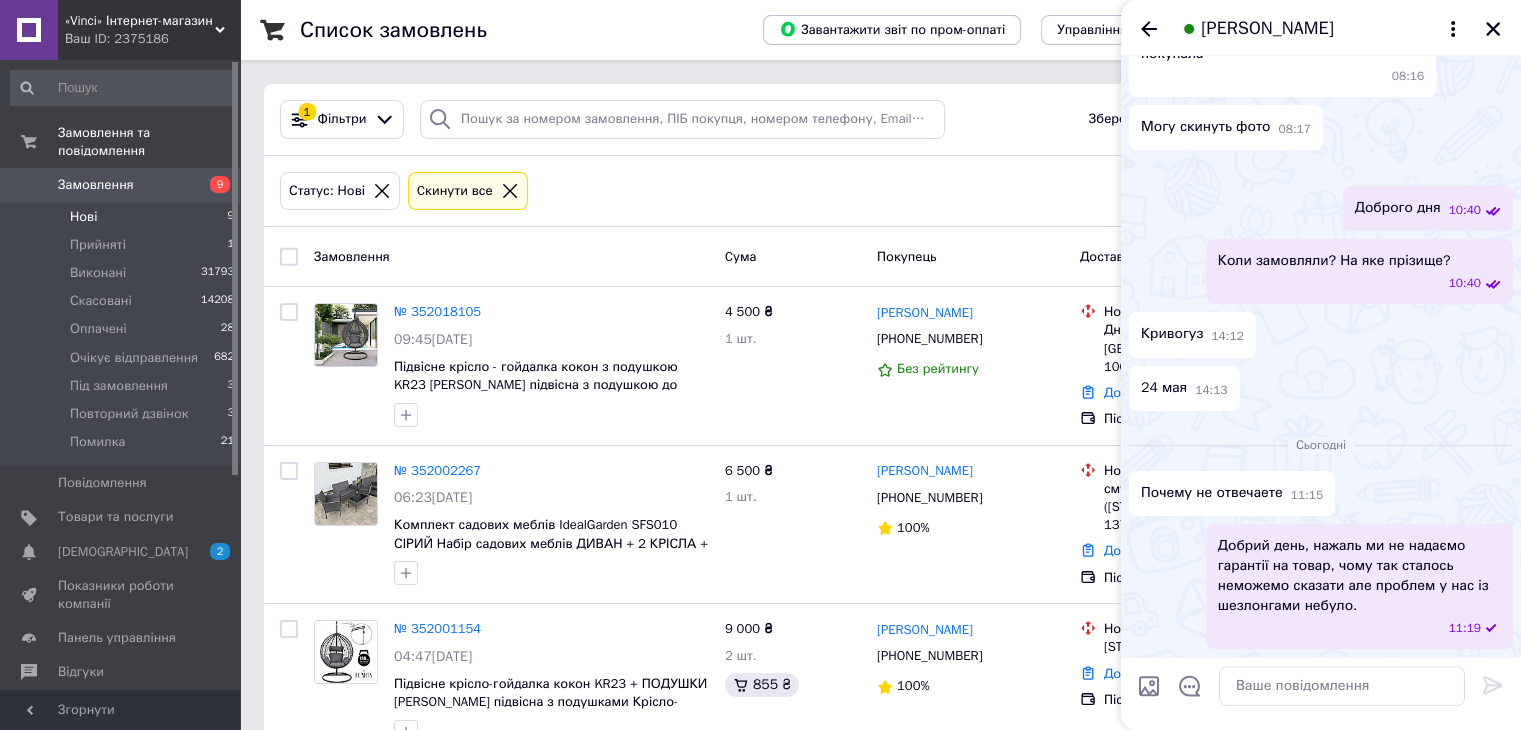 scroll, scrollTop: 599, scrollLeft: 0, axis: vertical 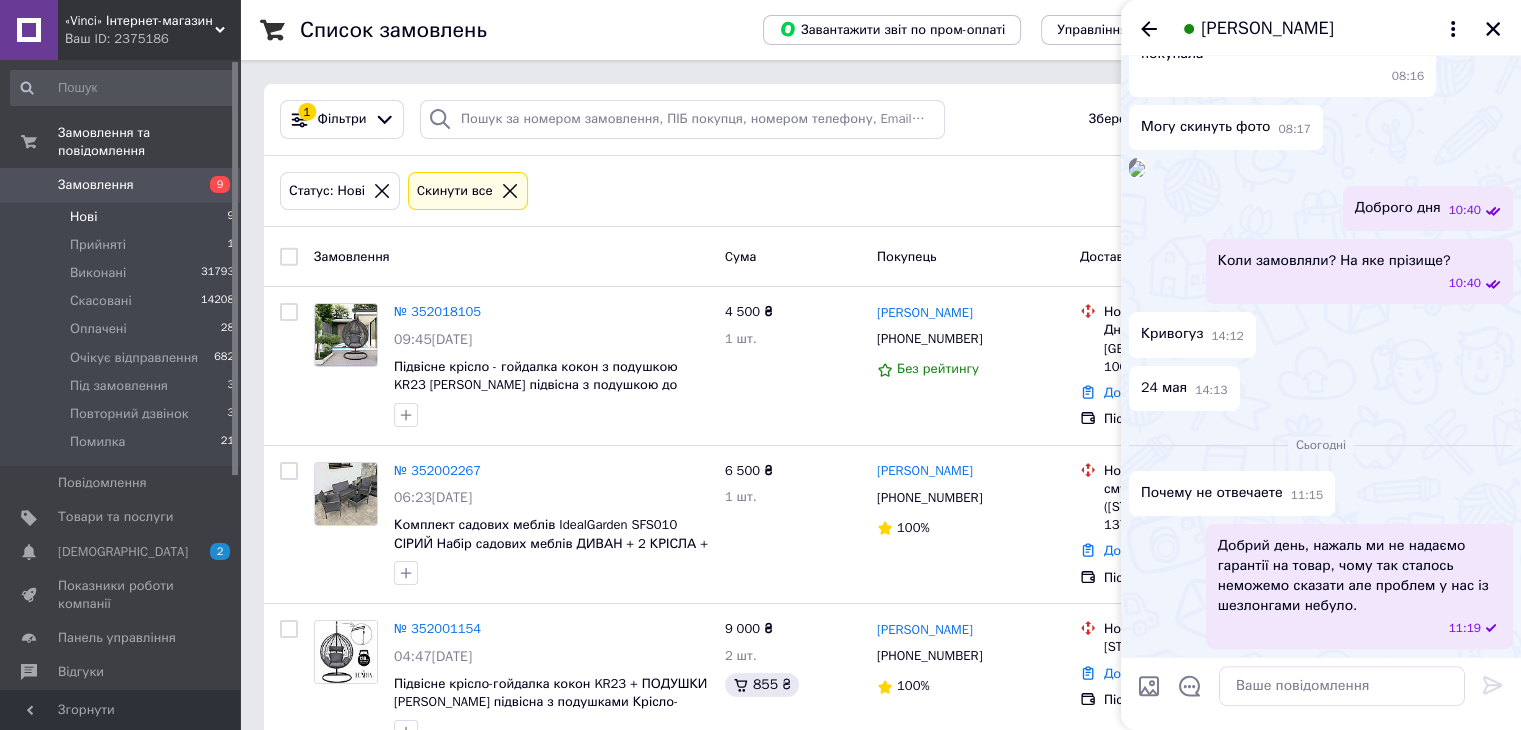 click at bounding box center [1137, 169] 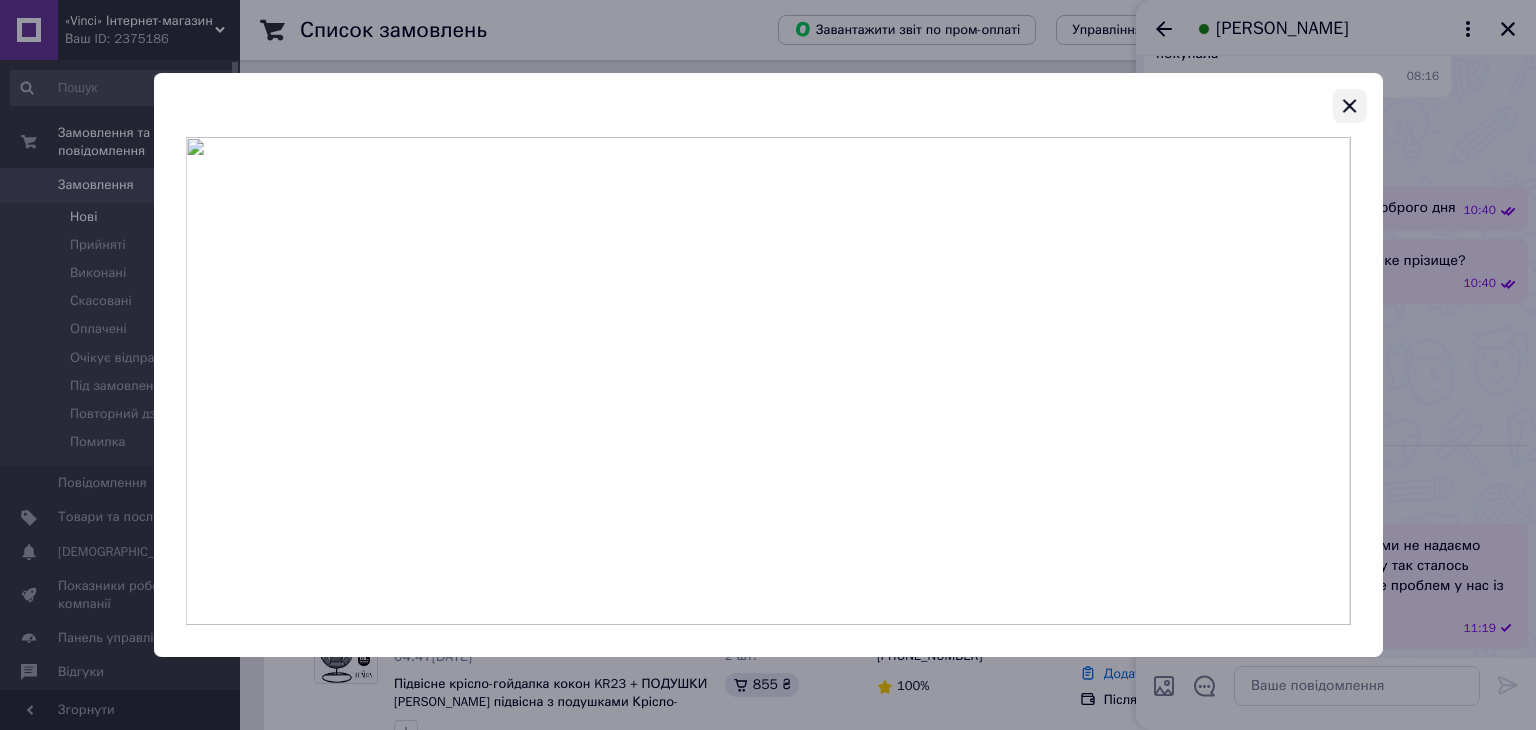 click 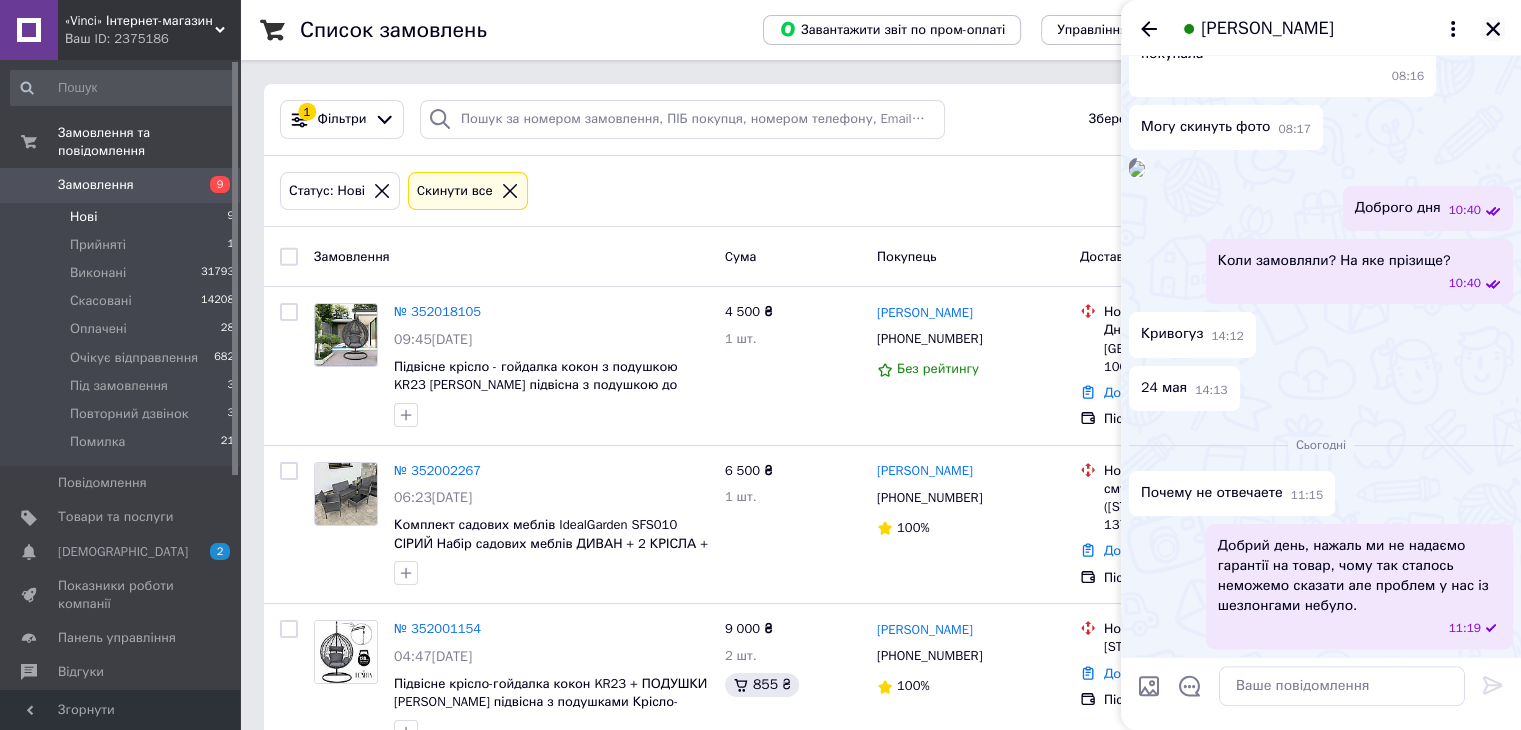 click 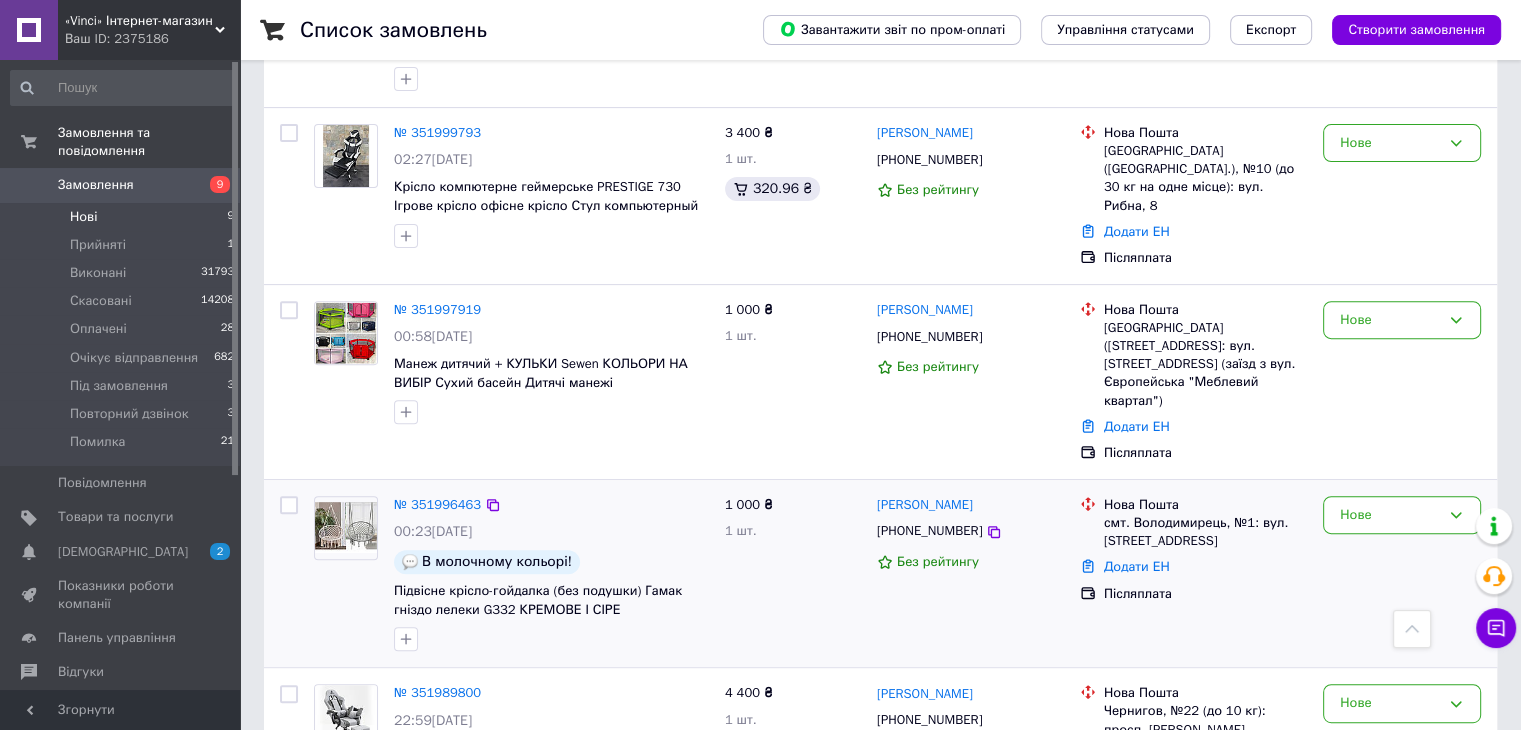scroll, scrollTop: 1045, scrollLeft: 0, axis: vertical 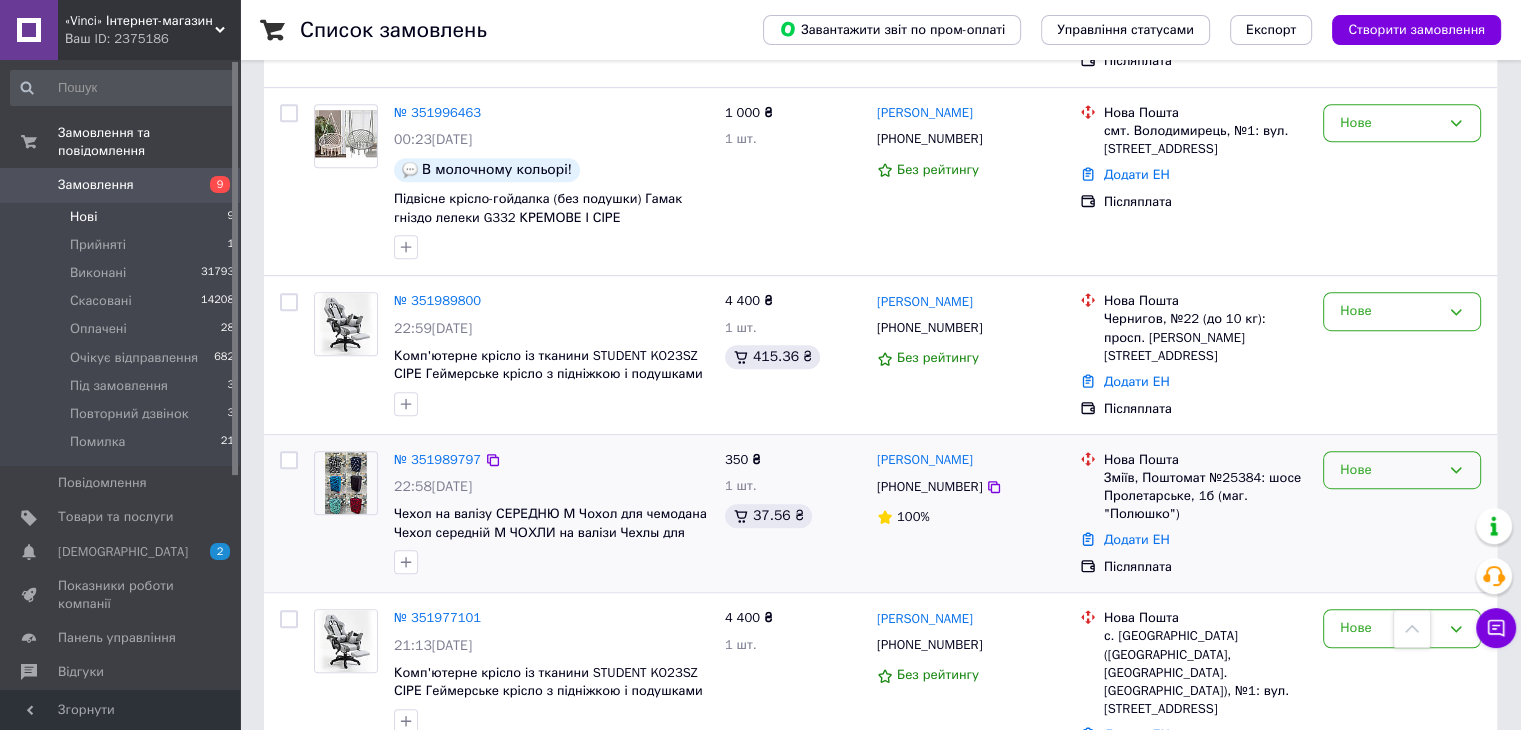 click on "Нове" at bounding box center (1390, 470) 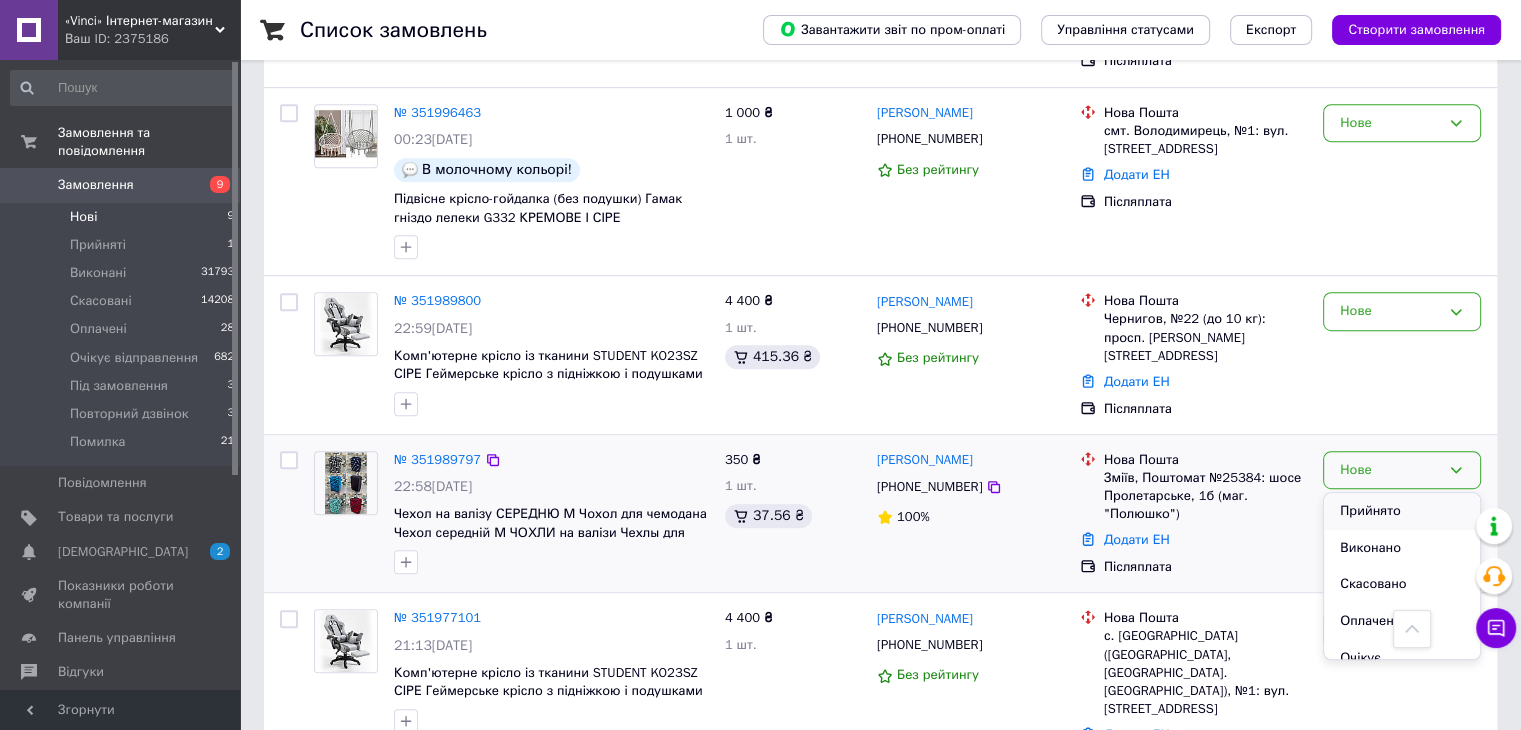 click on "Прийнято" at bounding box center [1402, 511] 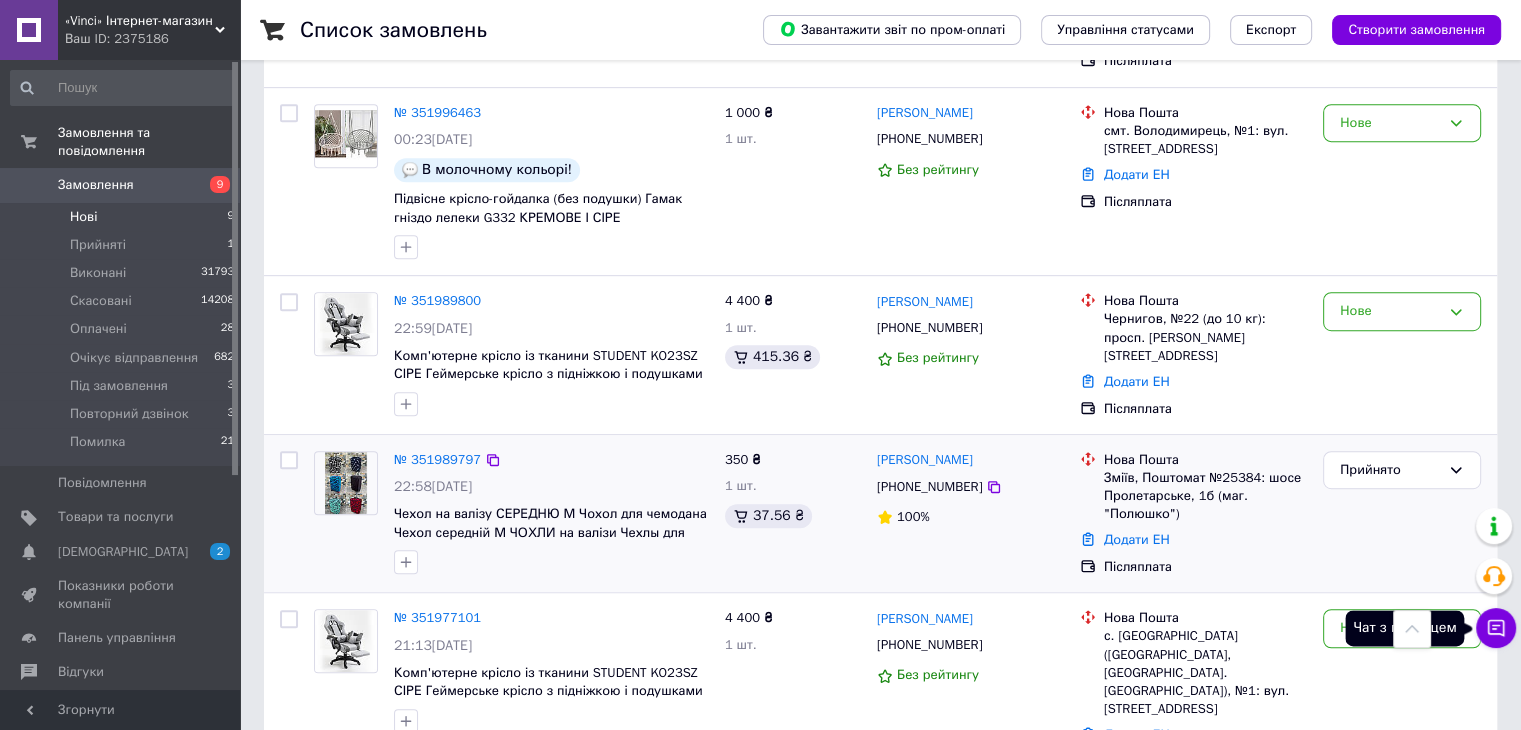 click 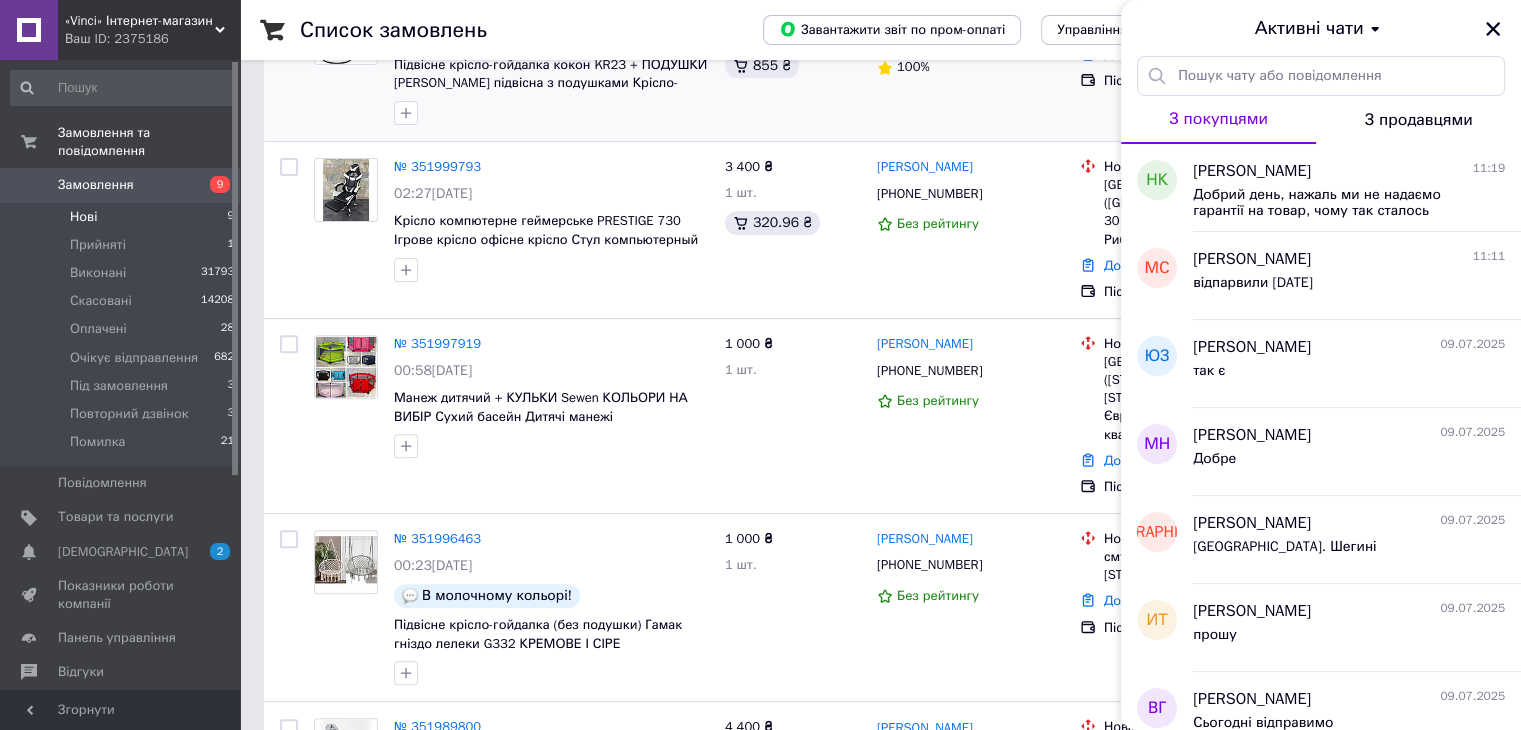 scroll, scrollTop: 545, scrollLeft: 0, axis: vertical 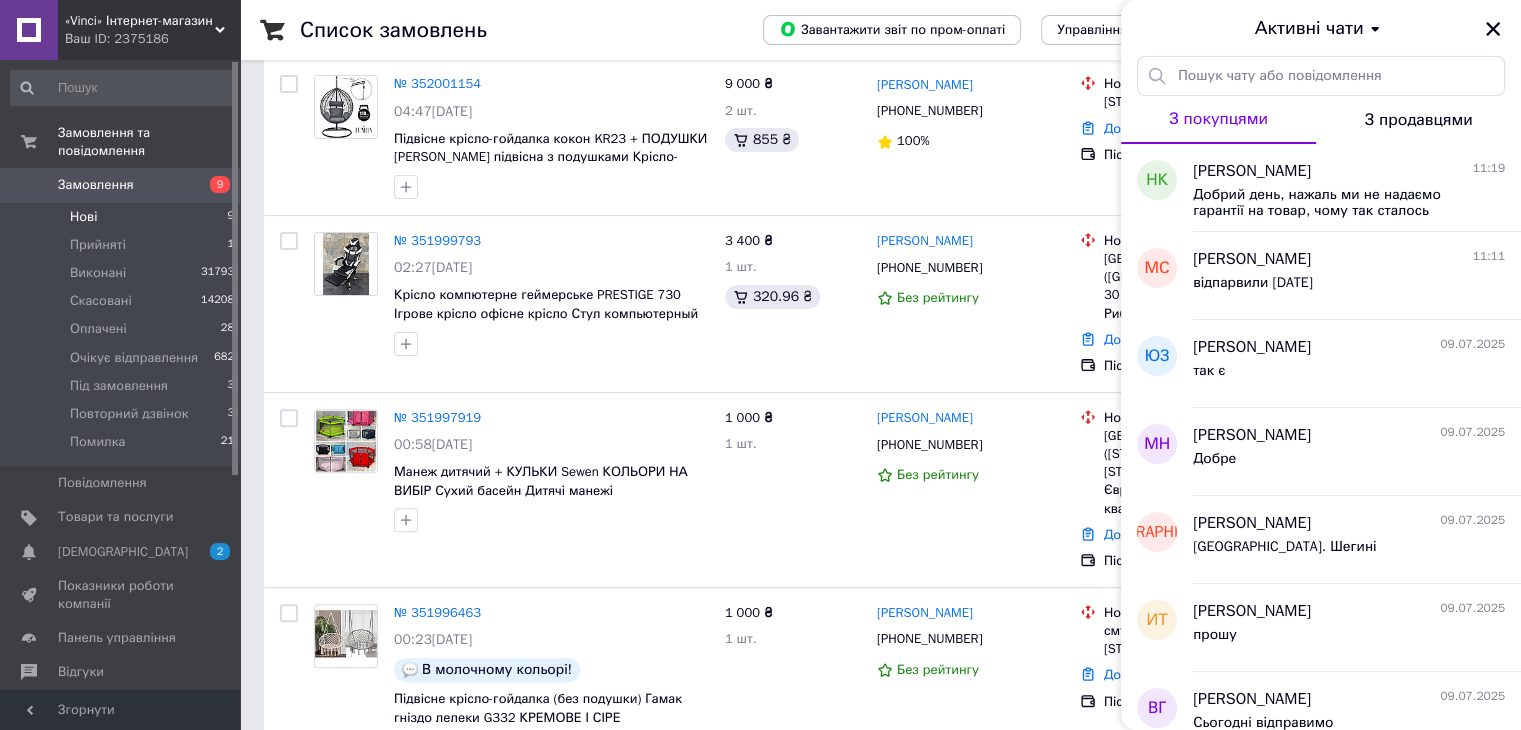 click on "Замовлення" at bounding box center (96, 185) 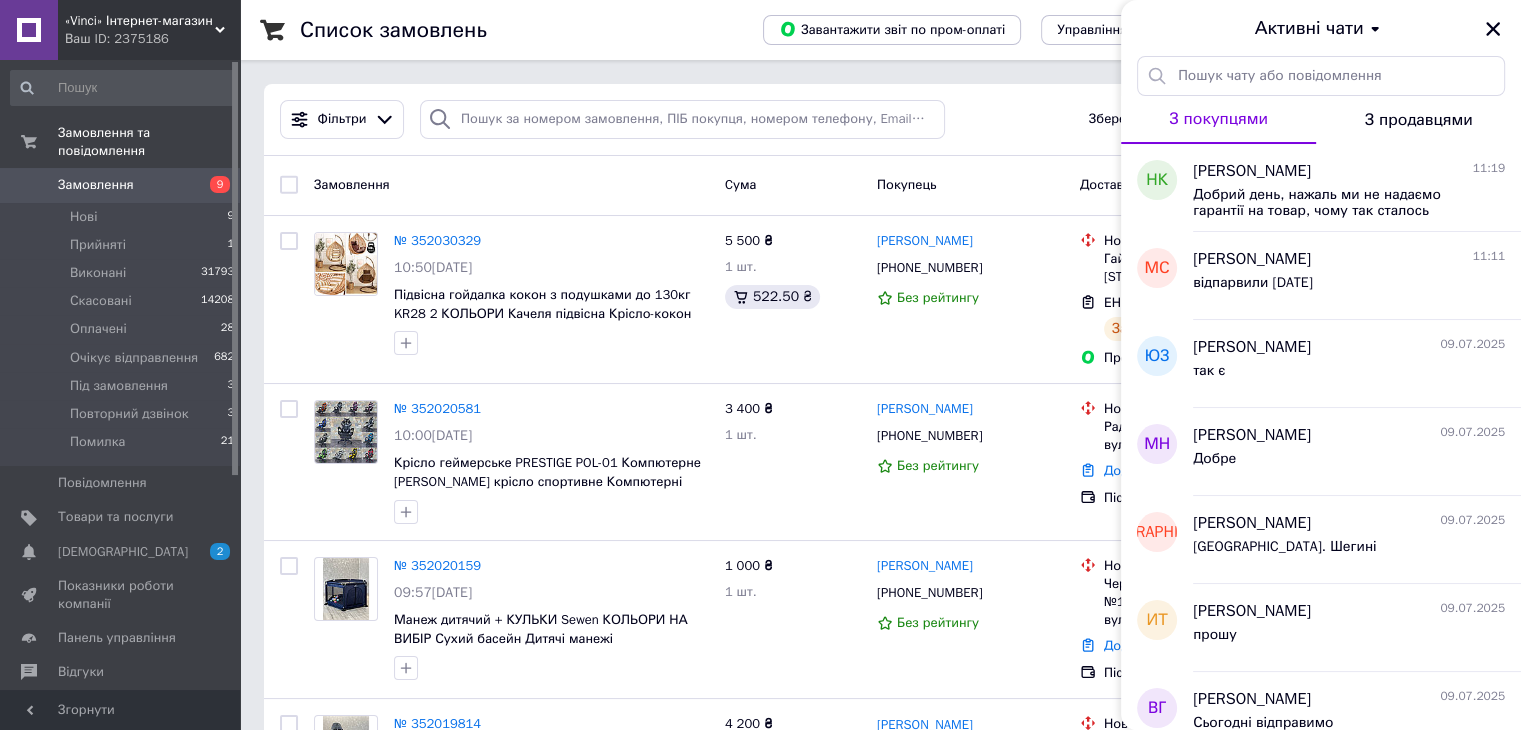 click on "Активні чати" at bounding box center [1321, 28] 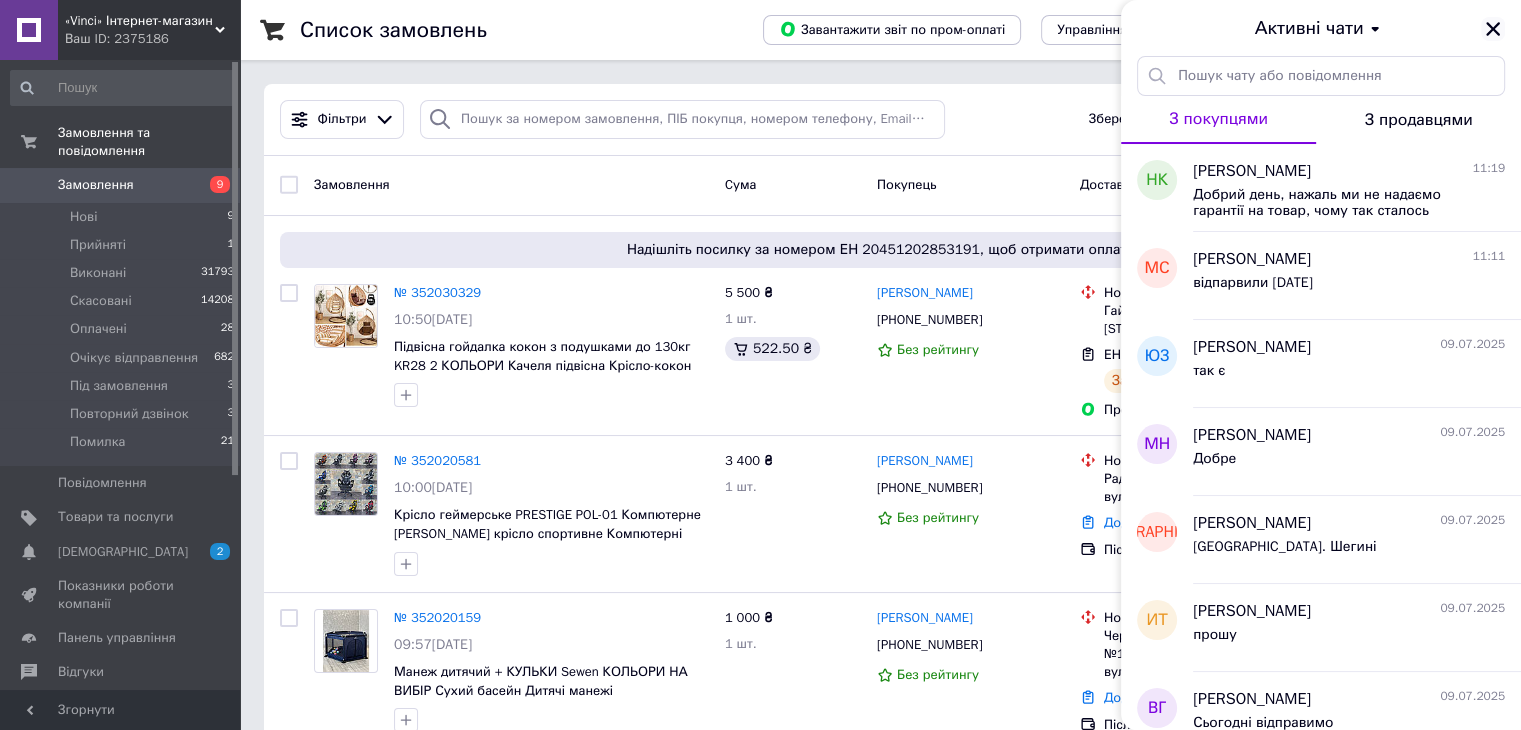 click 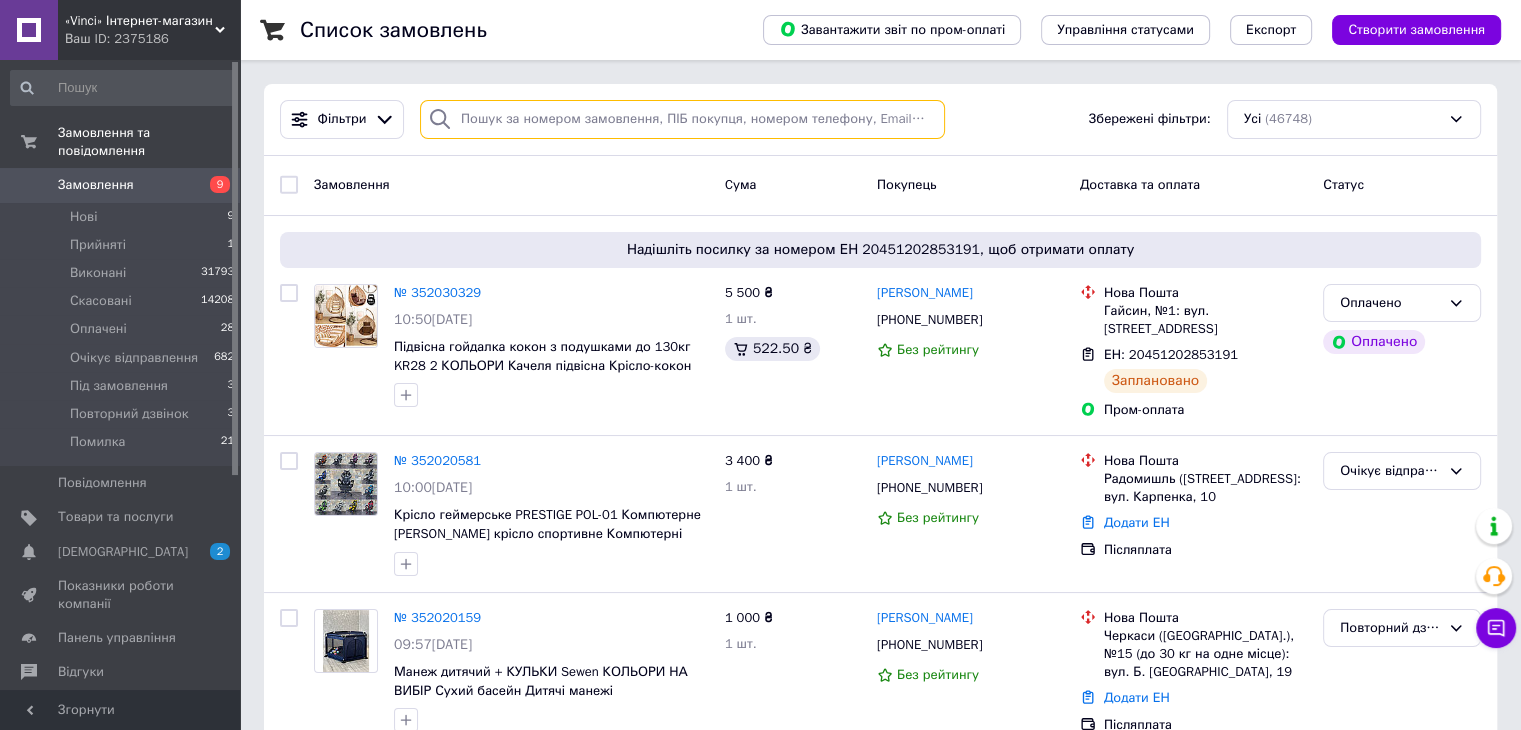 click at bounding box center [682, 119] 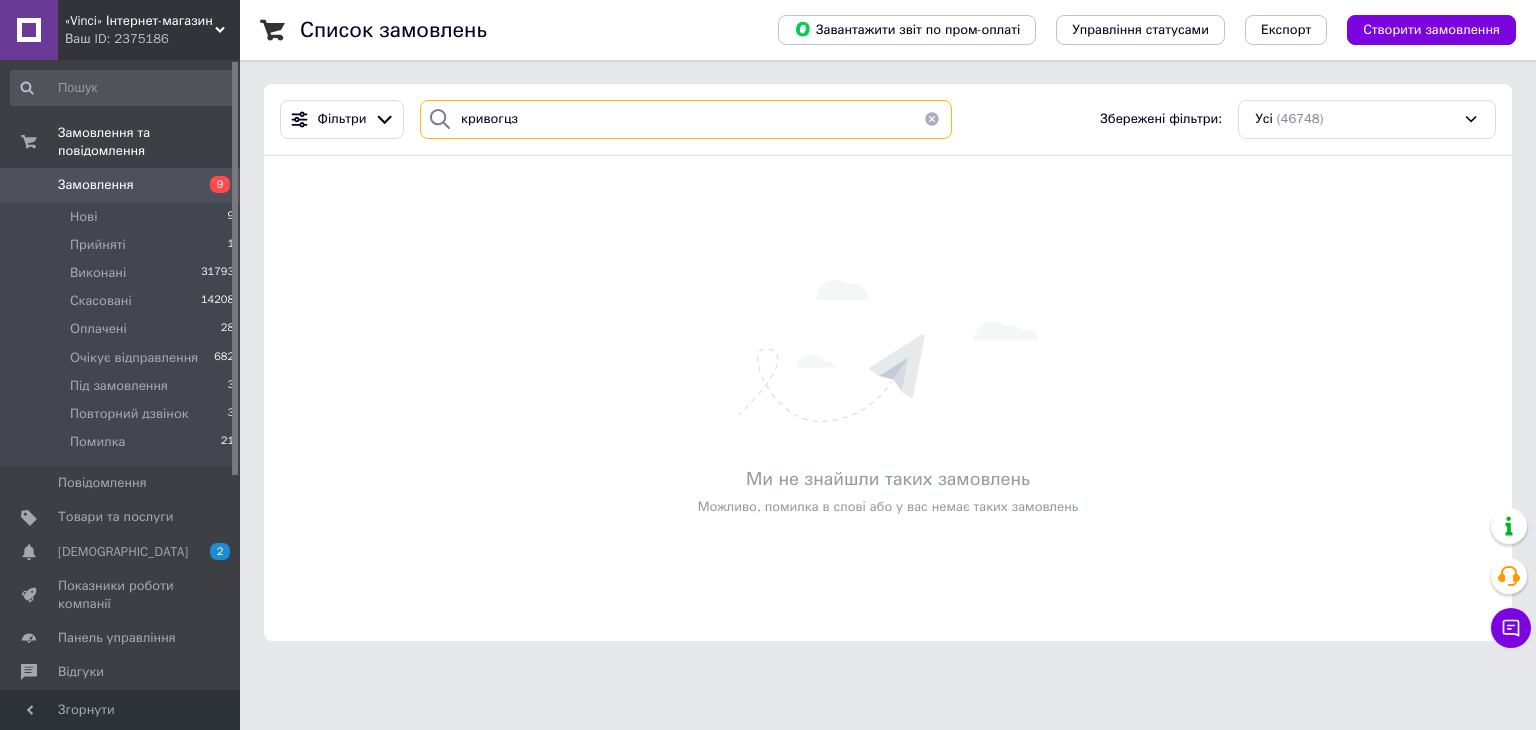 click on "кривогцз" at bounding box center [686, 119] 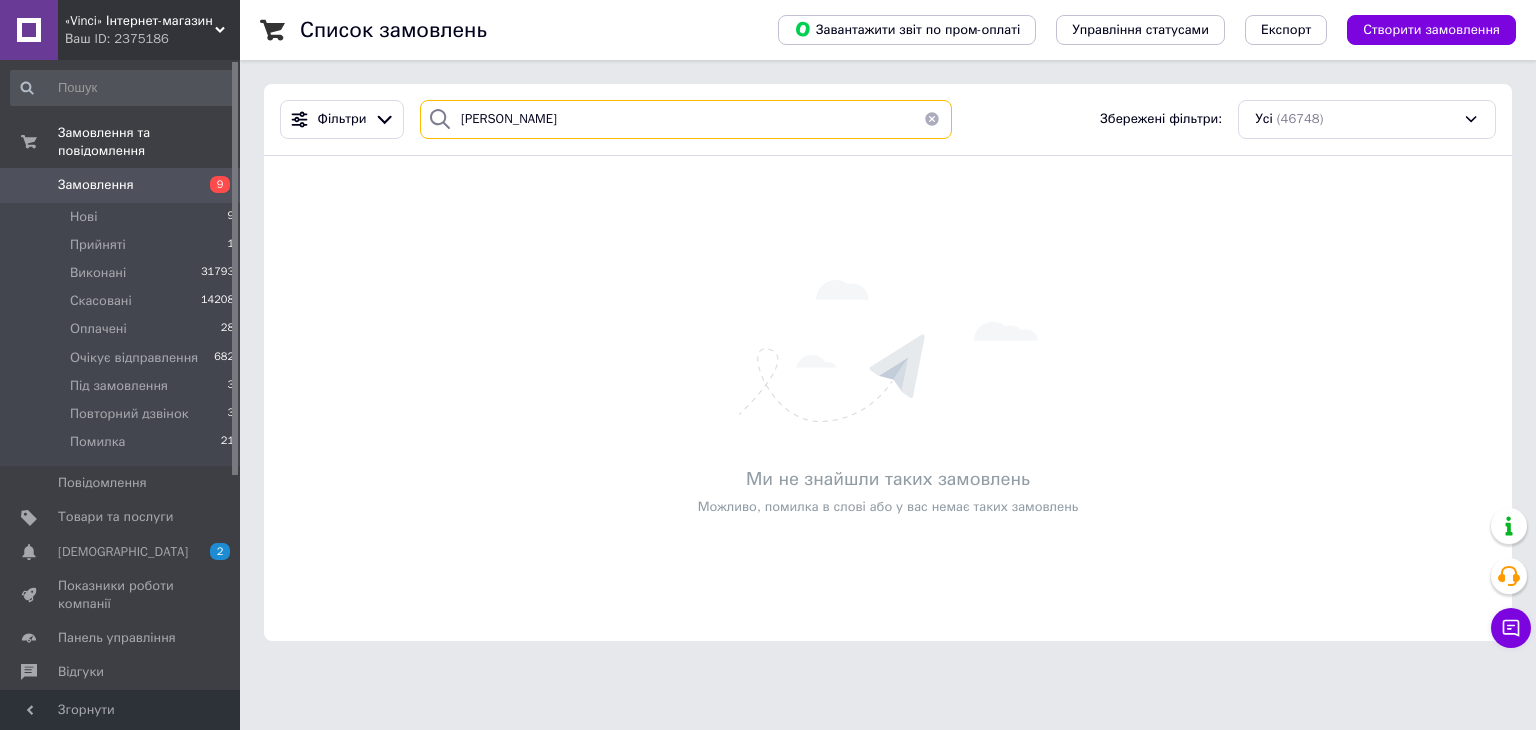 type on "кривогуз" 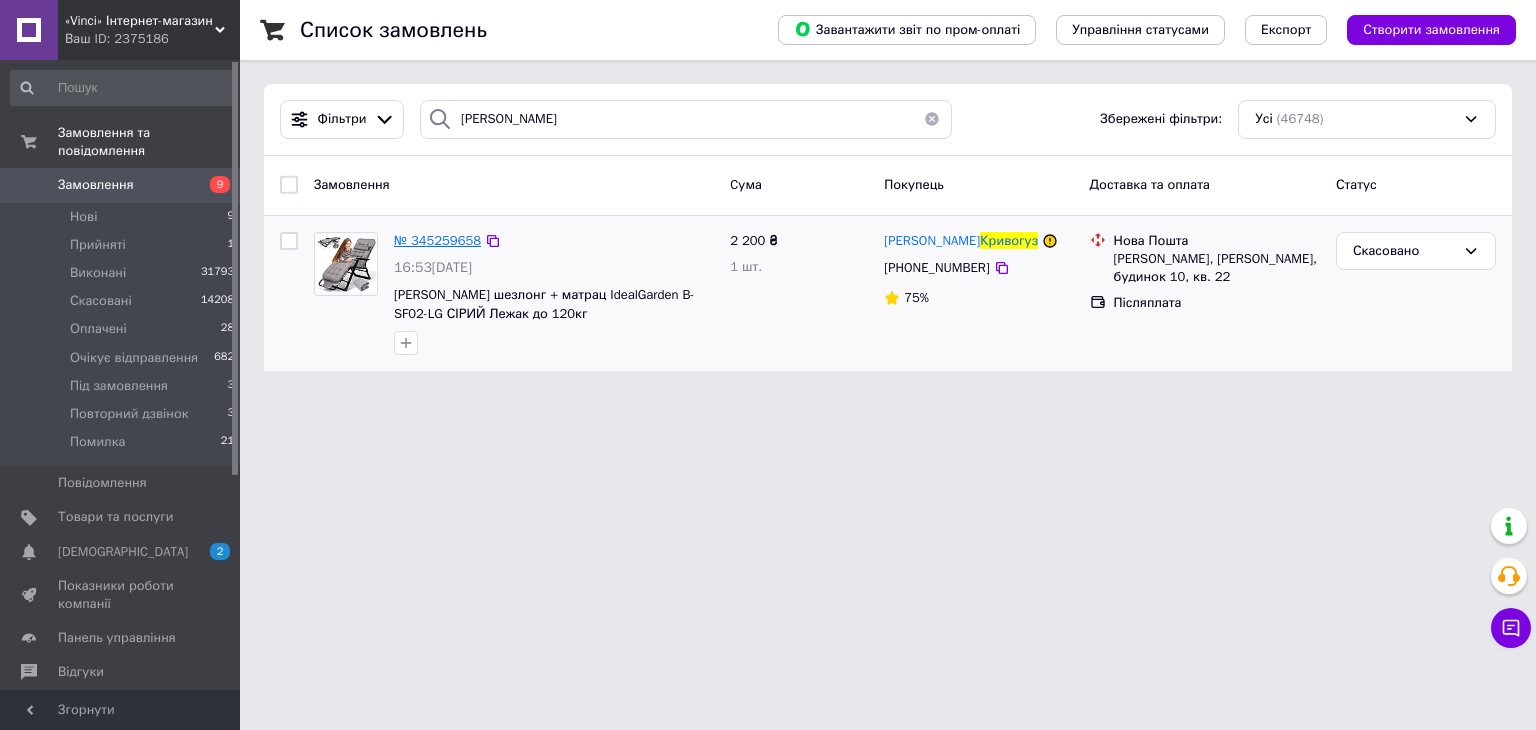 click on "№ 345259658" at bounding box center (437, 240) 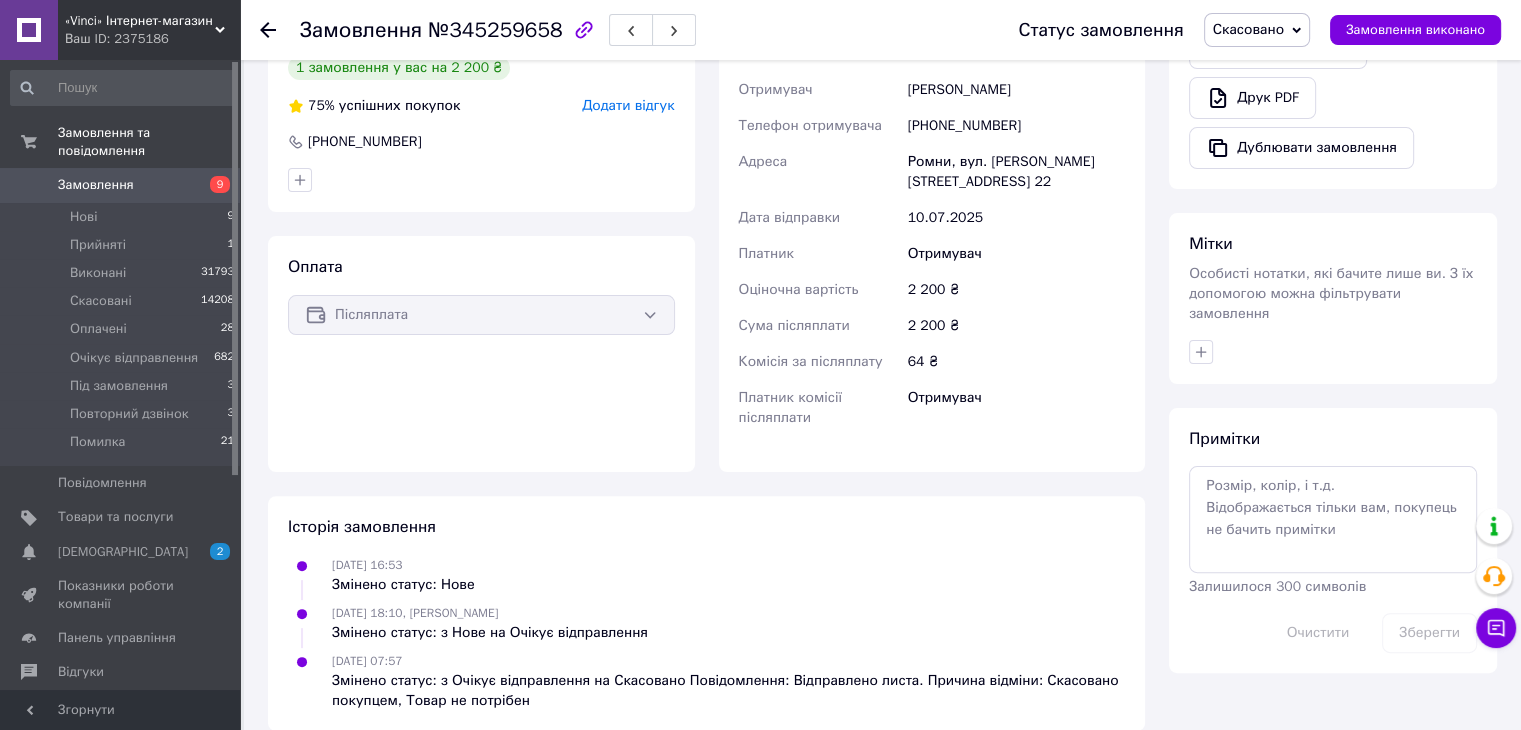 scroll, scrollTop: 476, scrollLeft: 0, axis: vertical 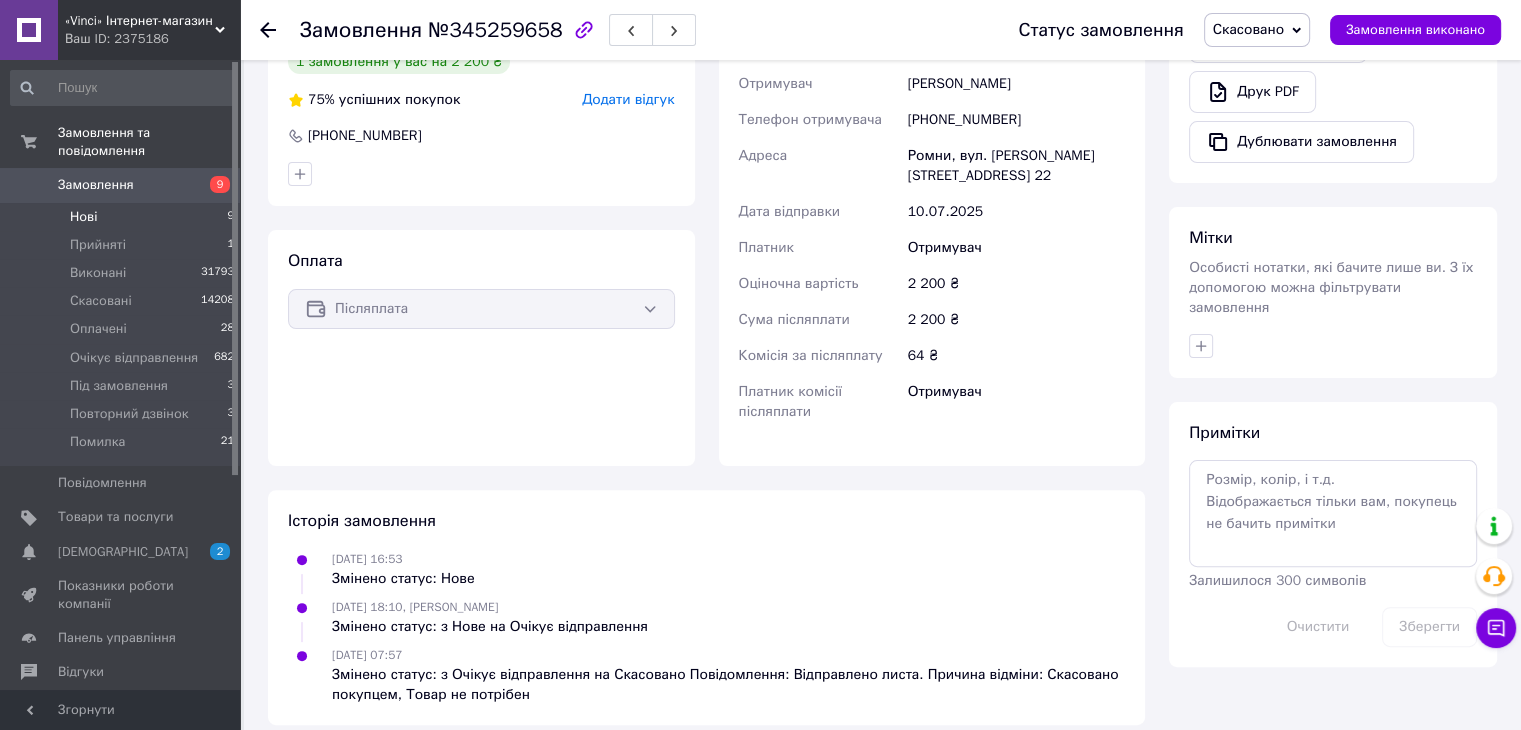 click on "Нові" at bounding box center [83, 217] 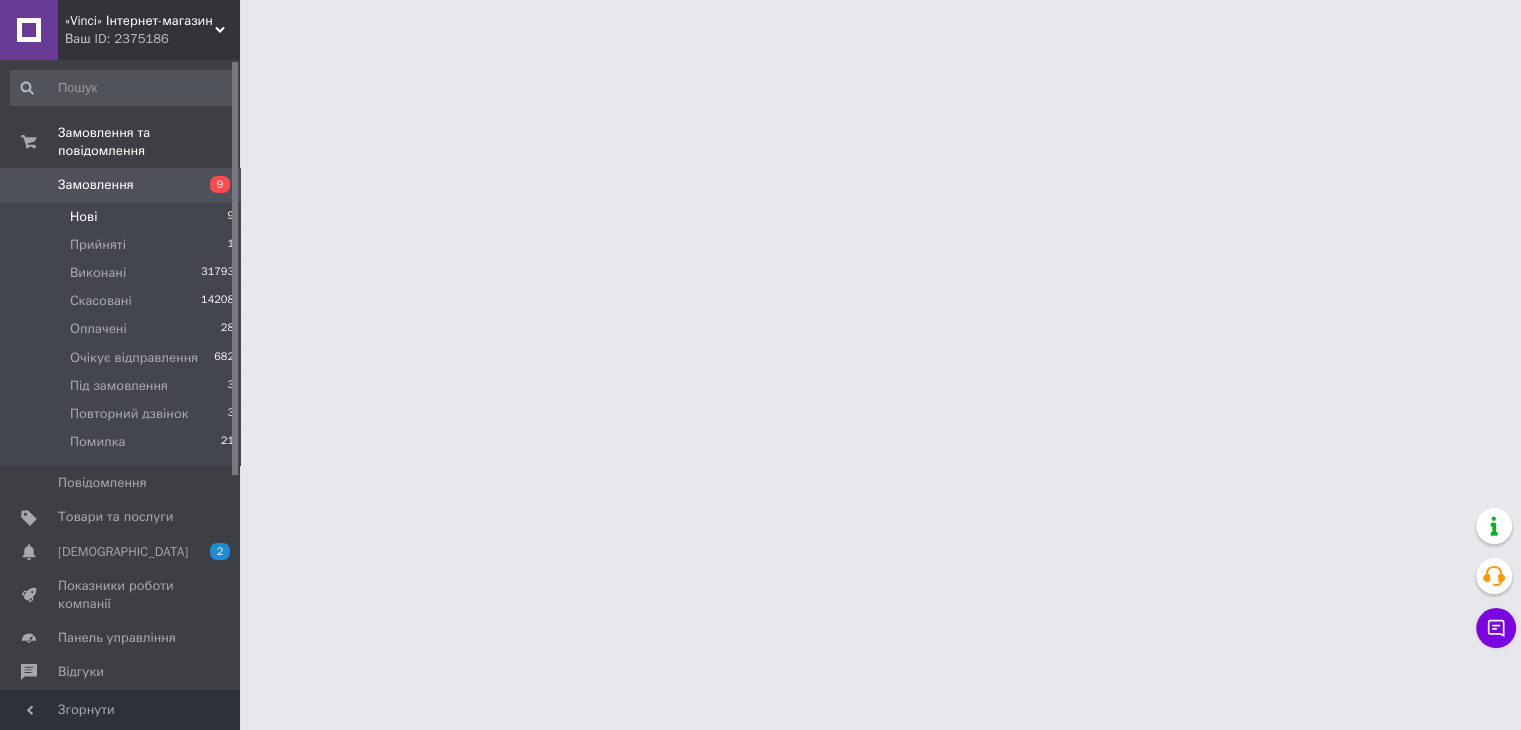 scroll, scrollTop: 0, scrollLeft: 0, axis: both 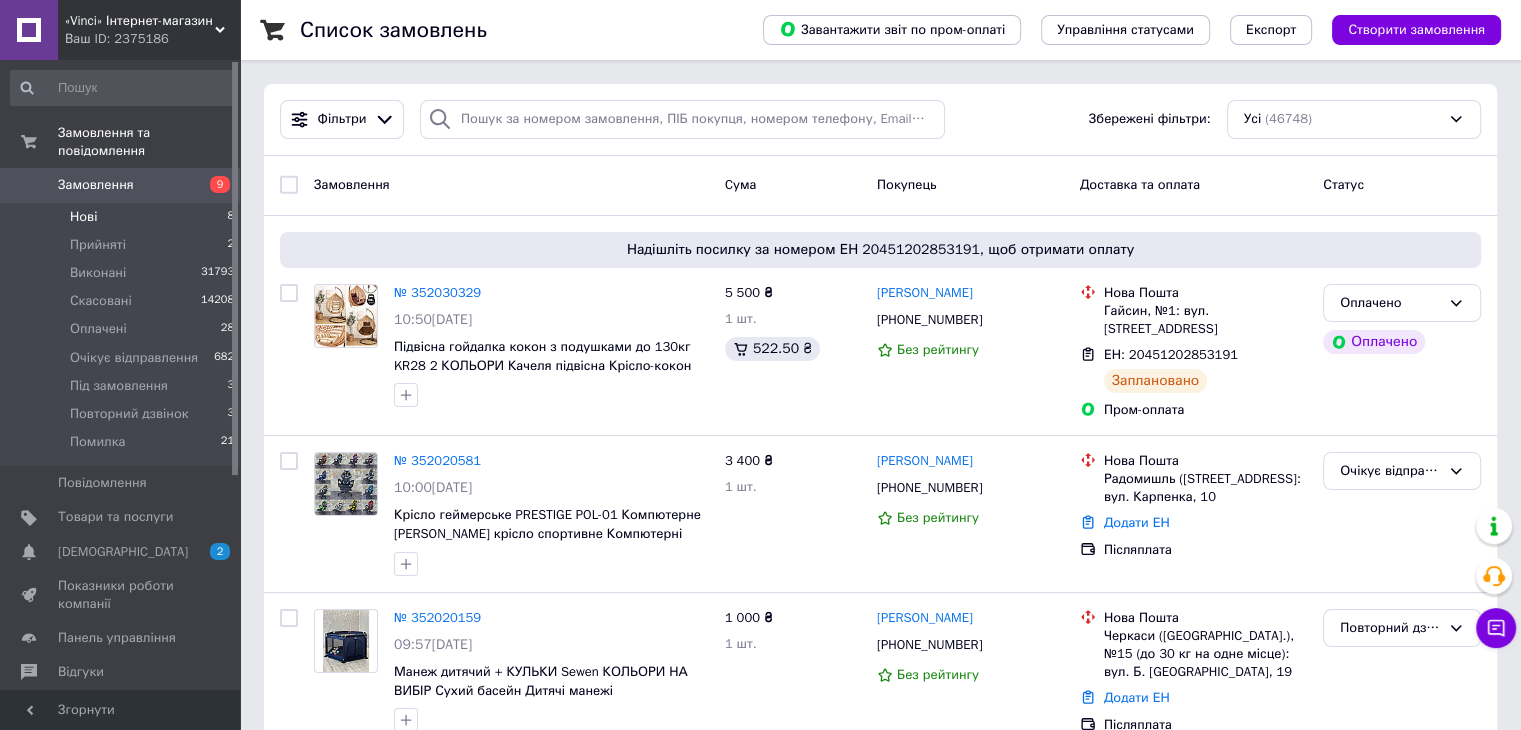 click on "Нові" at bounding box center [83, 217] 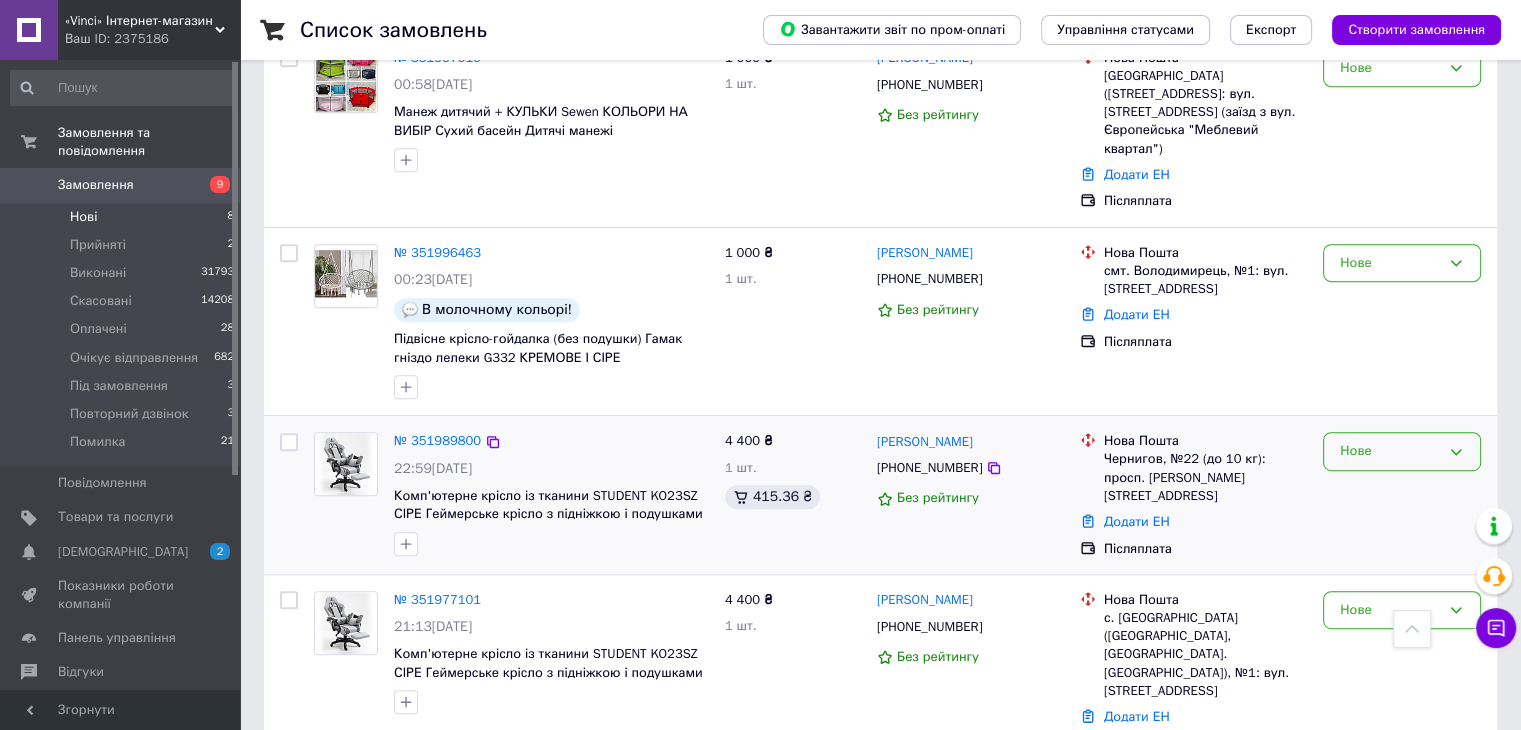 click on "Нове" at bounding box center [1402, 451] 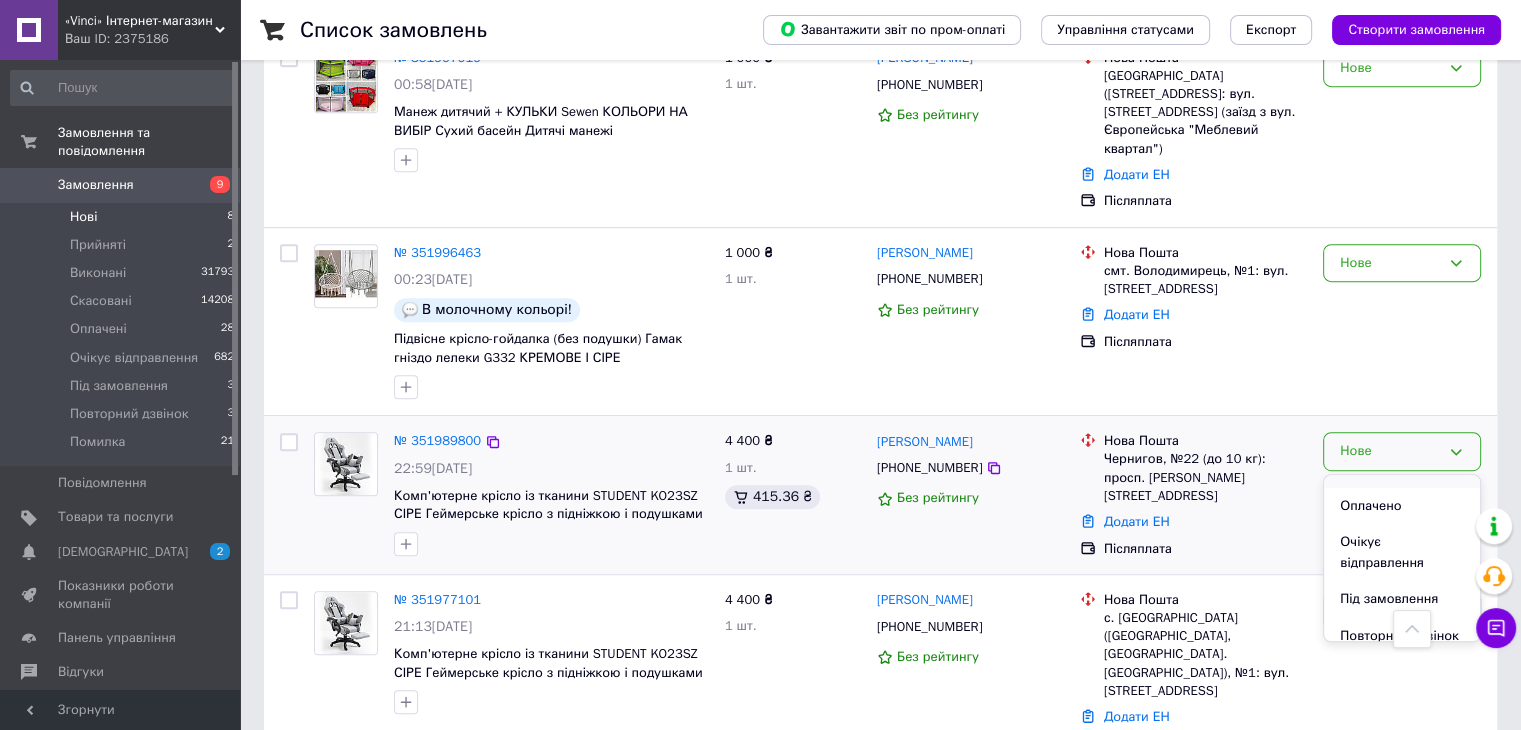 scroll, scrollTop: 100, scrollLeft: 0, axis: vertical 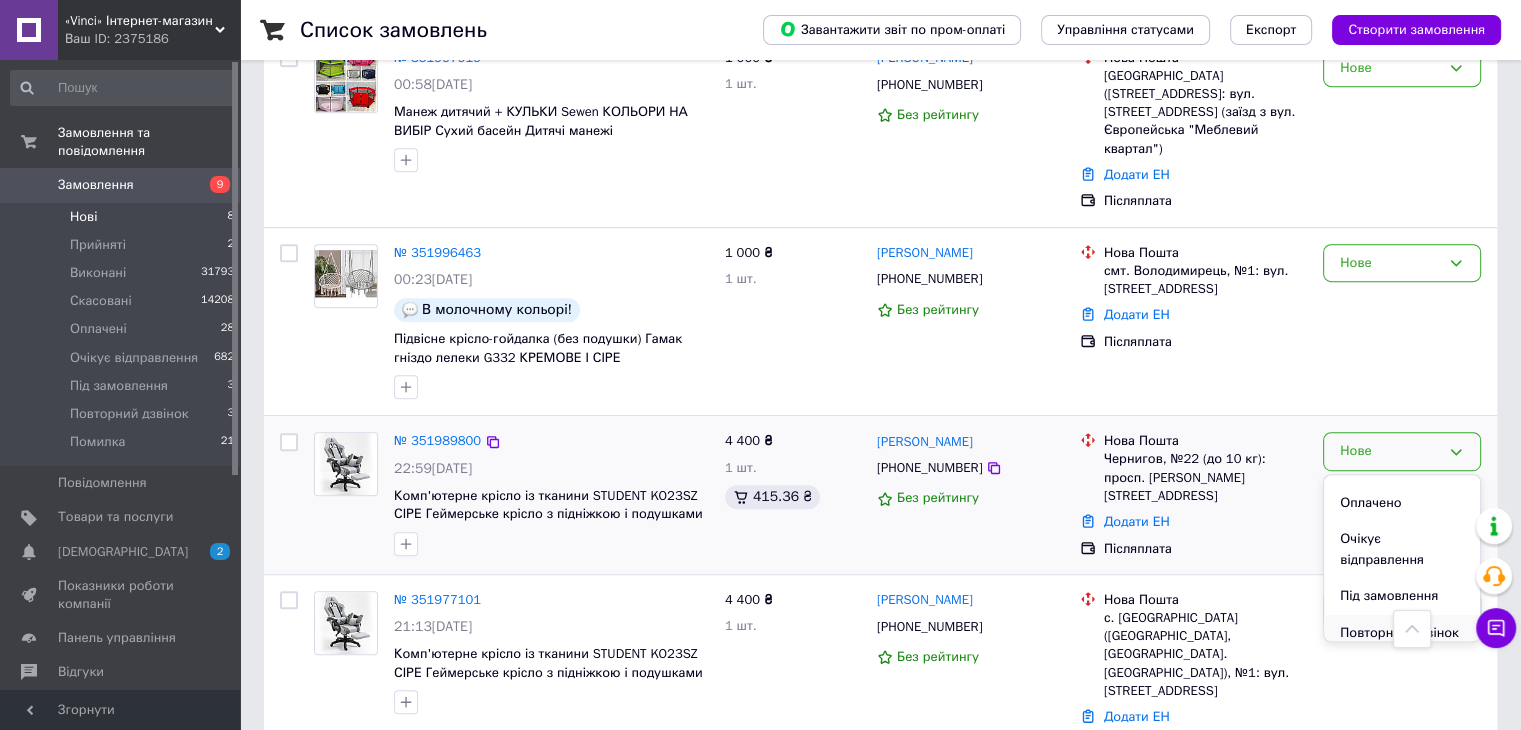 click on "Повторний дзвінок" at bounding box center (1402, 633) 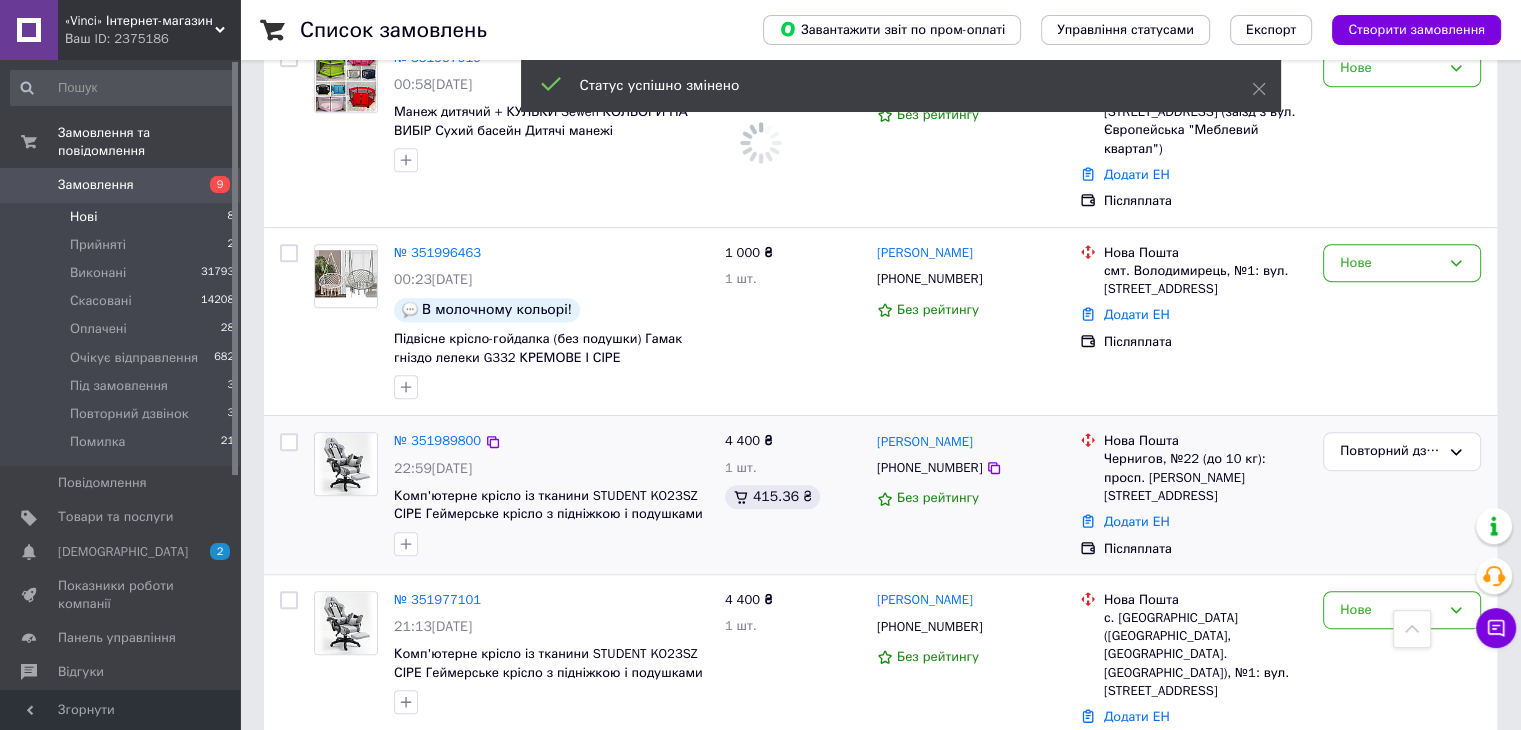 scroll, scrollTop: 728, scrollLeft: 0, axis: vertical 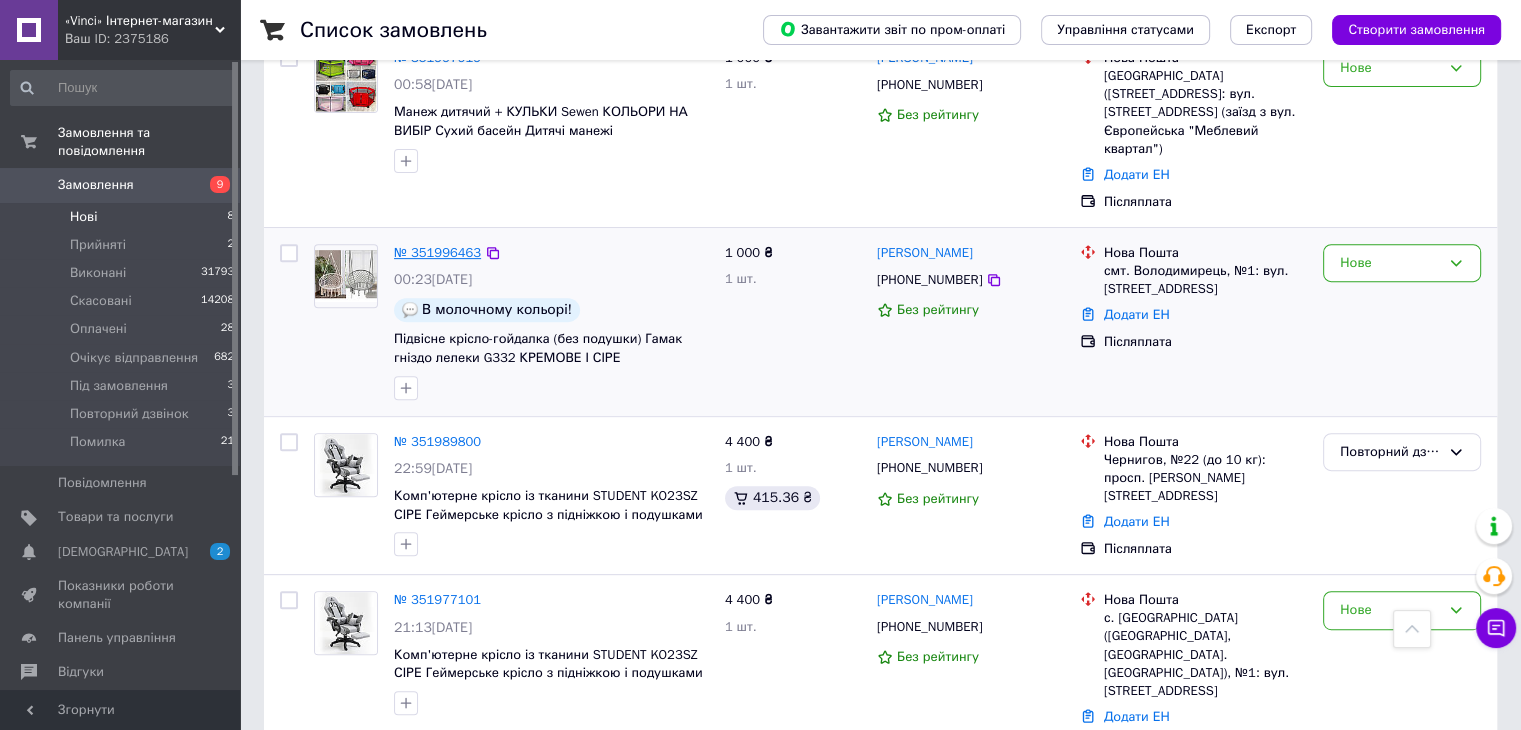 drag, startPoint x: 444, startPoint y: 226, endPoint x: 422, endPoint y: 230, distance: 22.36068 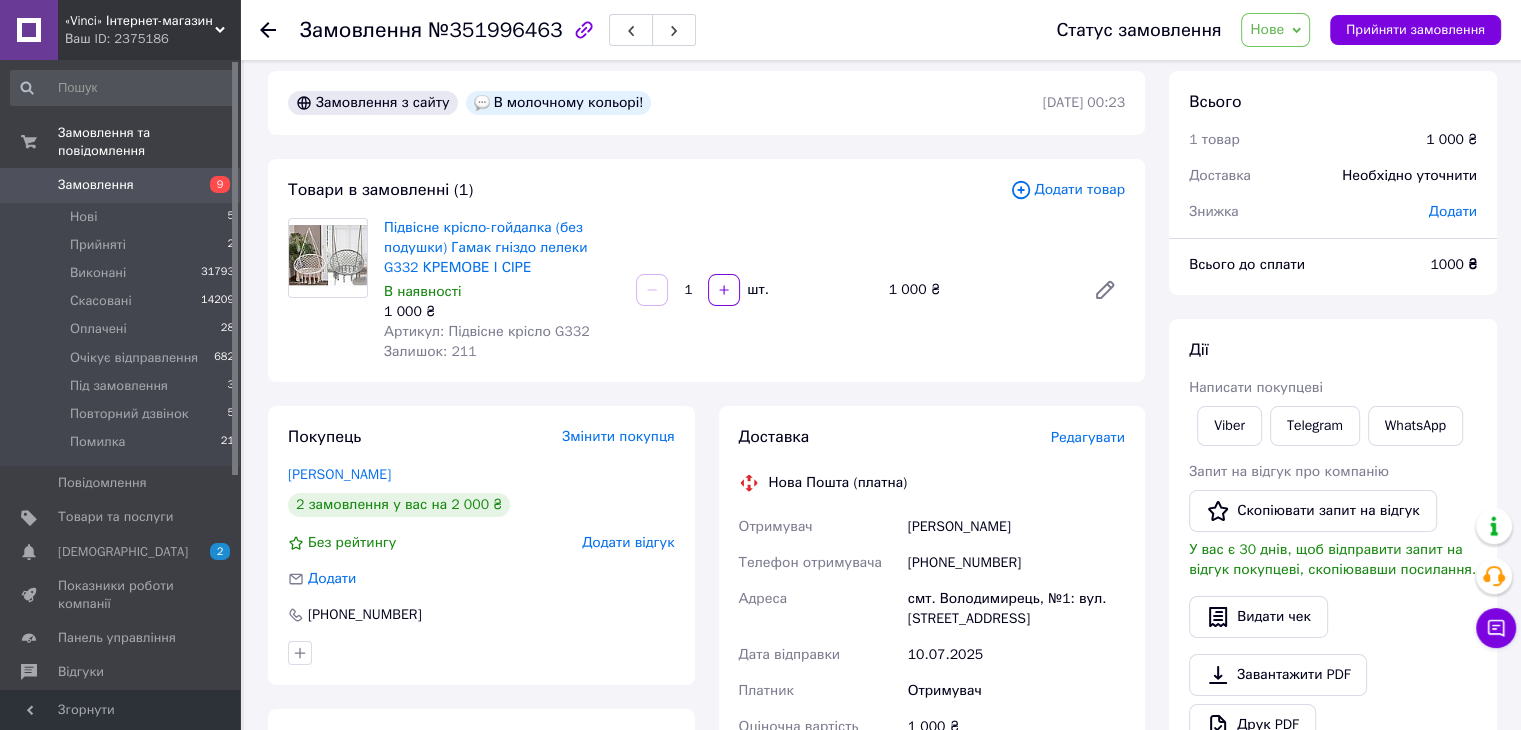 scroll, scrollTop: 0, scrollLeft: 0, axis: both 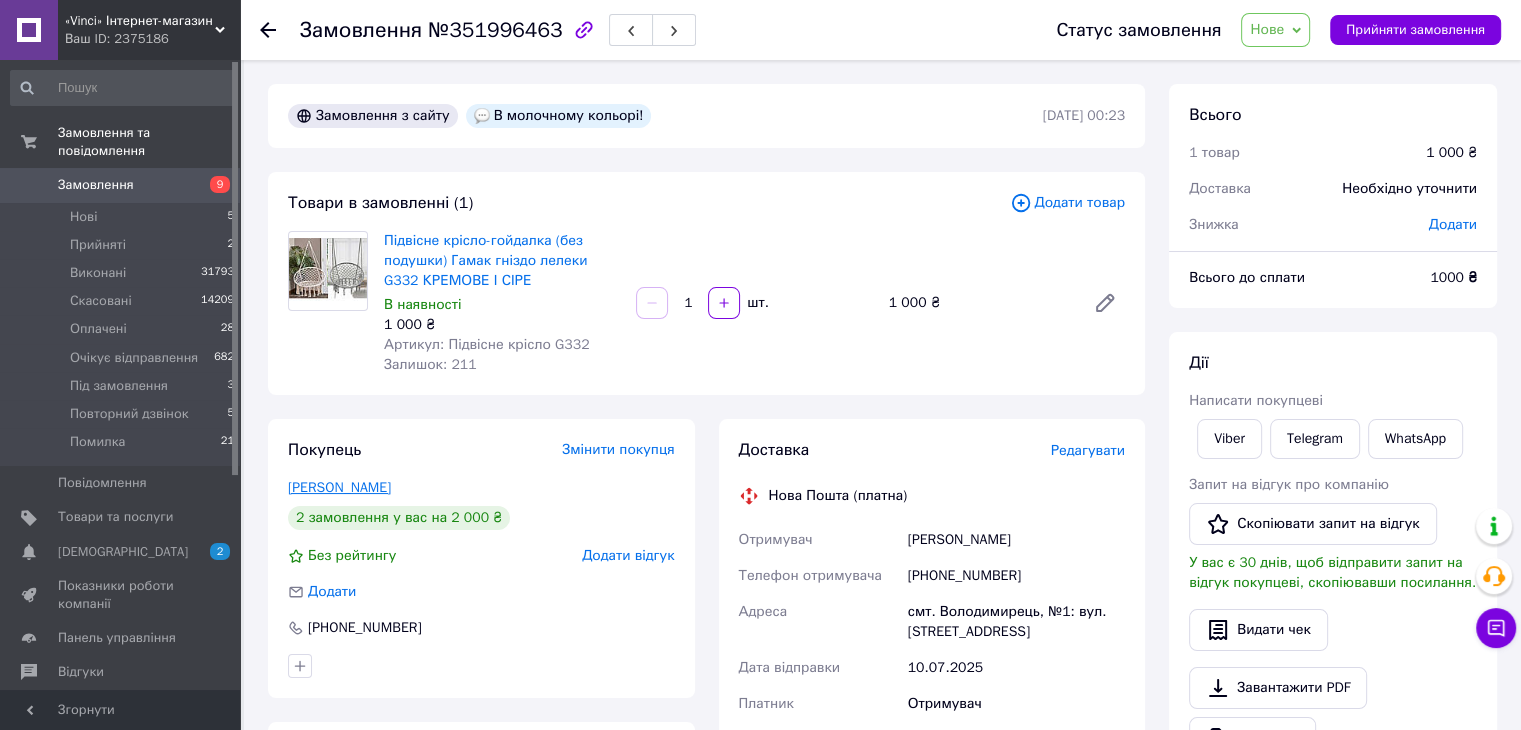click on "Капарчук Анжела" at bounding box center [339, 487] 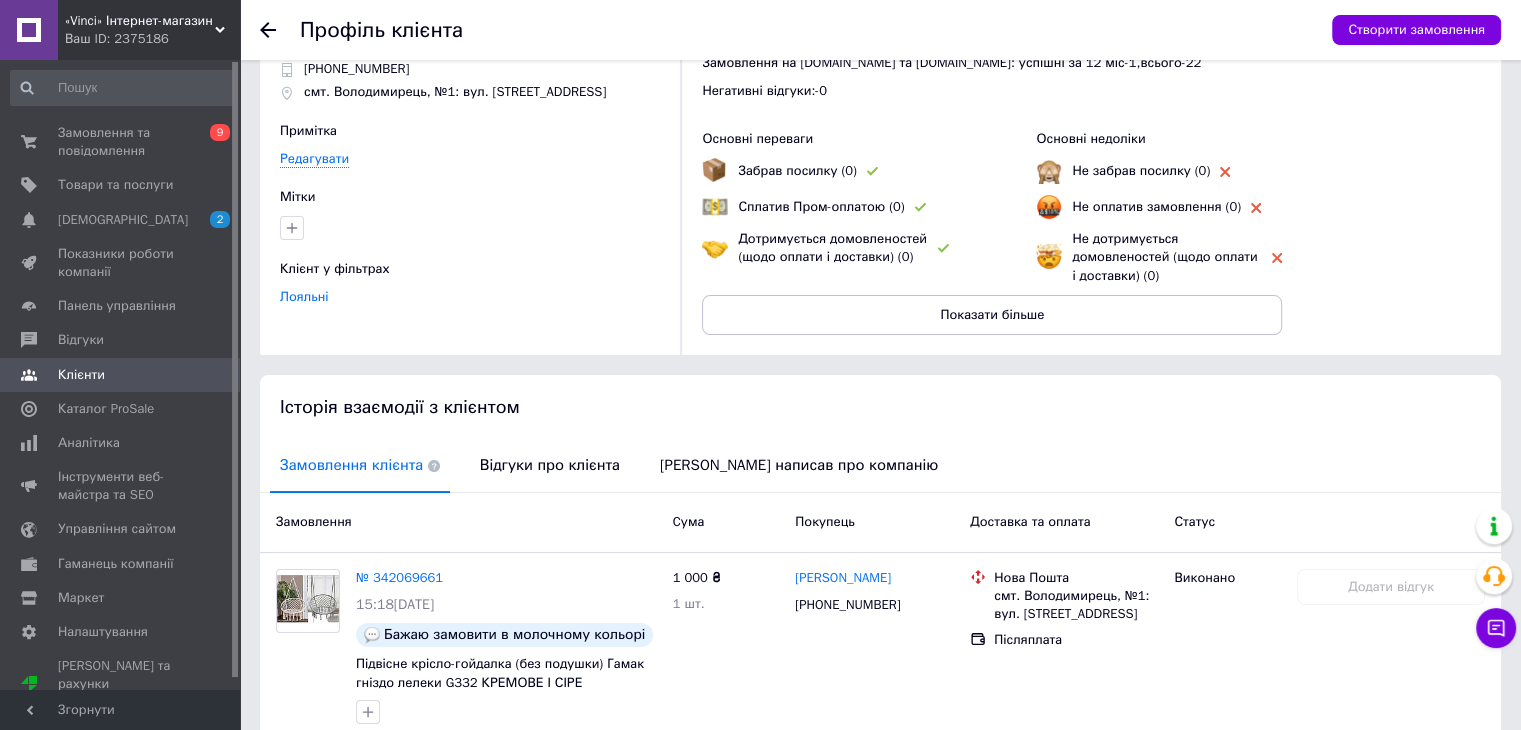 scroll, scrollTop: 300, scrollLeft: 0, axis: vertical 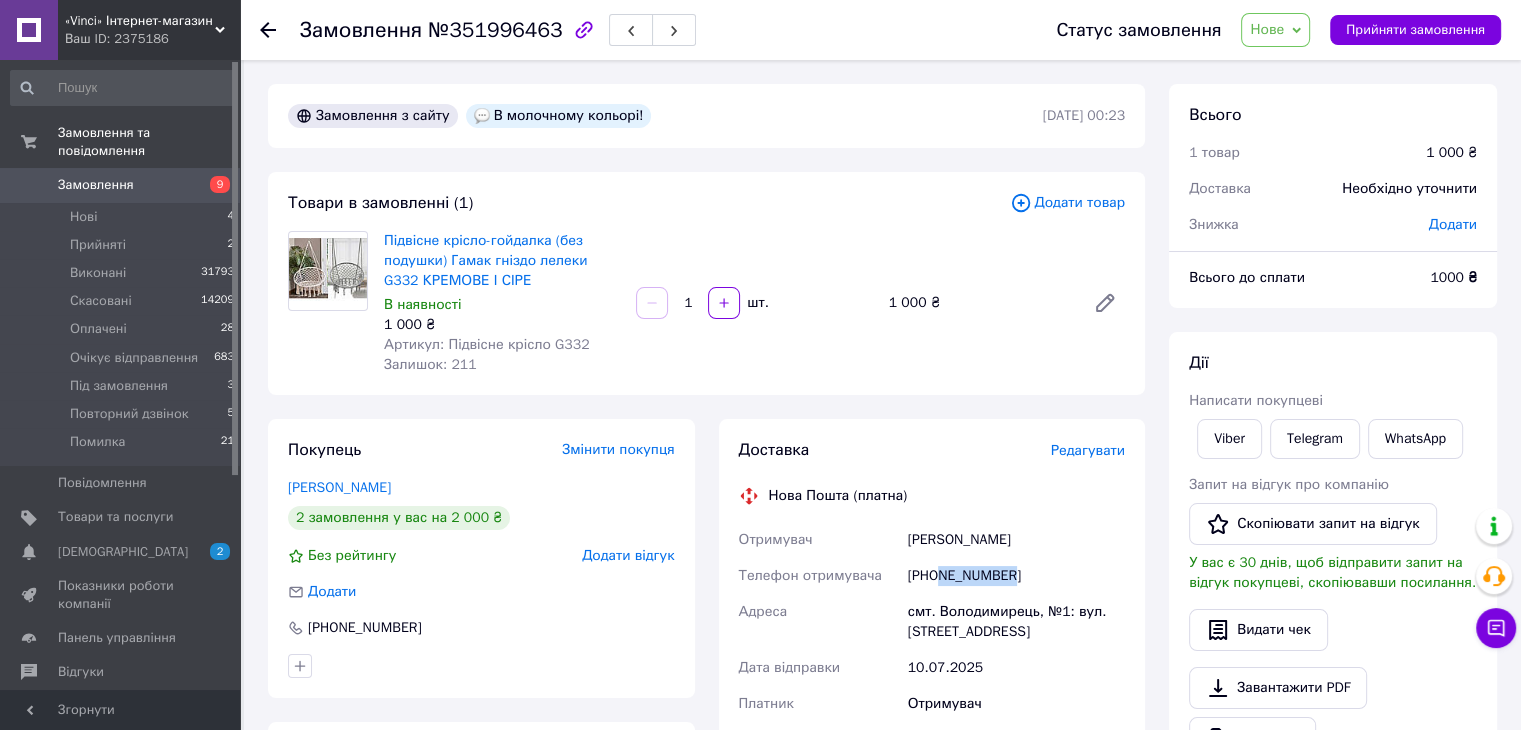 drag, startPoint x: 1007, startPoint y: 573, endPoint x: 937, endPoint y: 569, distance: 70.11419 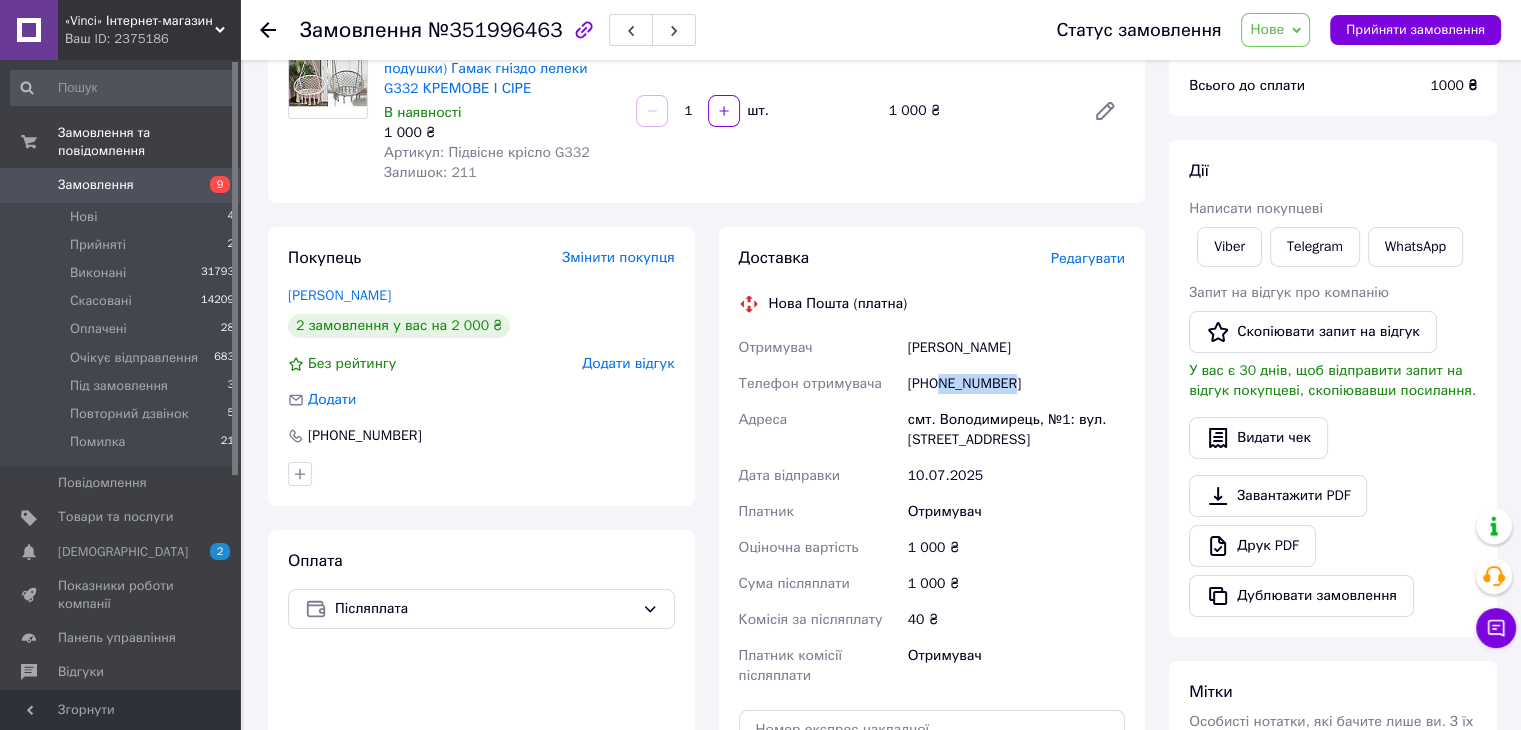 scroll, scrollTop: 200, scrollLeft: 0, axis: vertical 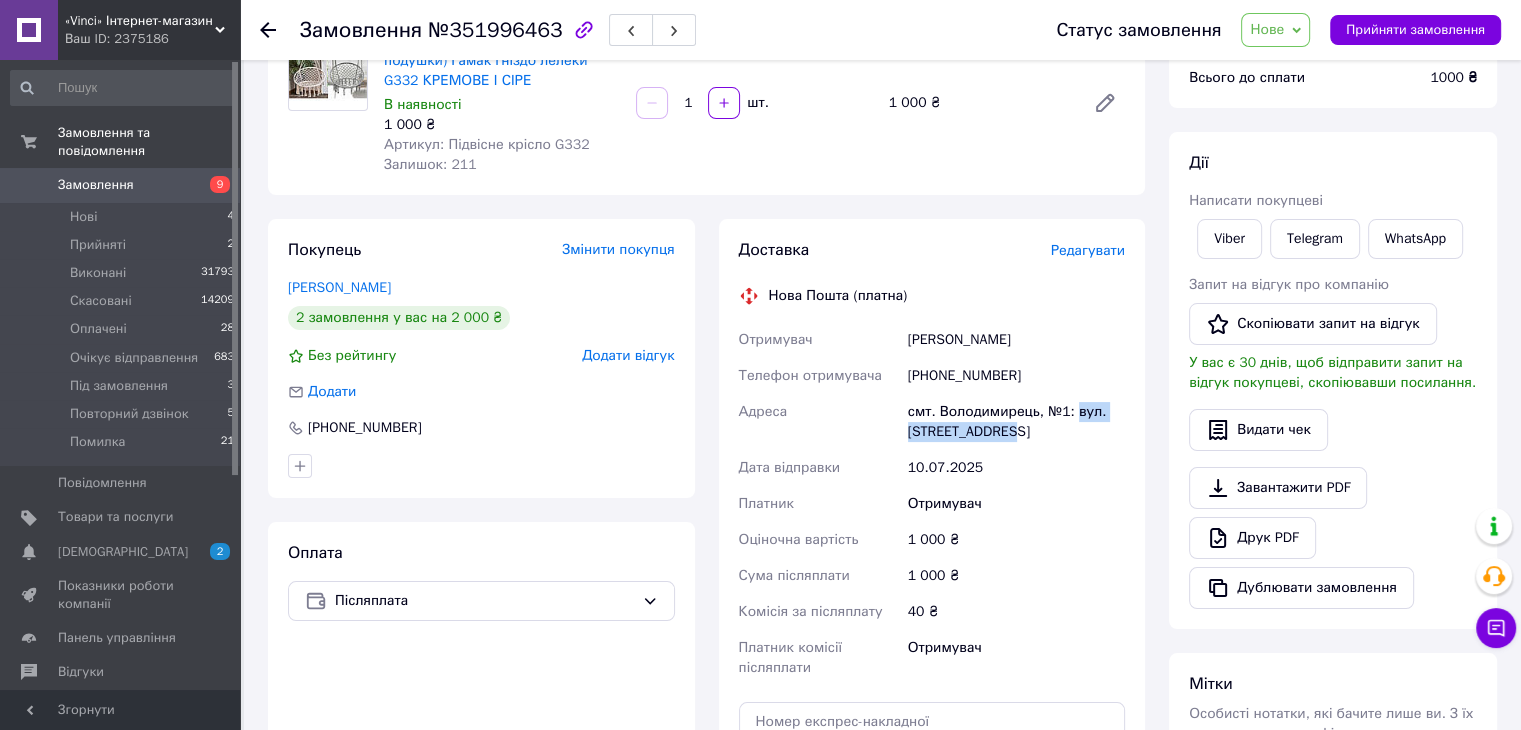 drag, startPoint x: 1008, startPoint y: 437, endPoint x: 1073, endPoint y: 412, distance: 69.641945 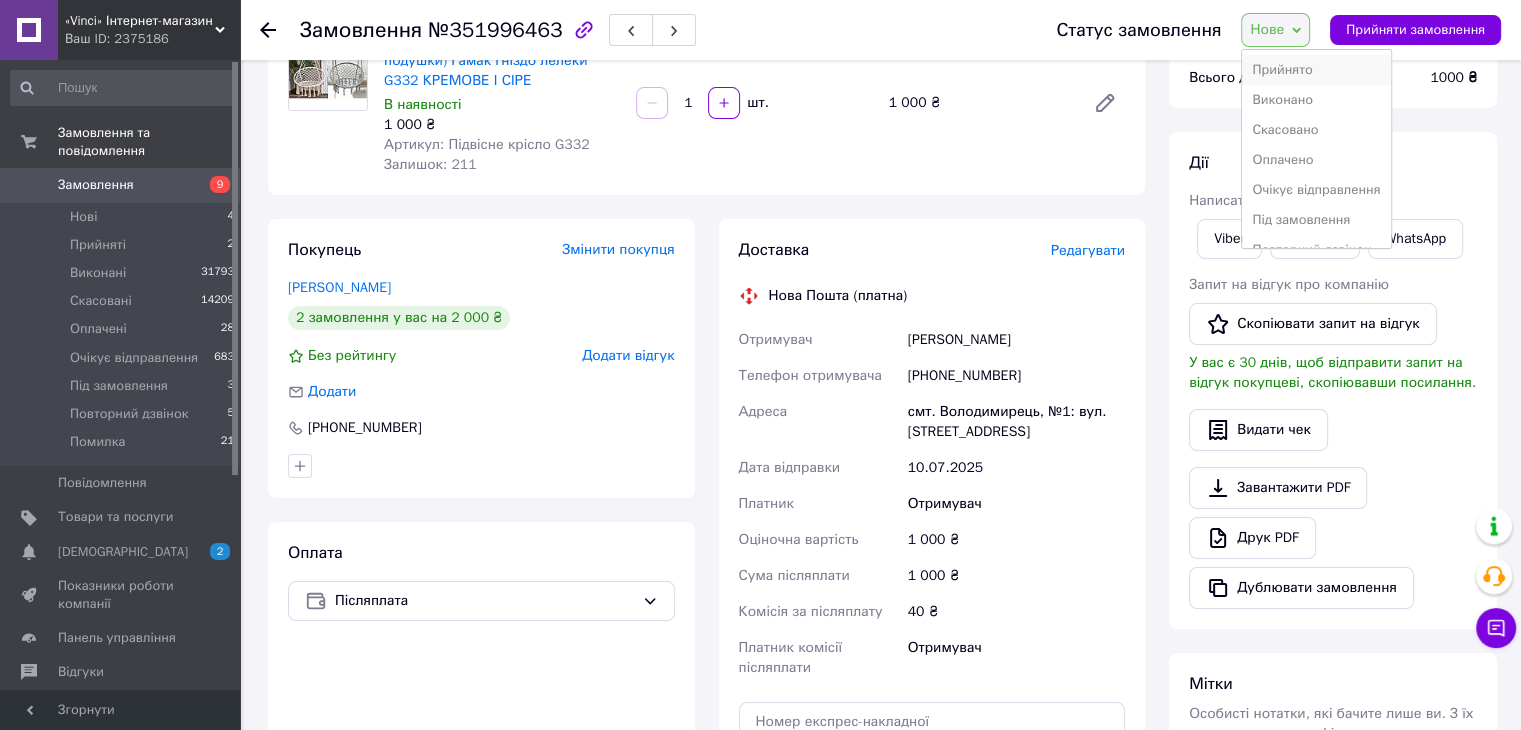 click on "Прийнято" at bounding box center [1316, 70] 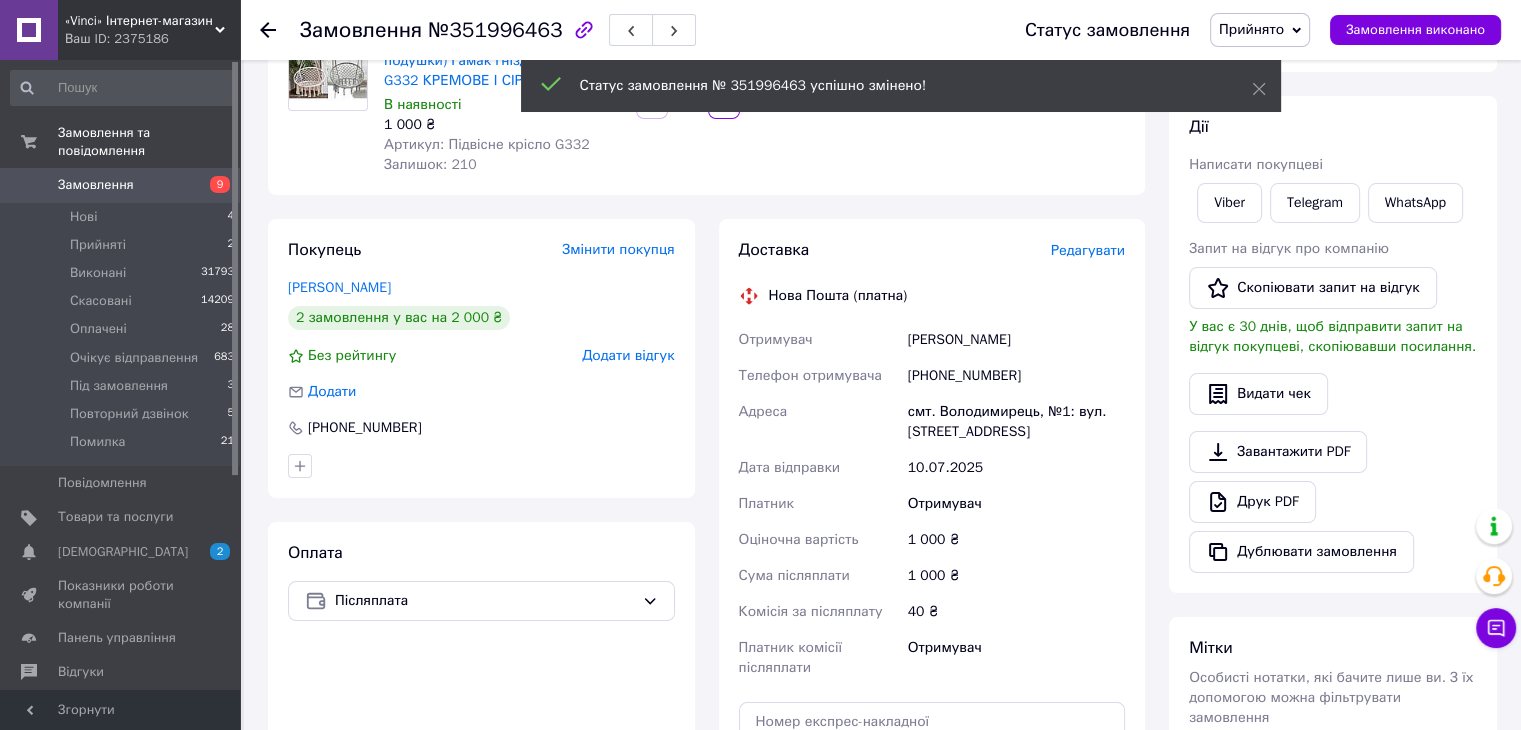 click on "Прийнято" at bounding box center (1251, 29) 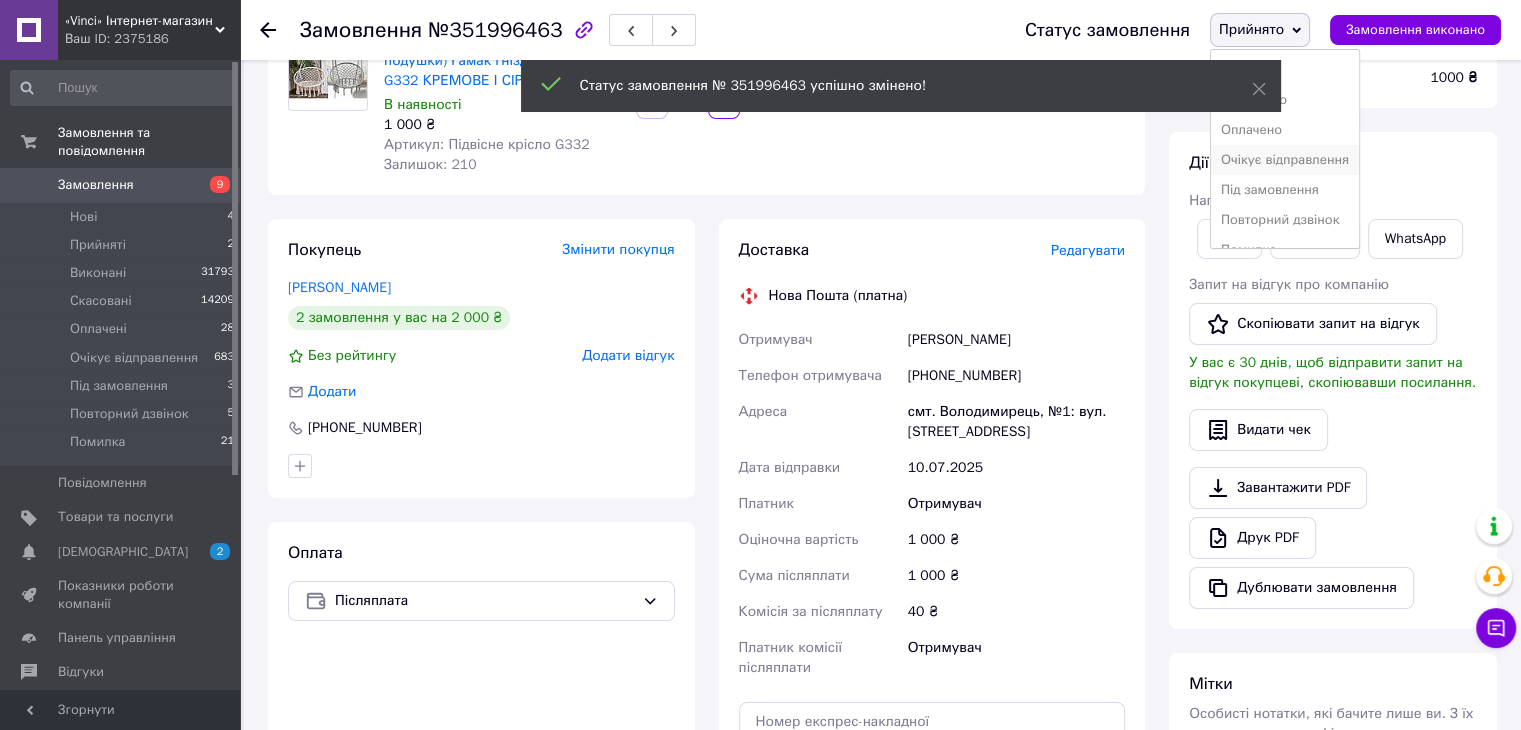 click on "Очікує  відправлення" at bounding box center [1285, 160] 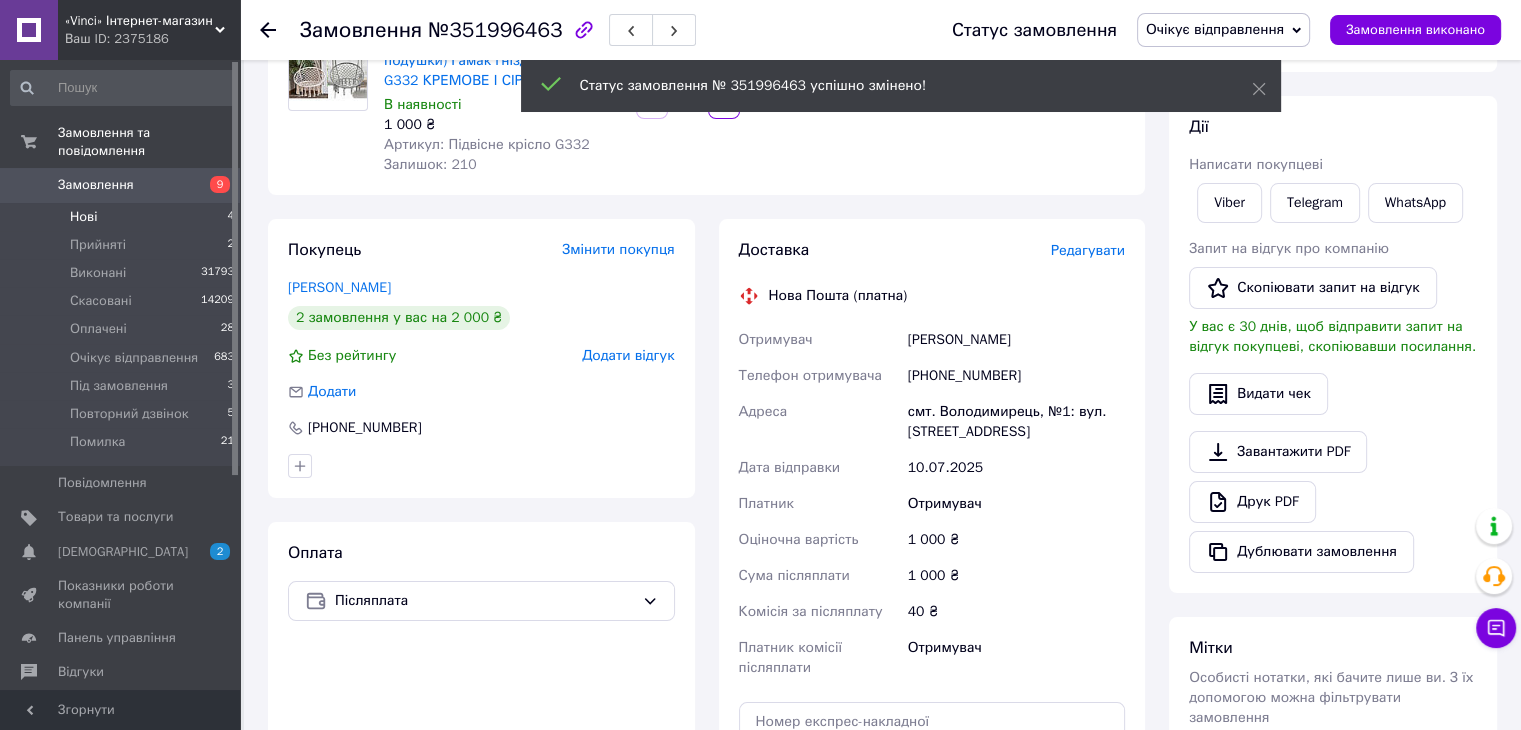 click on "Нові" at bounding box center [83, 217] 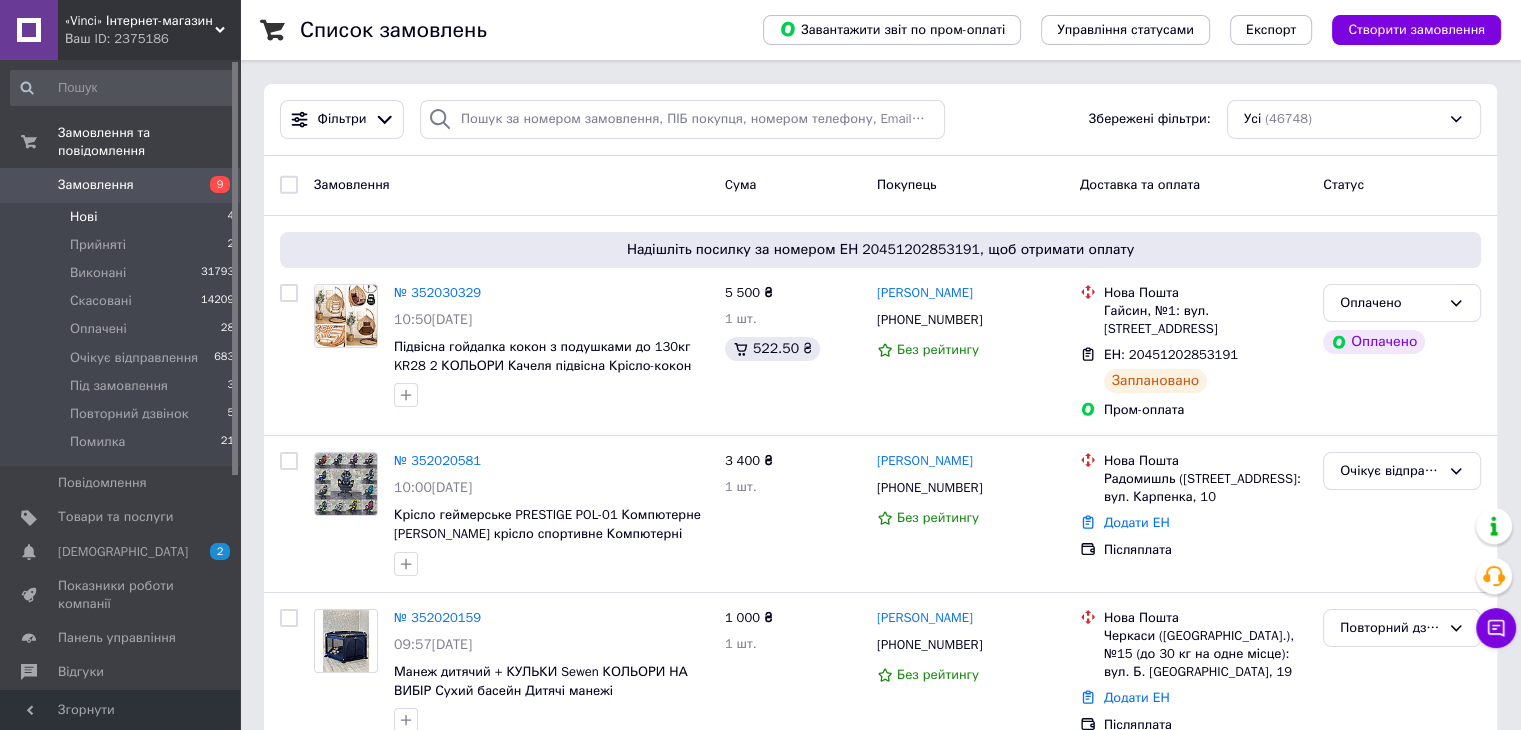 click on "Нові" at bounding box center [83, 217] 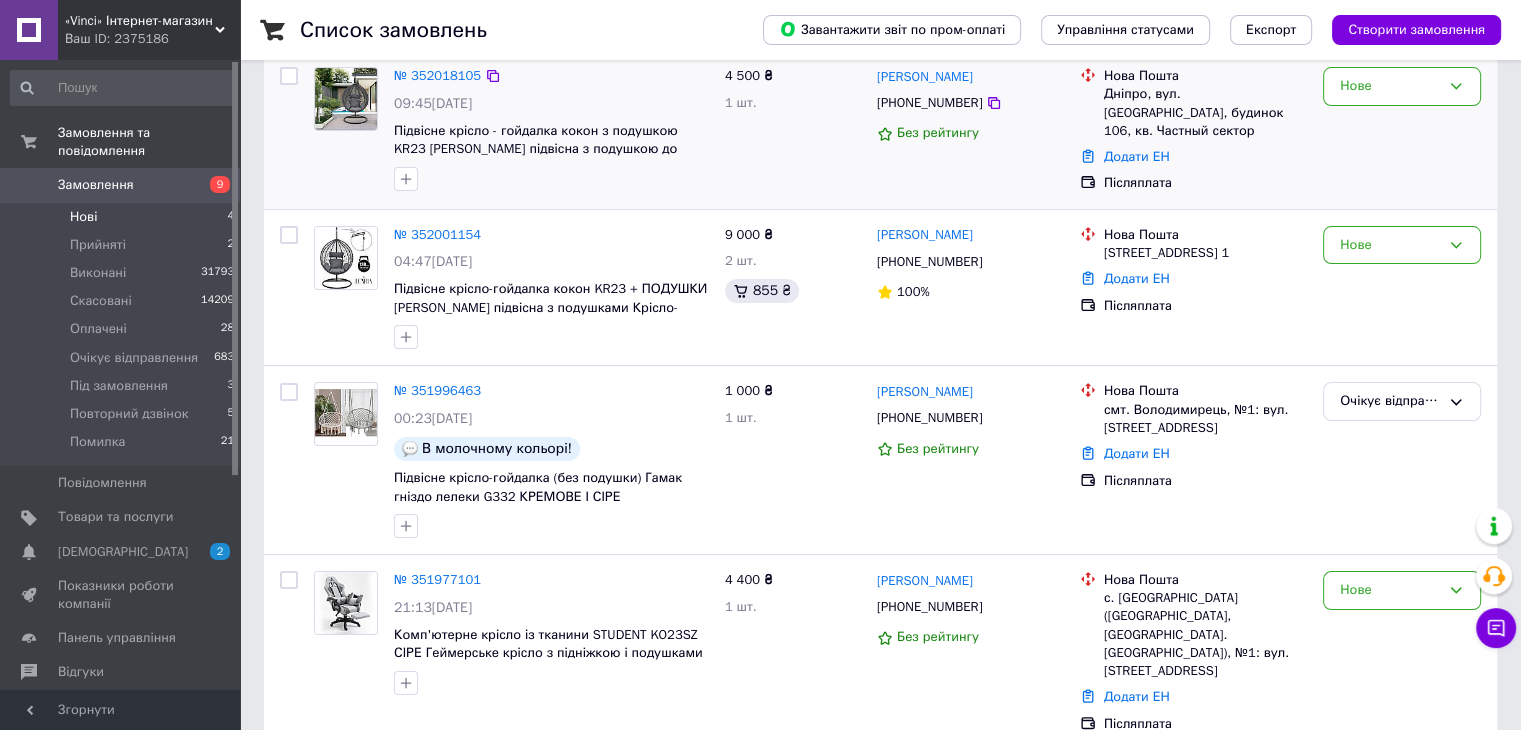 scroll, scrollTop: 239, scrollLeft: 0, axis: vertical 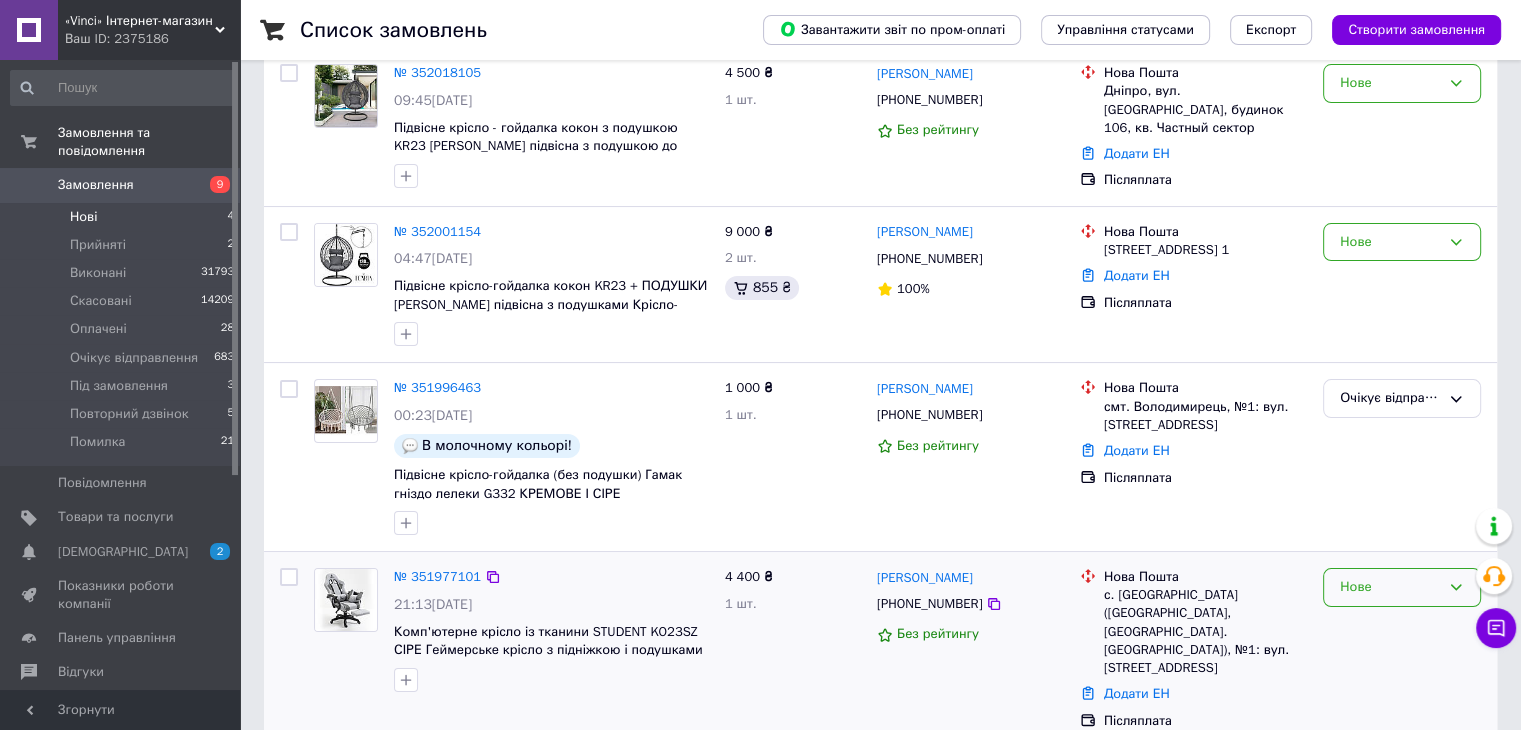 click on "Нове" at bounding box center [1390, 587] 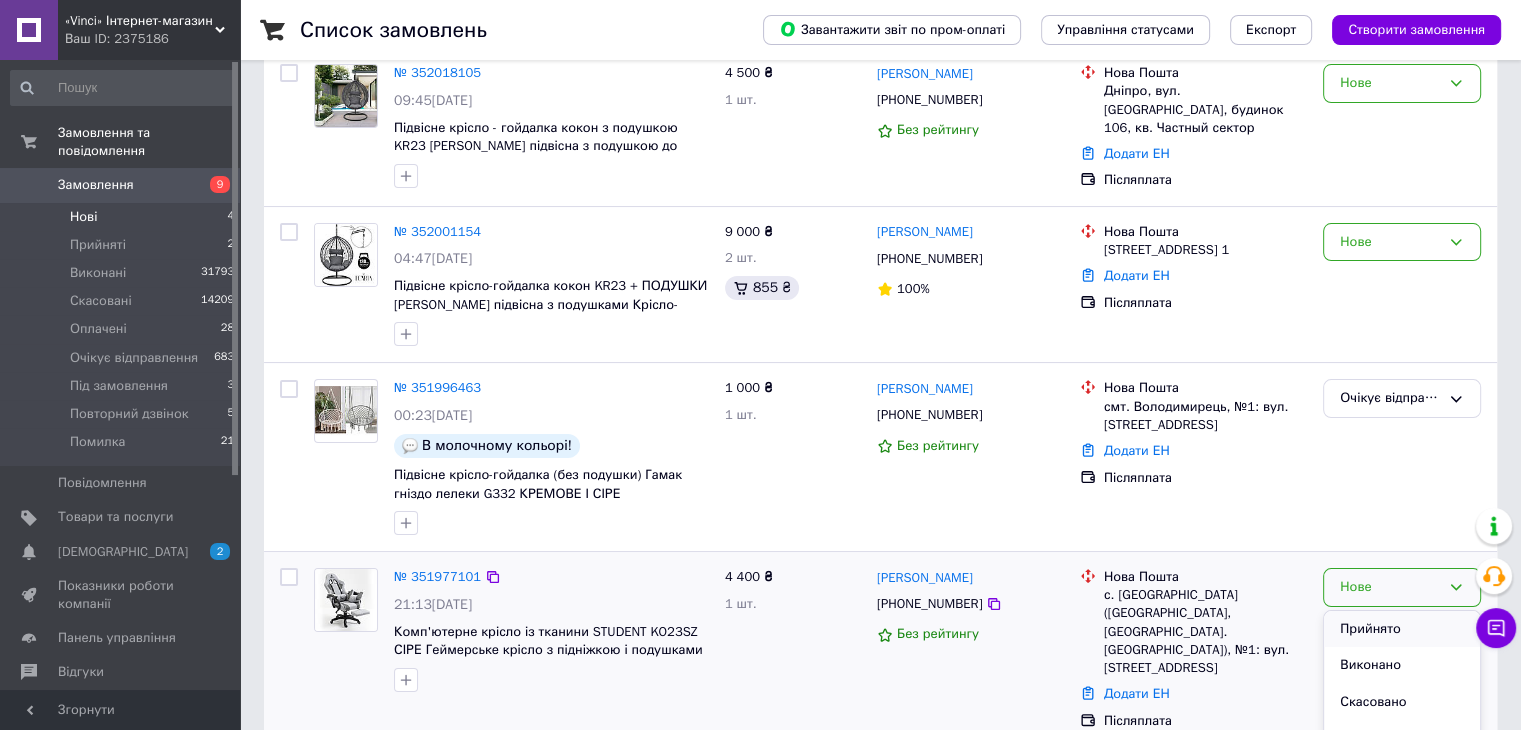 click on "Прийнято" at bounding box center [1402, 629] 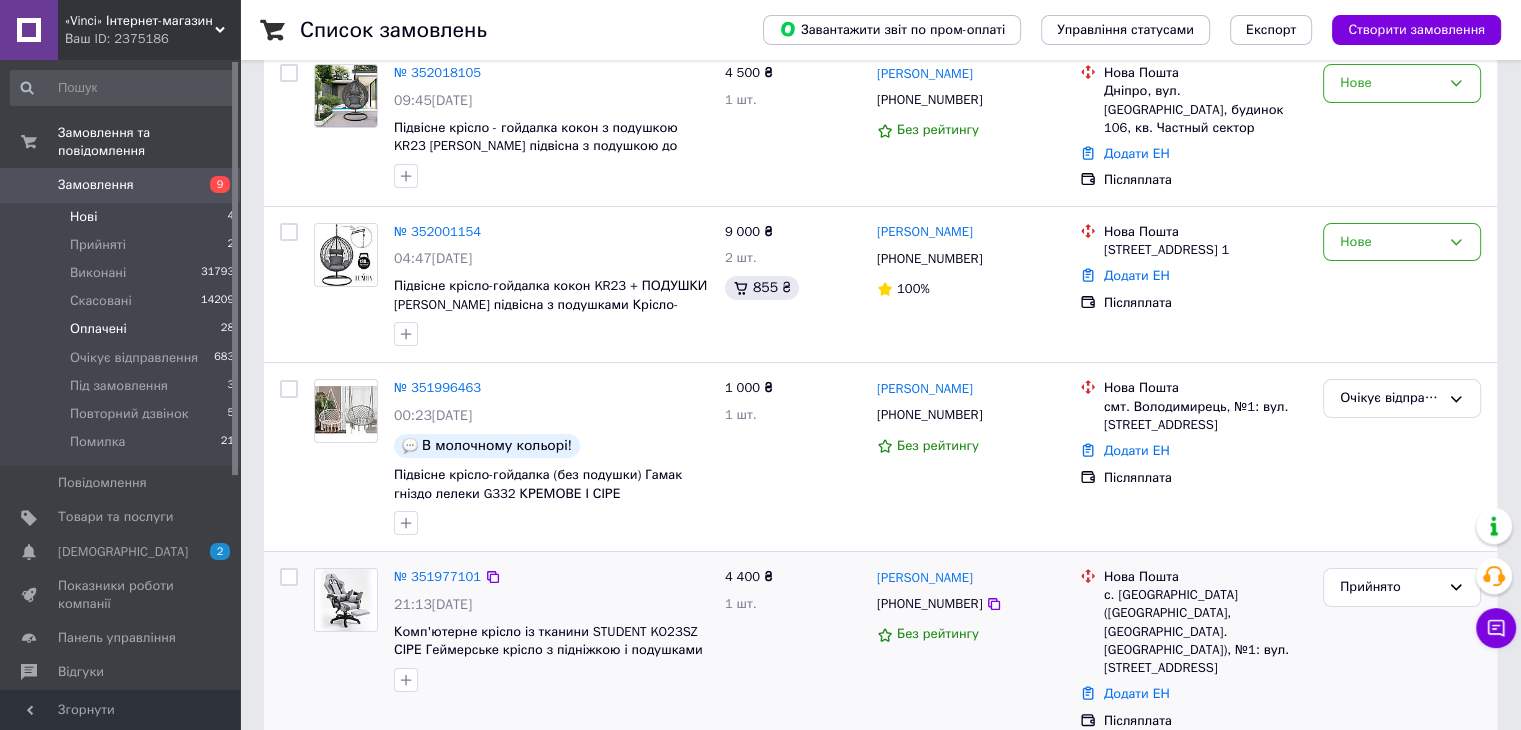 click on "Оплачені 28" at bounding box center [123, 329] 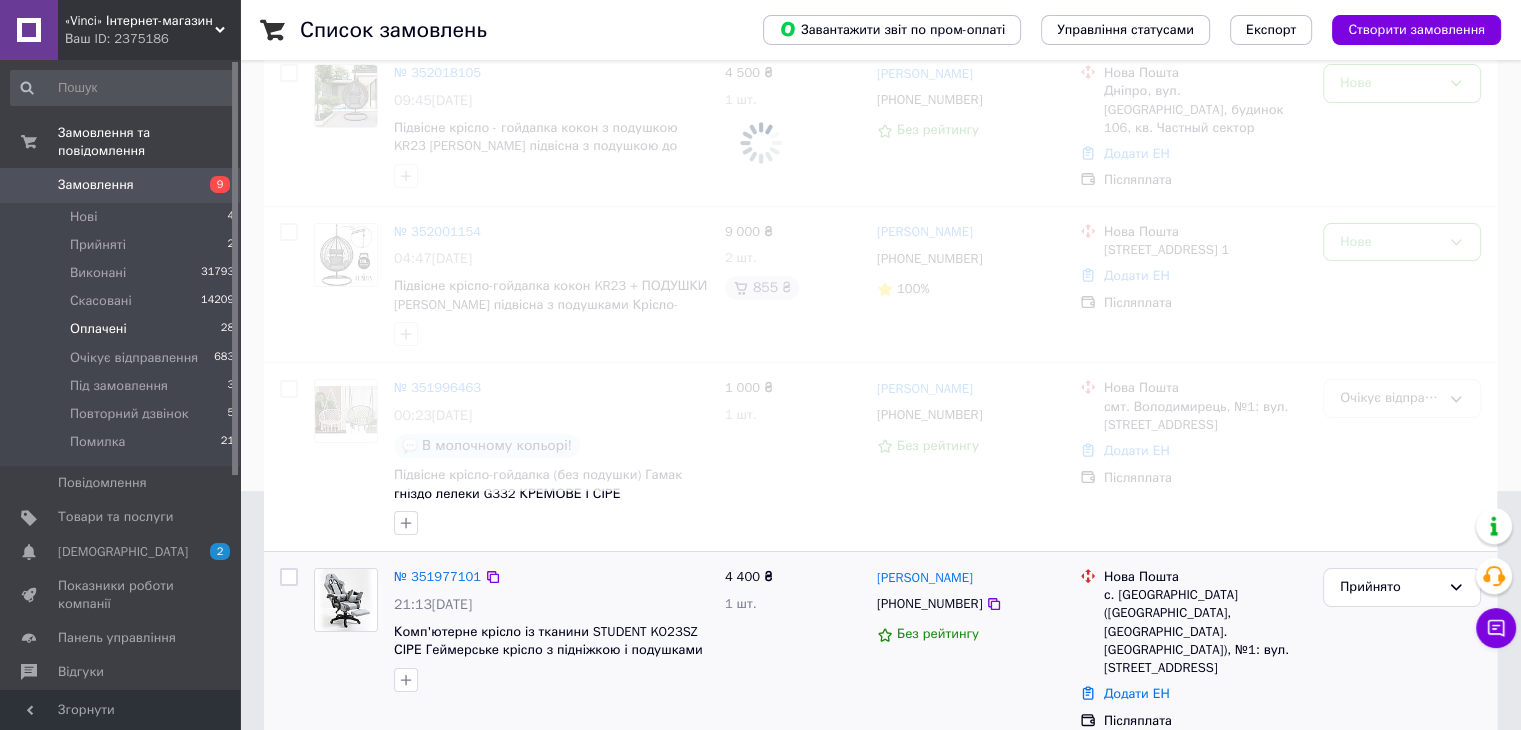 scroll, scrollTop: 0, scrollLeft: 0, axis: both 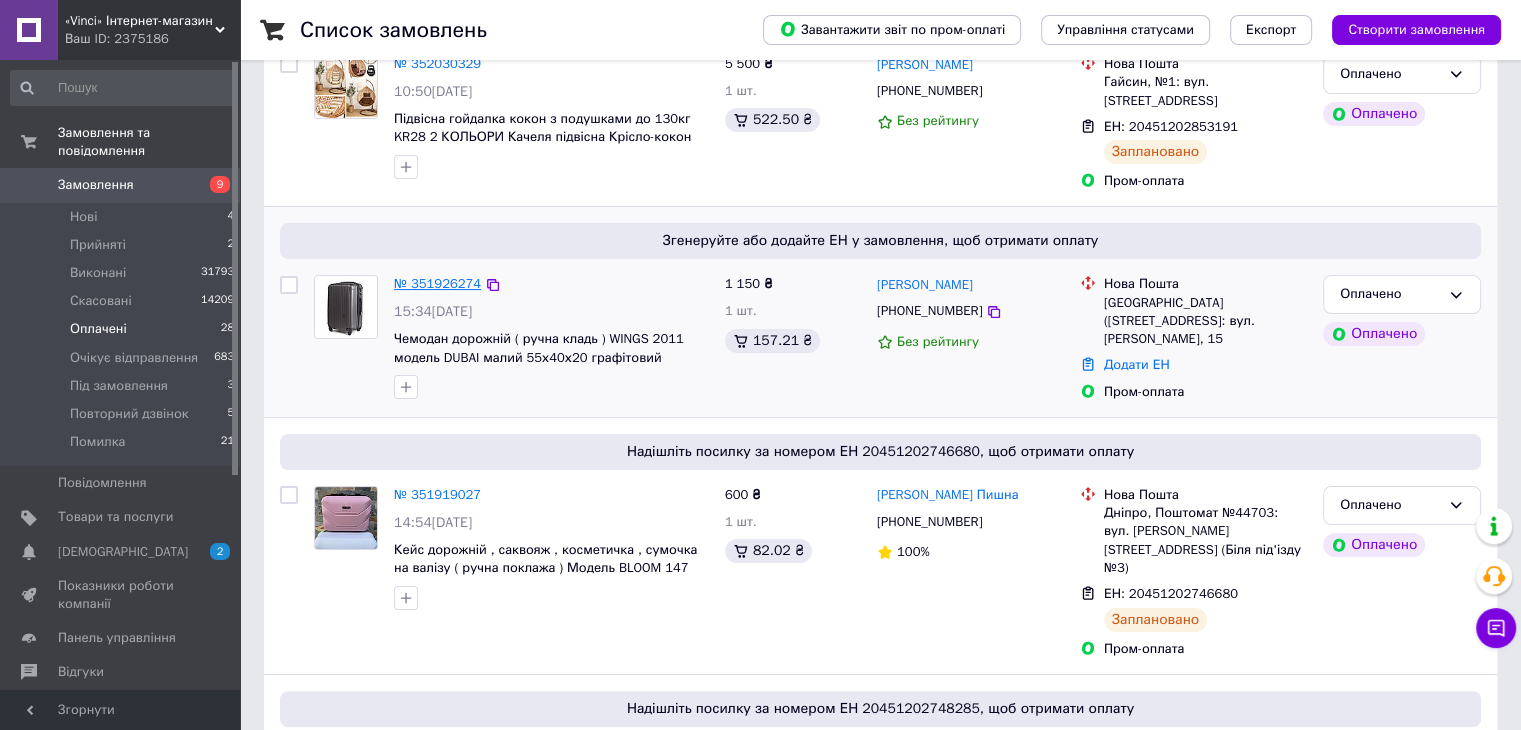 click on "№ 351926274" at bounding box center [437, 283] 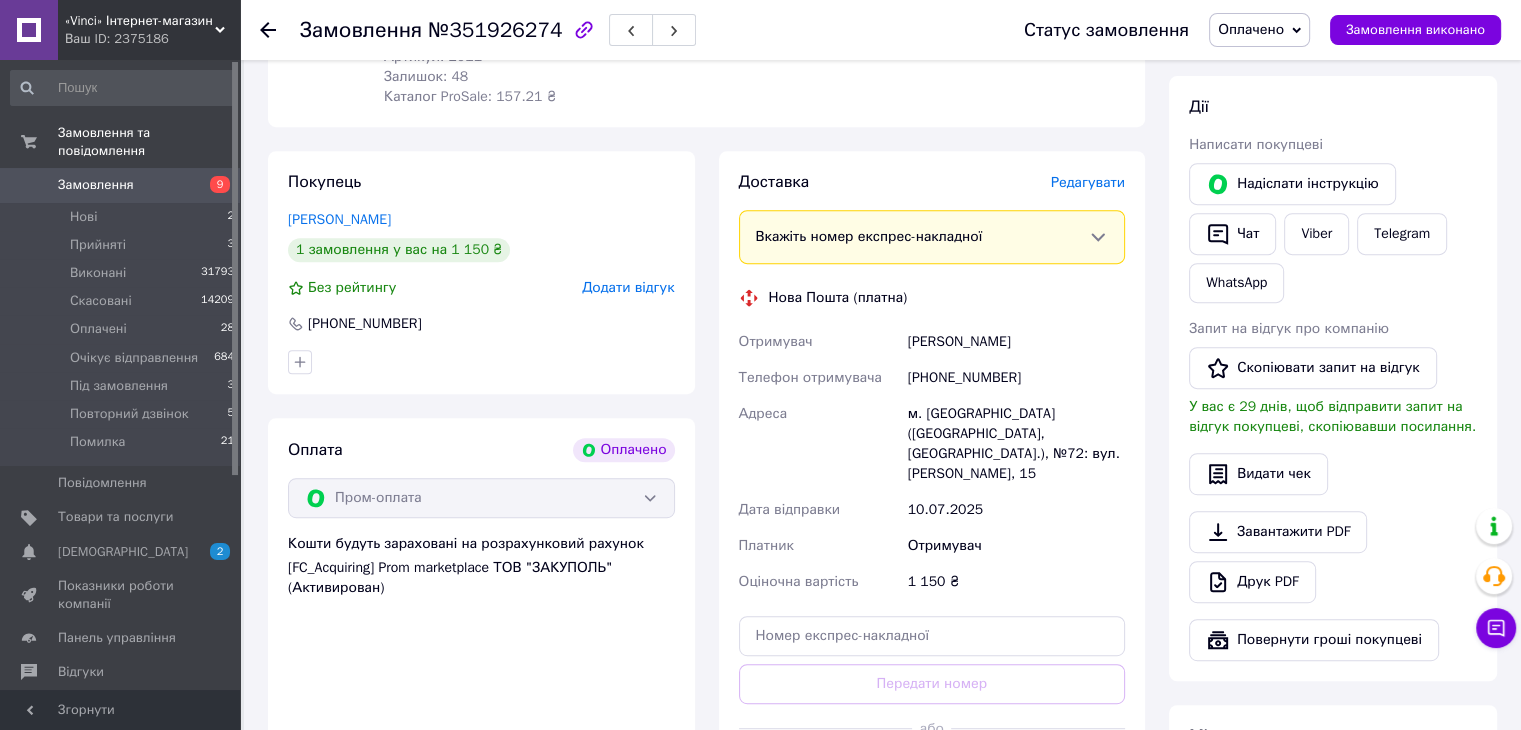 scroll, scrollTop: 900, scrollLeft: 0, axis: vertical 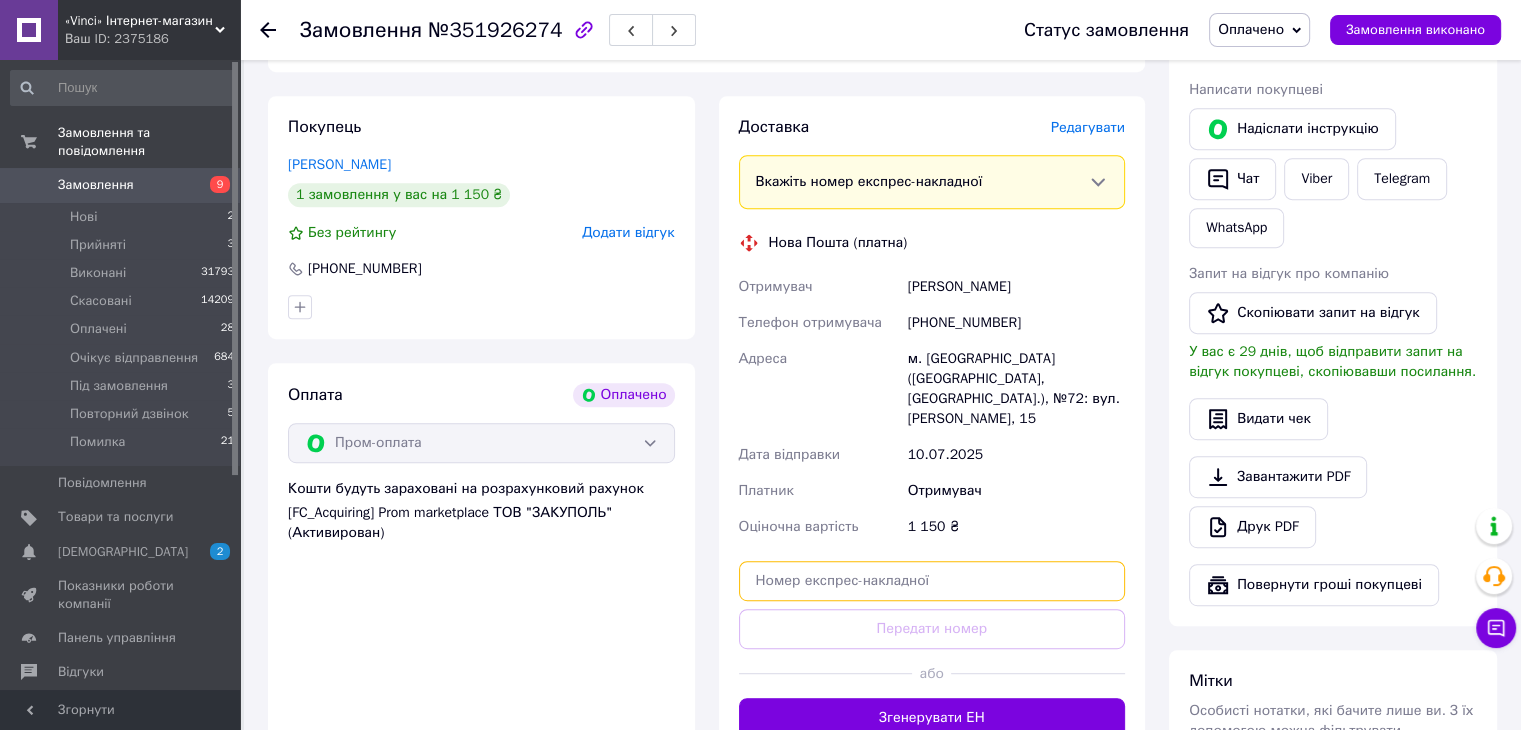 paste on "20451202880426" 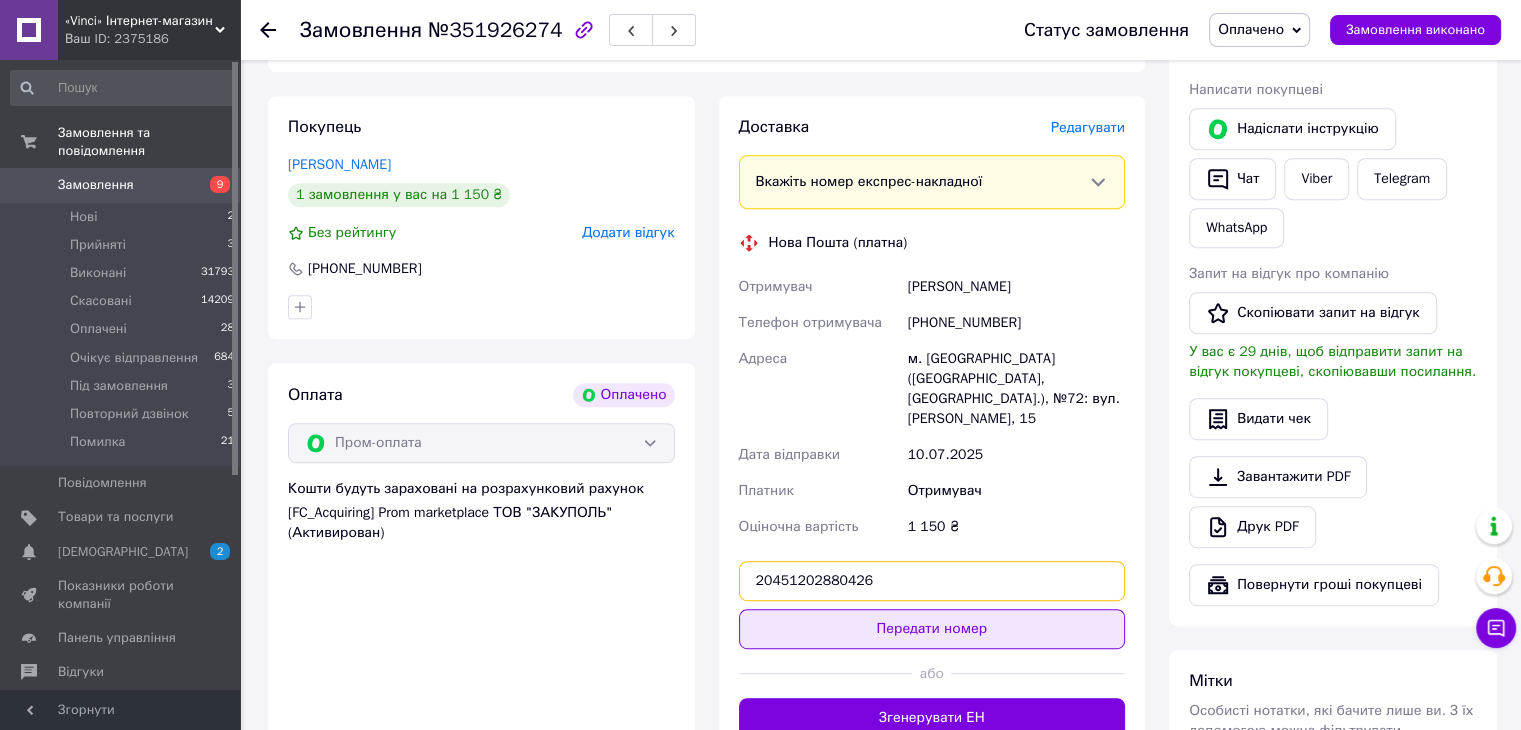 type on "20451202880426" 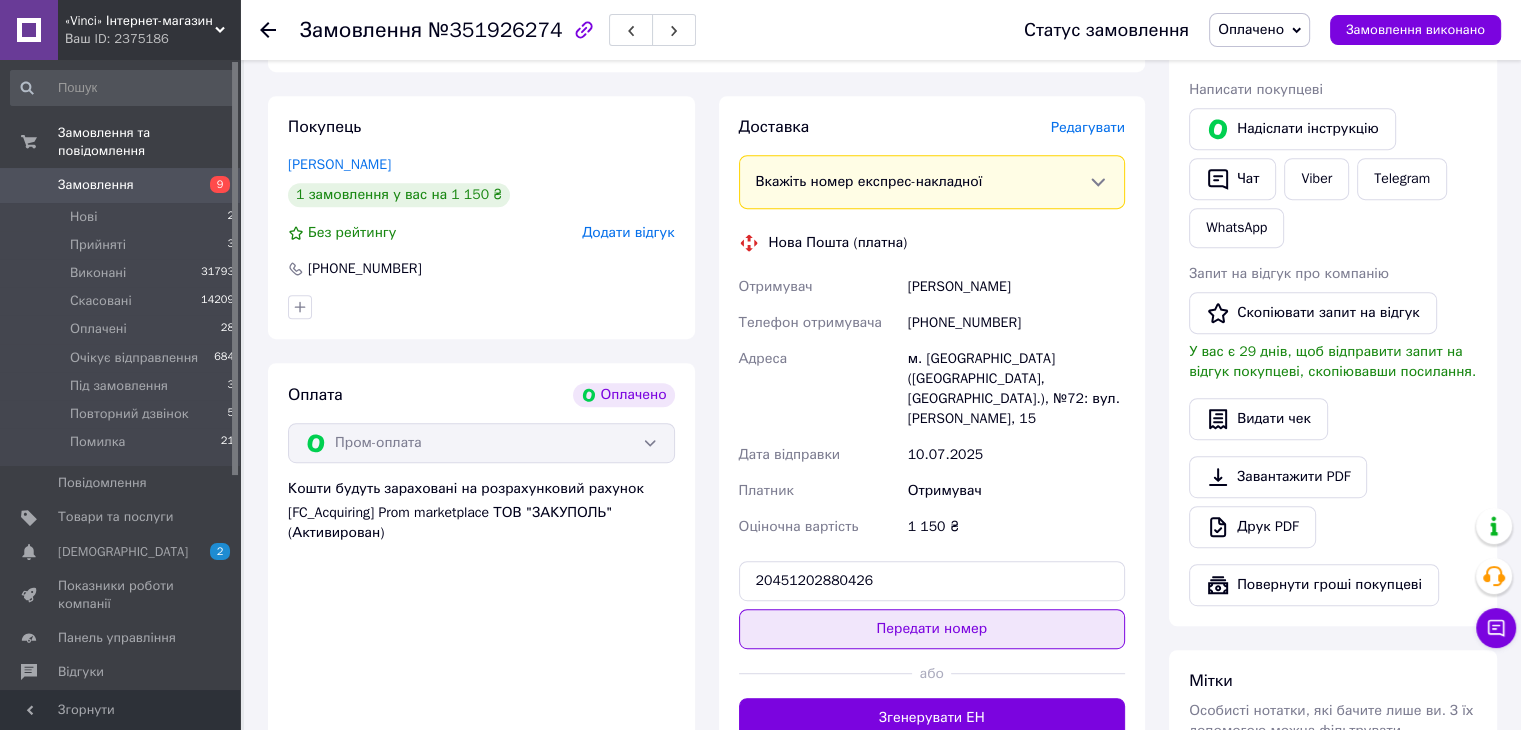 click on "Передати номер" at bounding box center (932, 629) 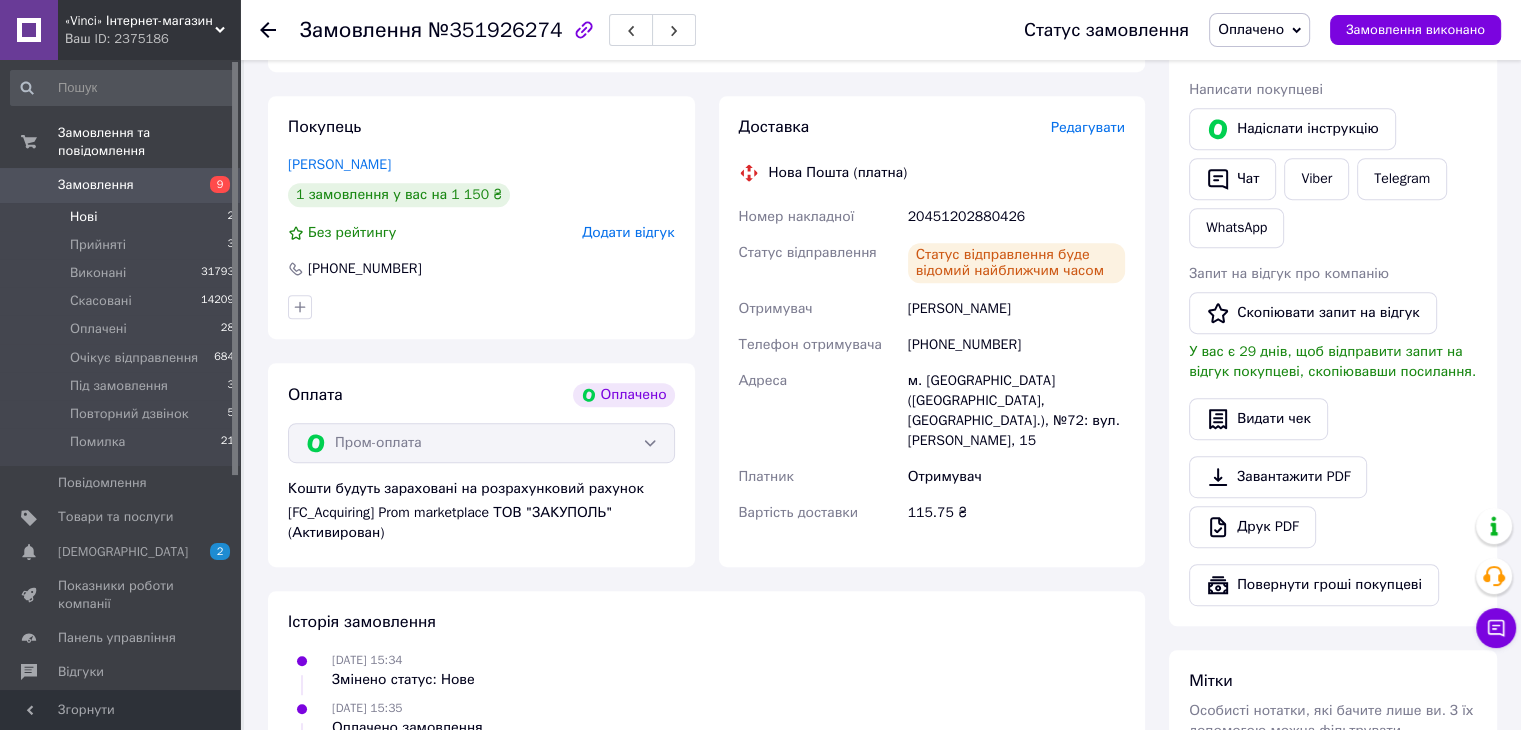 click on "Нові" at bounding box center (83, 217) 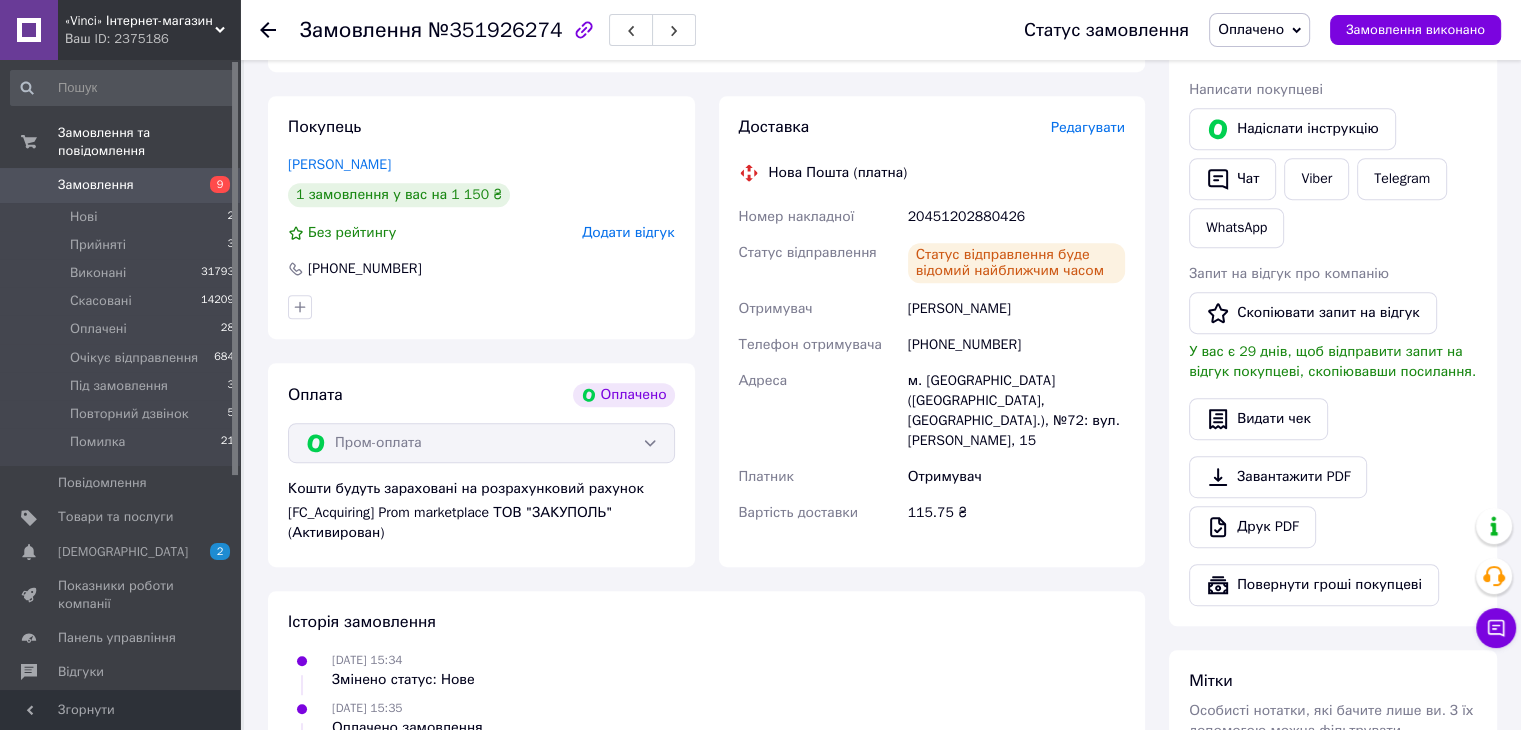 scroll, scrollTop: 0, scrollLeft: 0, axis: both 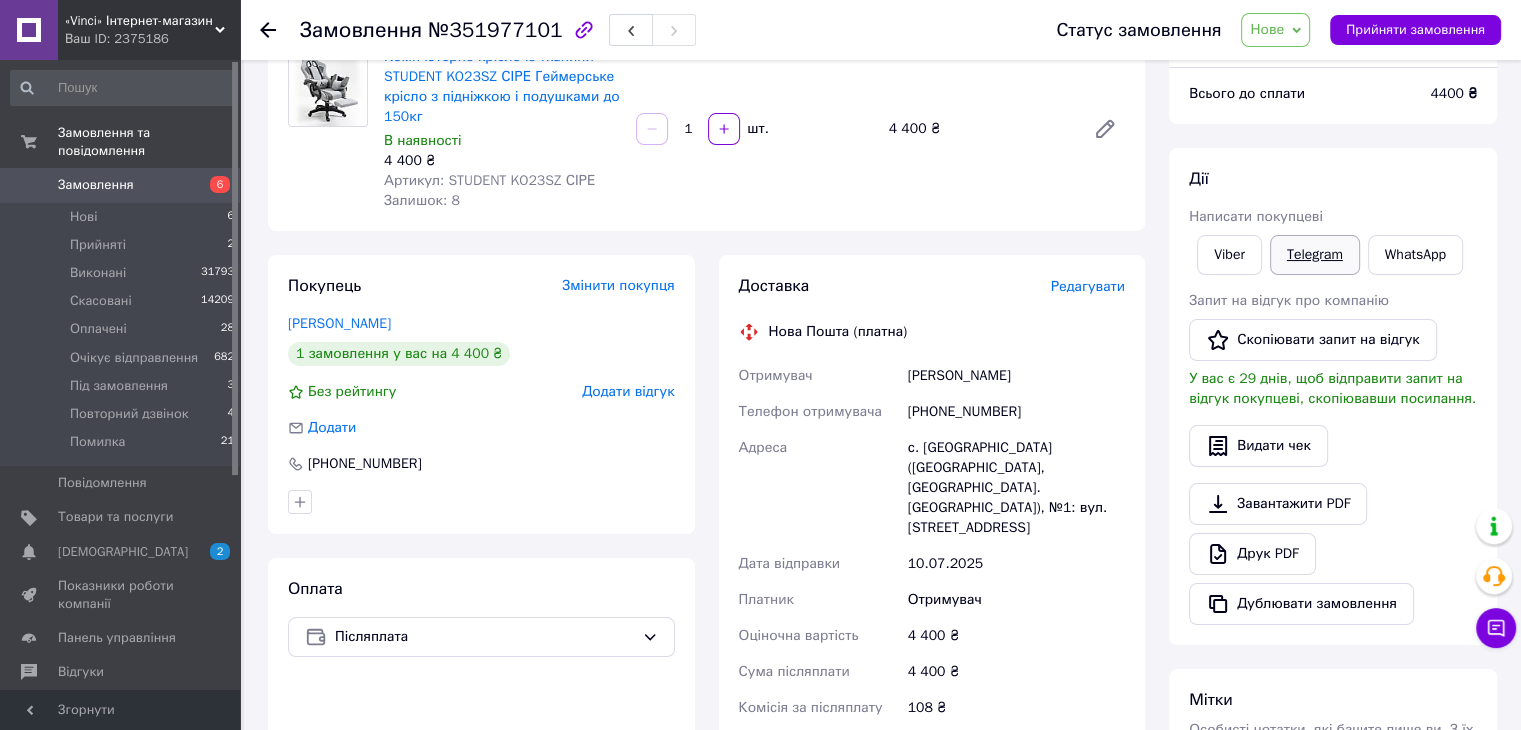 click on "Telegram" at bounding box center (1315, 255) 